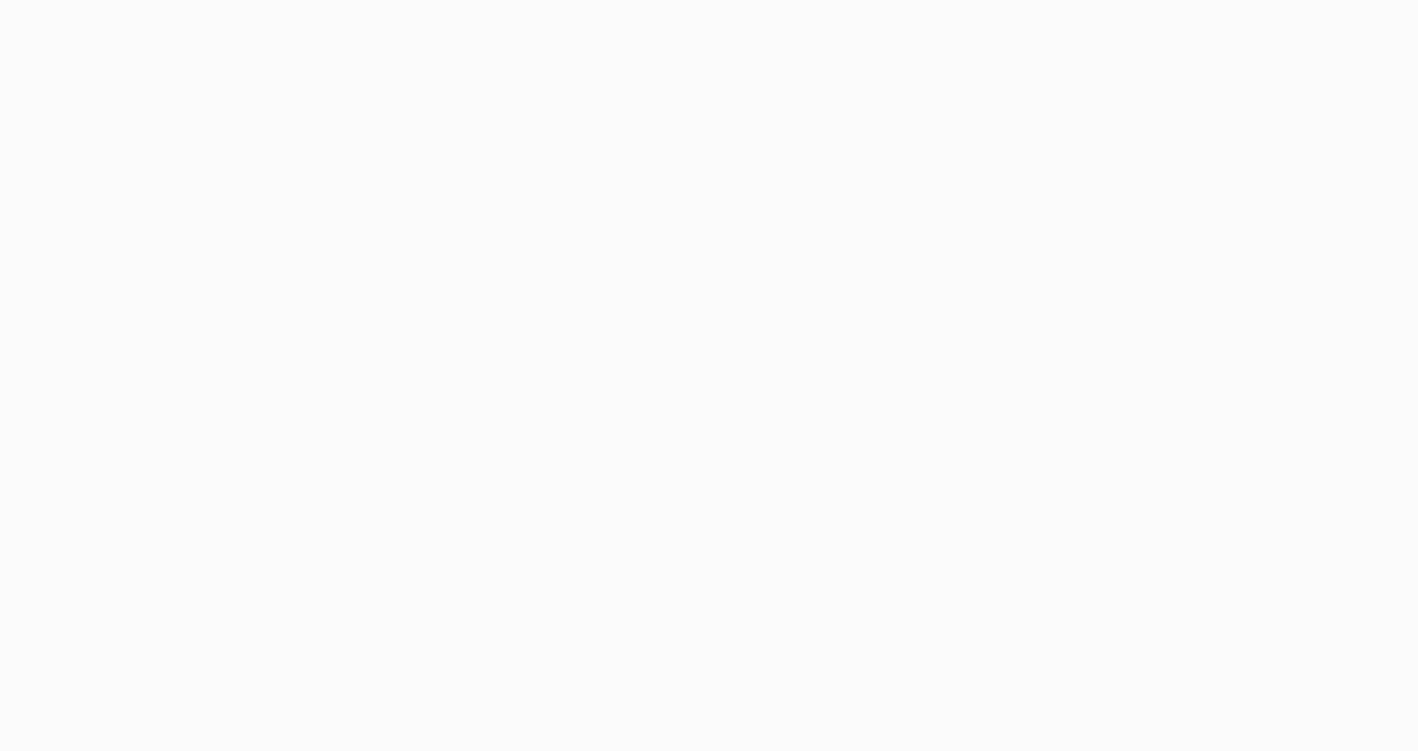 scroll, scrollTop: 0, scrollLeft: 0, axis: both 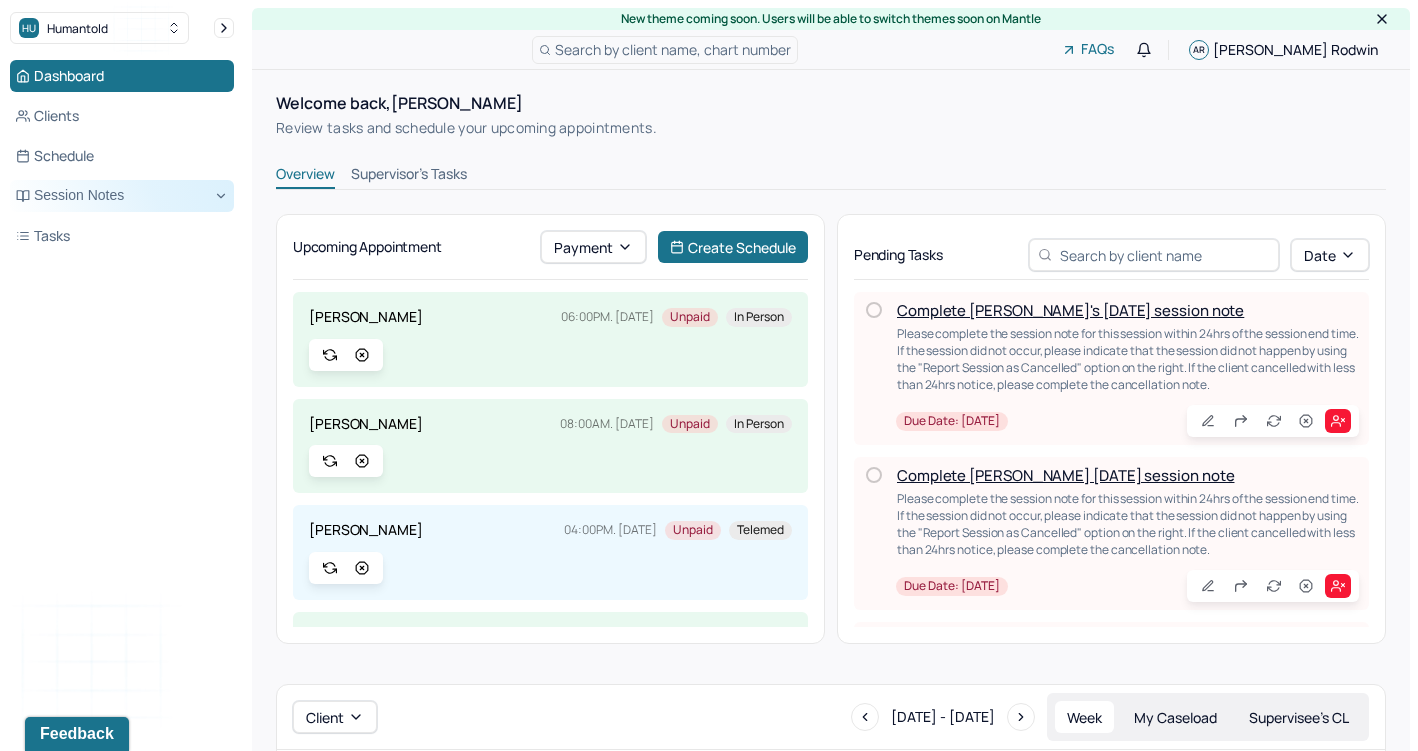 click on "Session Notes" at bounding box center (122, 196) 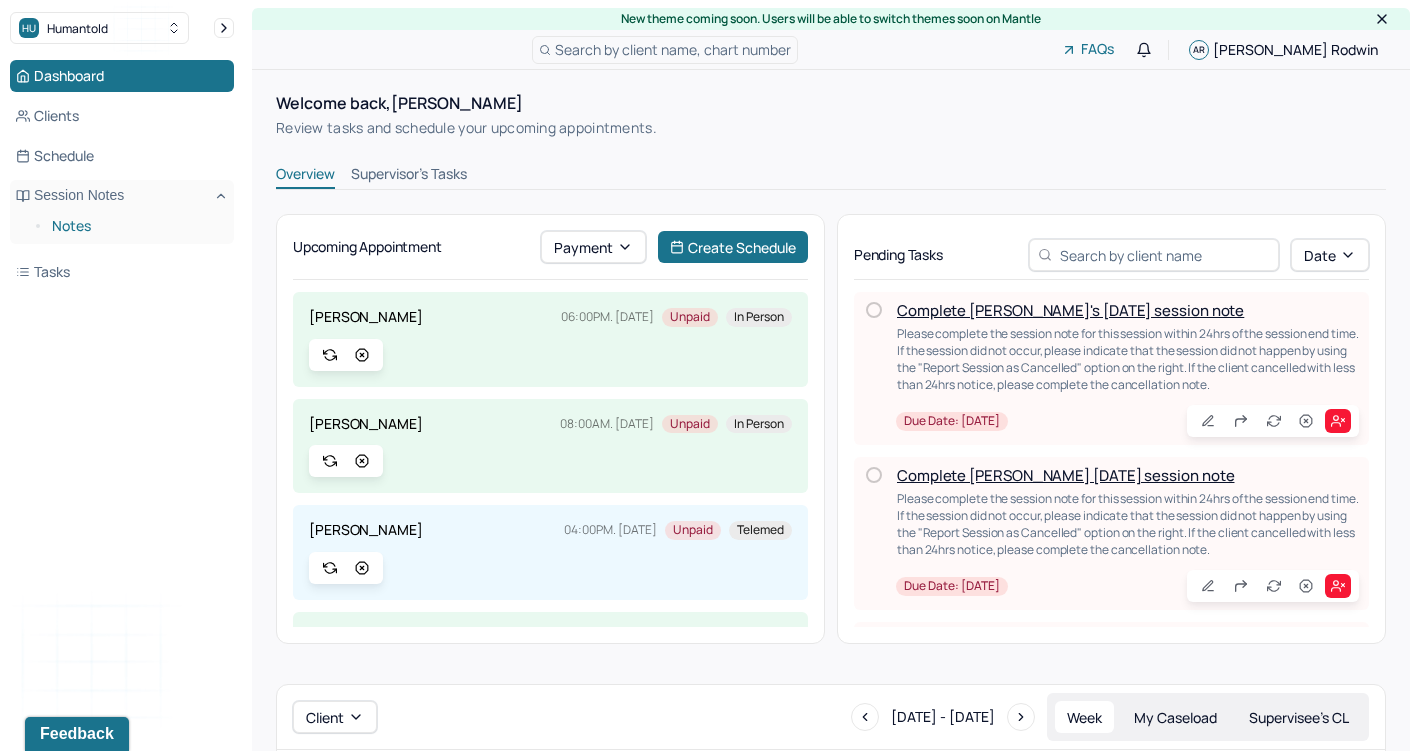 click on "Notes" at bounding box center [135, 226] 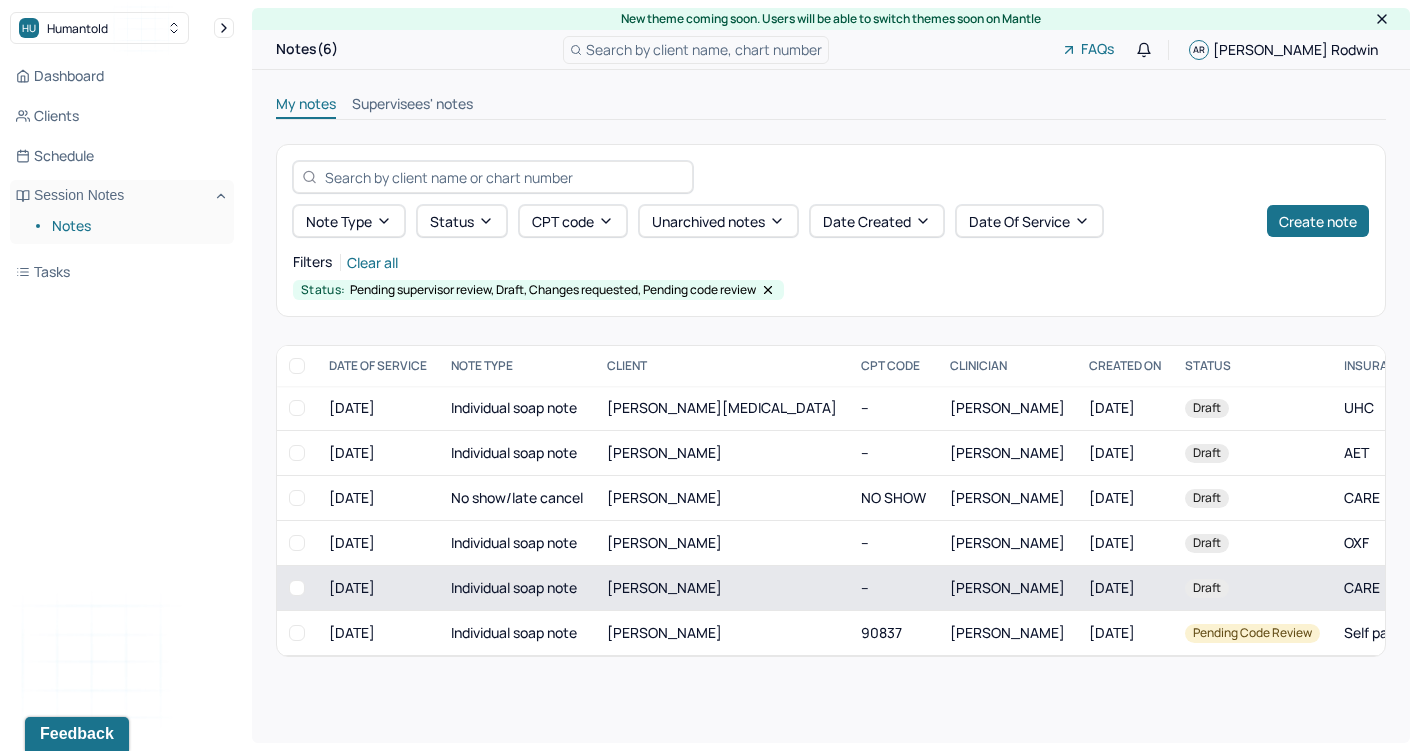 click on "Individual soap note" at bounding box center (517, 588) 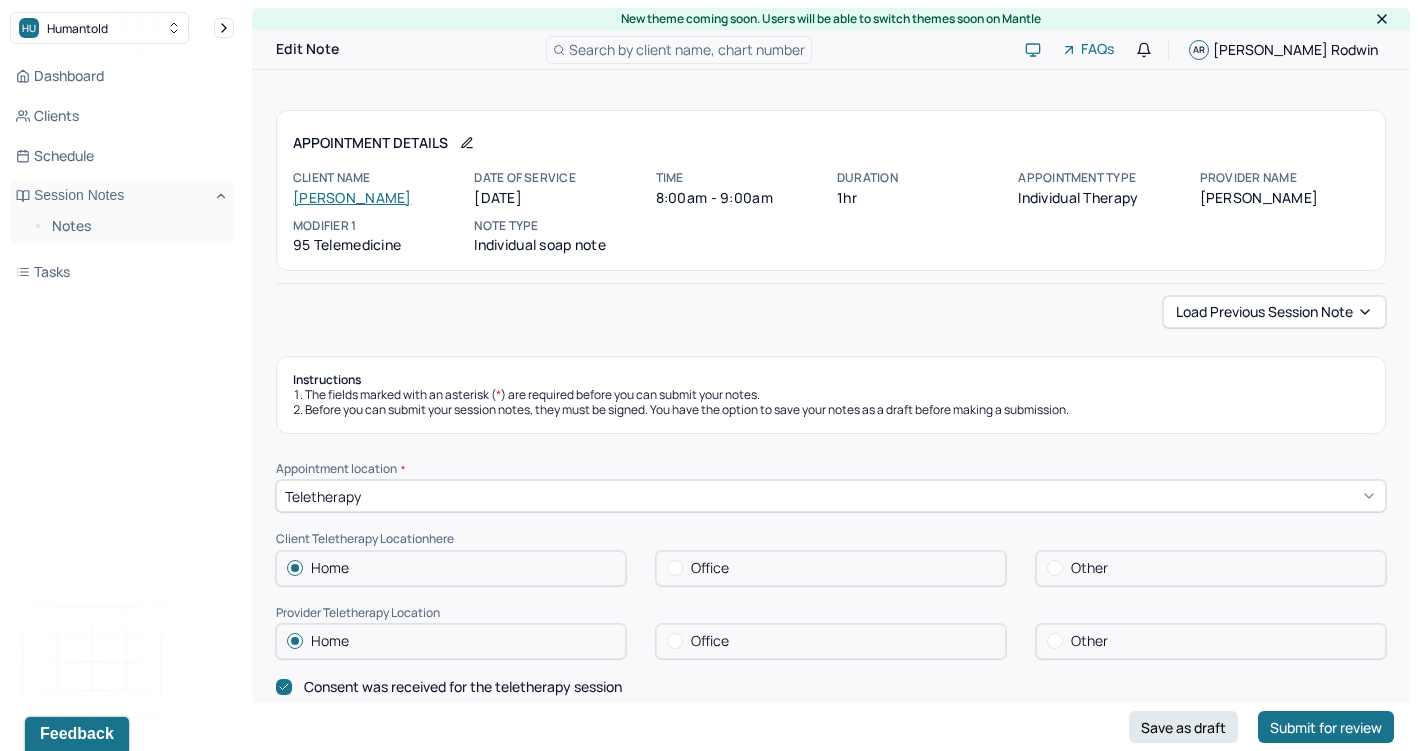 click at bounding box center [675, 641] 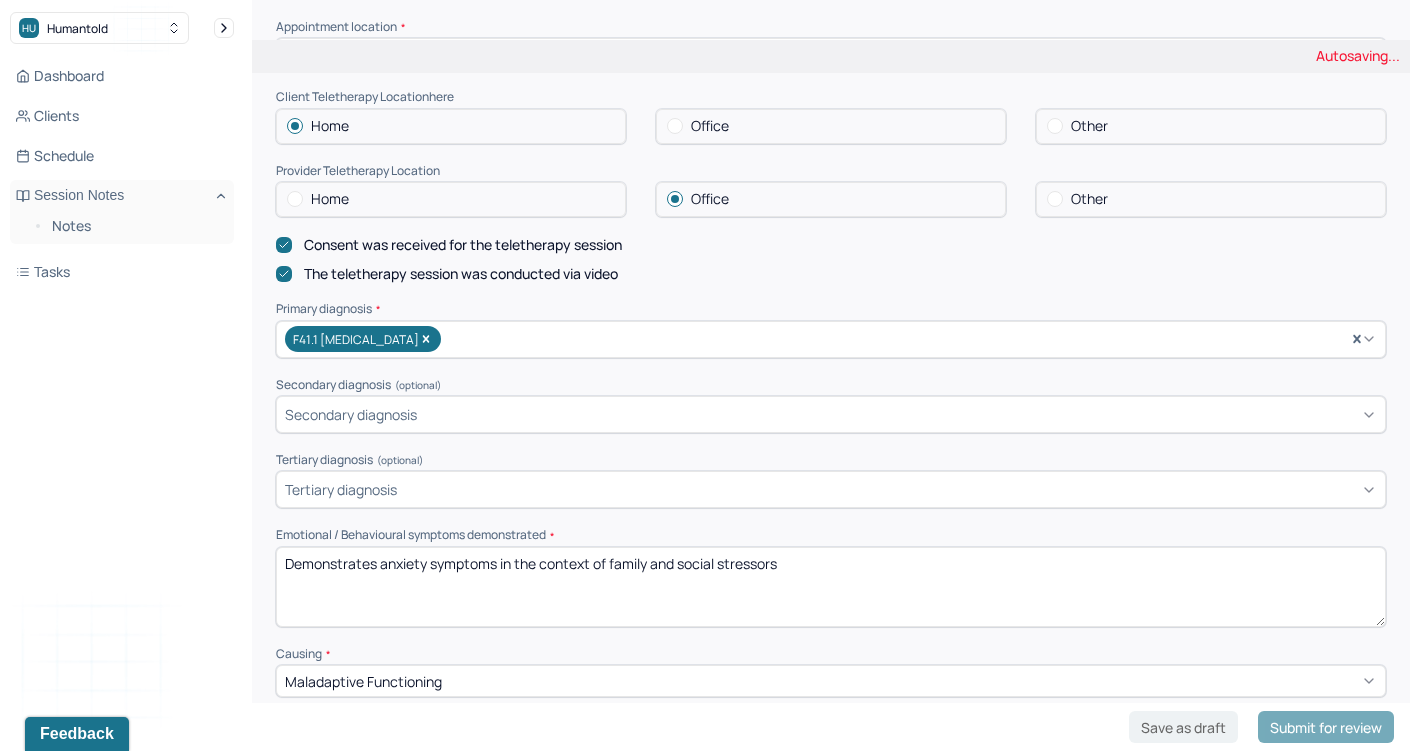 scroll, scrollTop: 448, scrollLeft: 0, axis: vertical 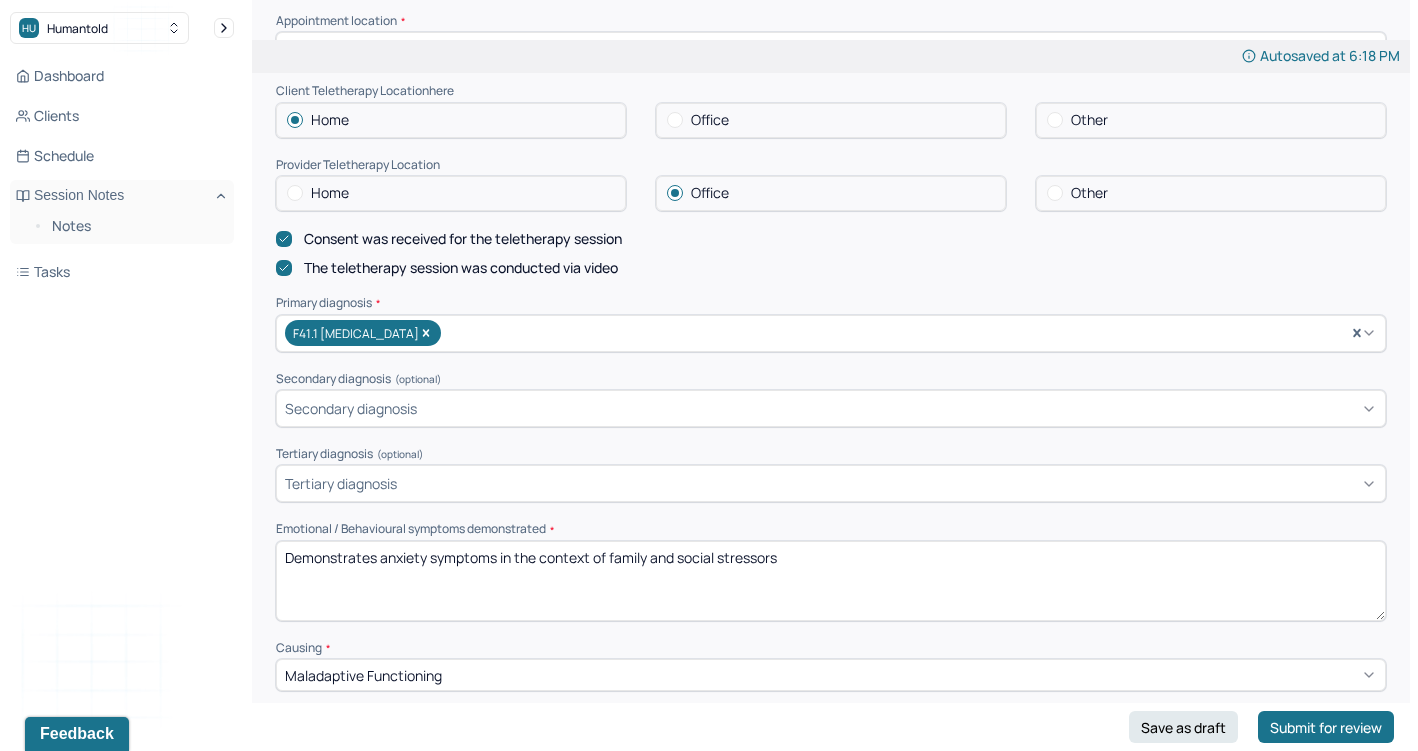 drag, startPoint x: 378, startPoint y: 543, endPoint x: 242, endPoint y: 542, distance: 136.00368 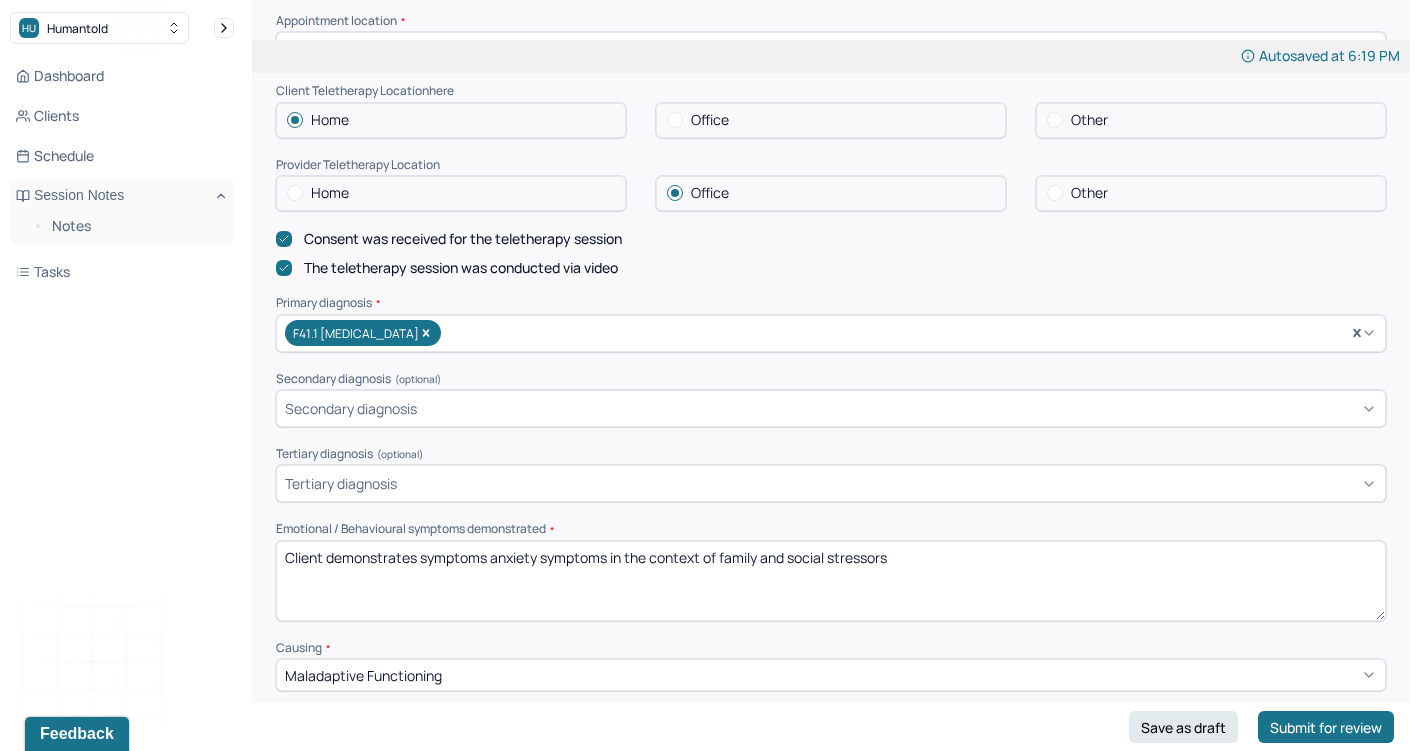 drag, startPoint x: 540, startPoint y: 545, endPoint x: 892, endPoint y: 536, distance: 352.11505 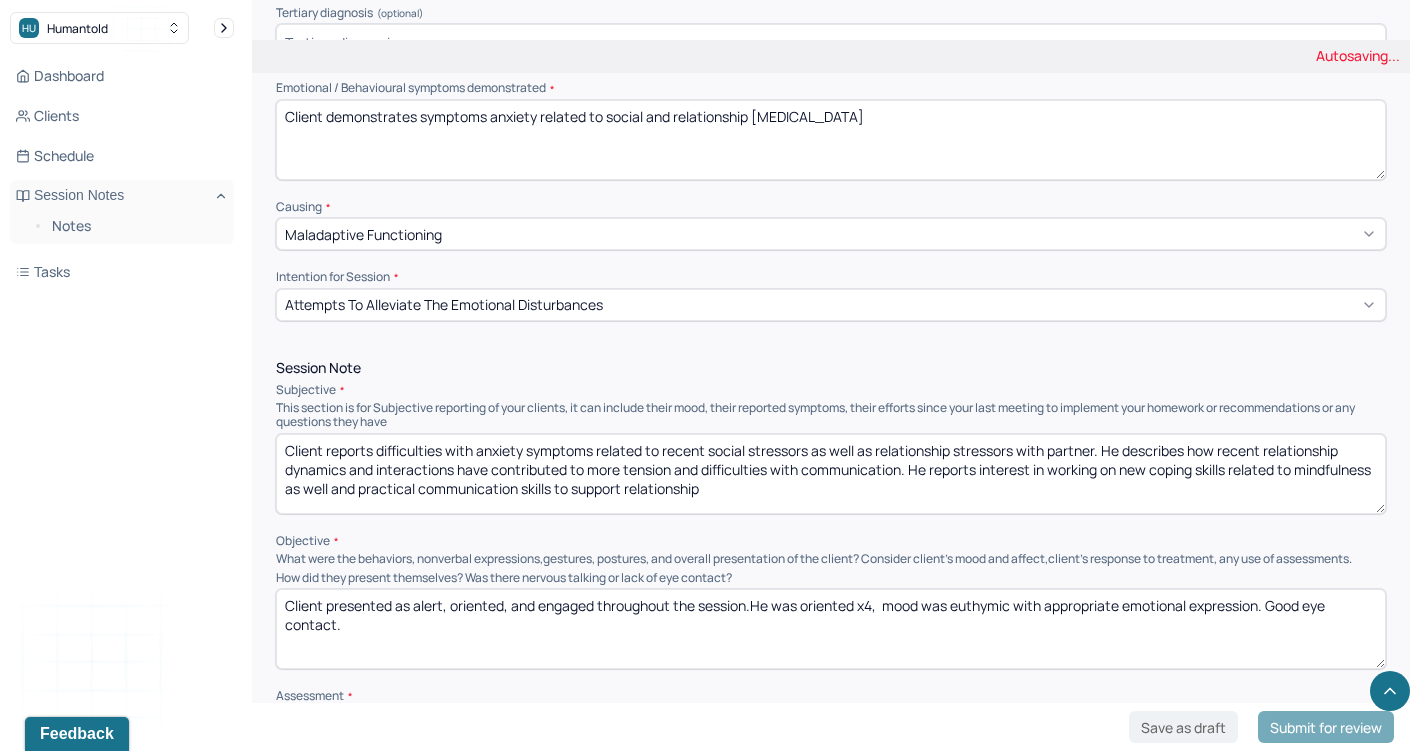 scroll, scrollTop: 1048, scrollLeft: 0, axis: vertical 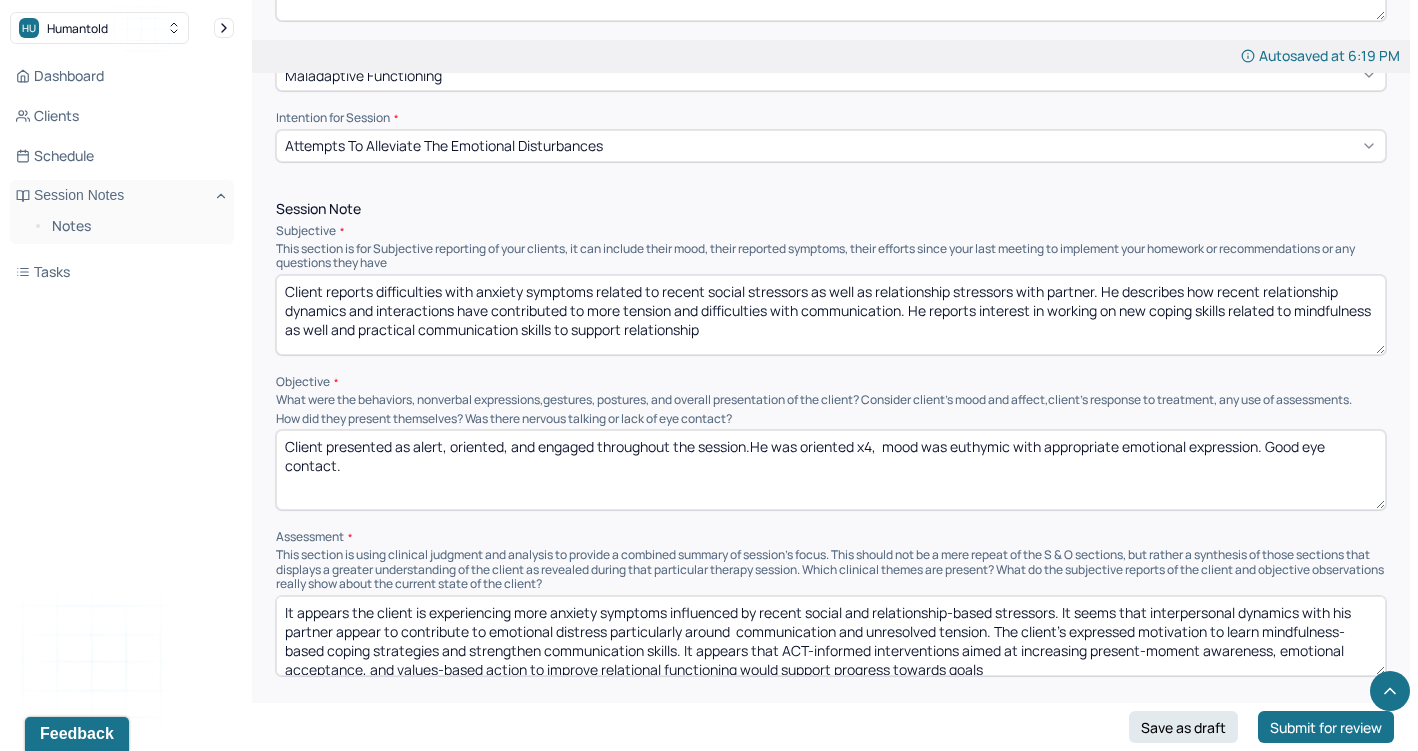 type on "Client demonstrates symptoms anxiety related to social and relationship [MEDICAL_DATA]" 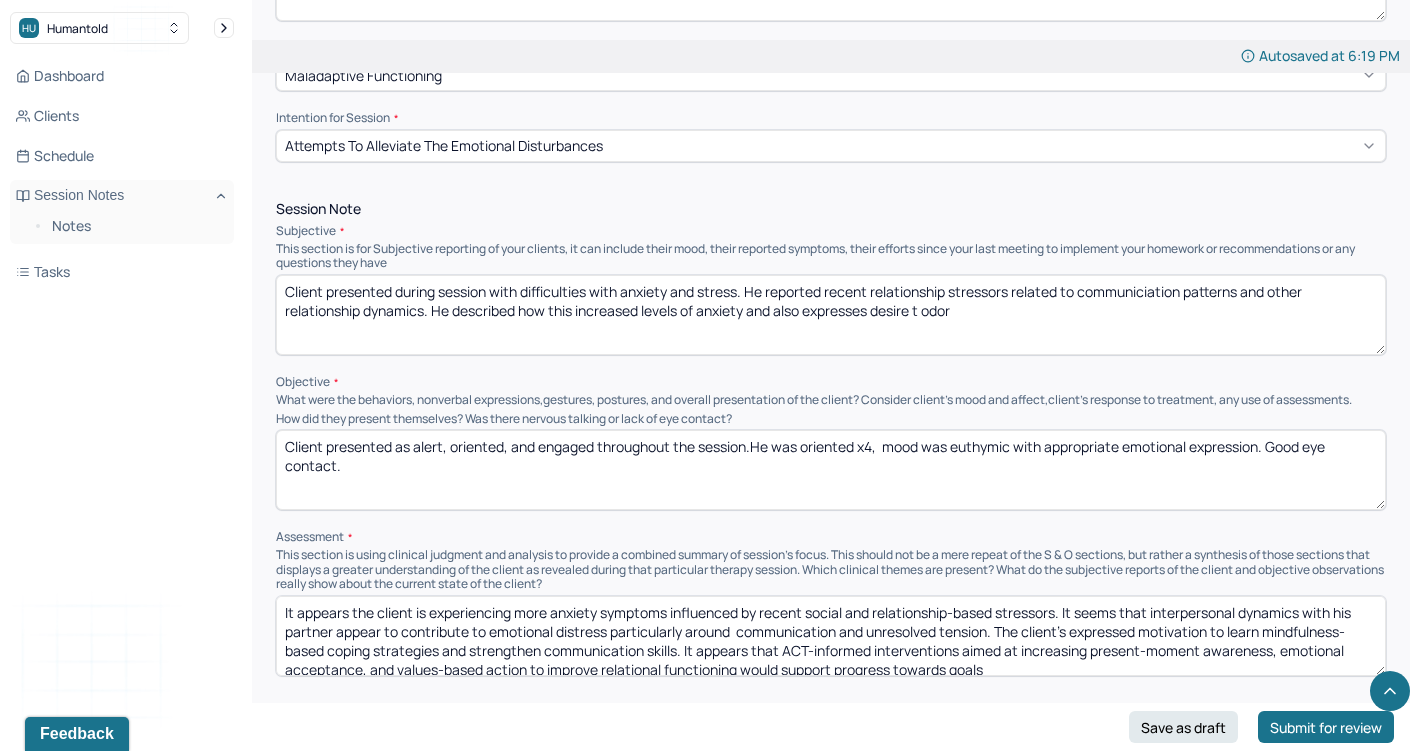 drag, startPoint x: 421, startPoint y: 294, endPoint x: 1001, endPoint y: 289, distance: 580.02155 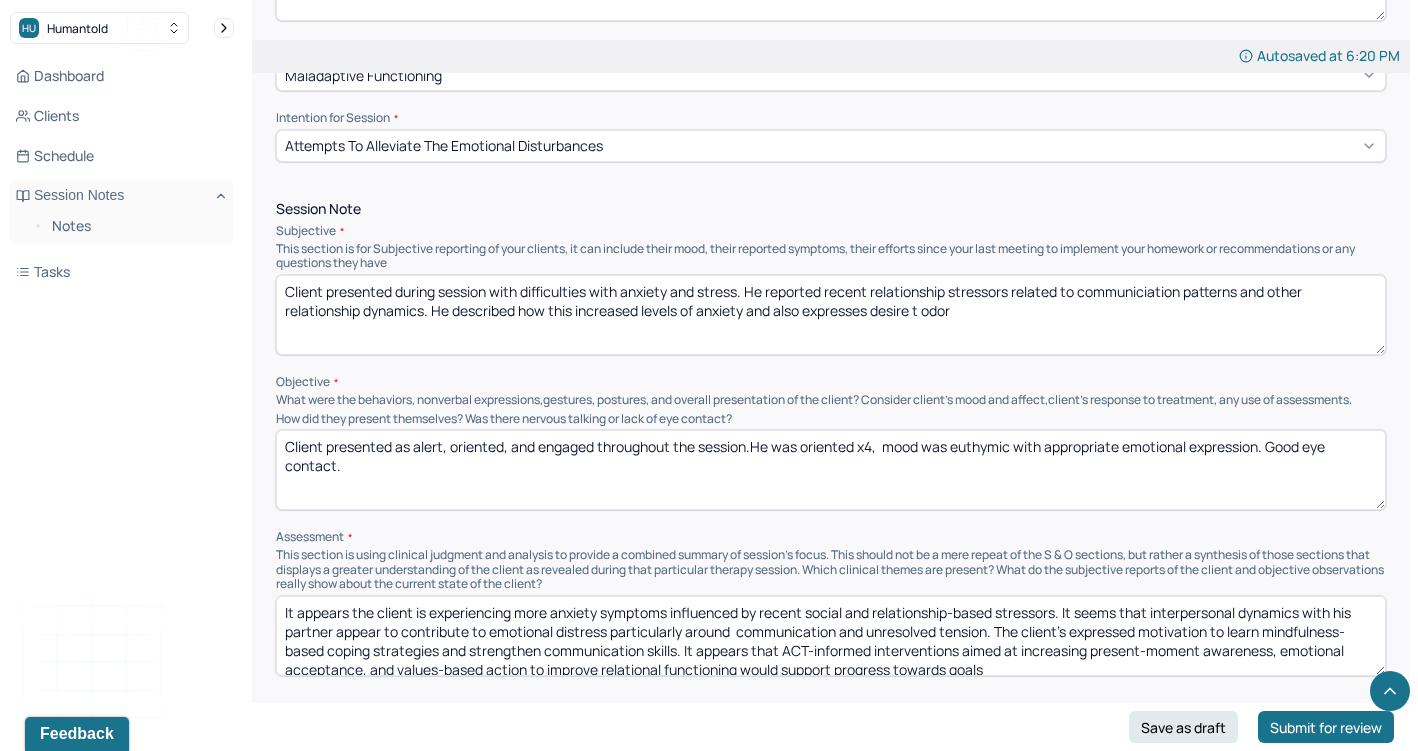 drag, startPoint x: 1006, startPoint y: 287, endPoint x: 434, endPoint y: 289, distance: 572.0035 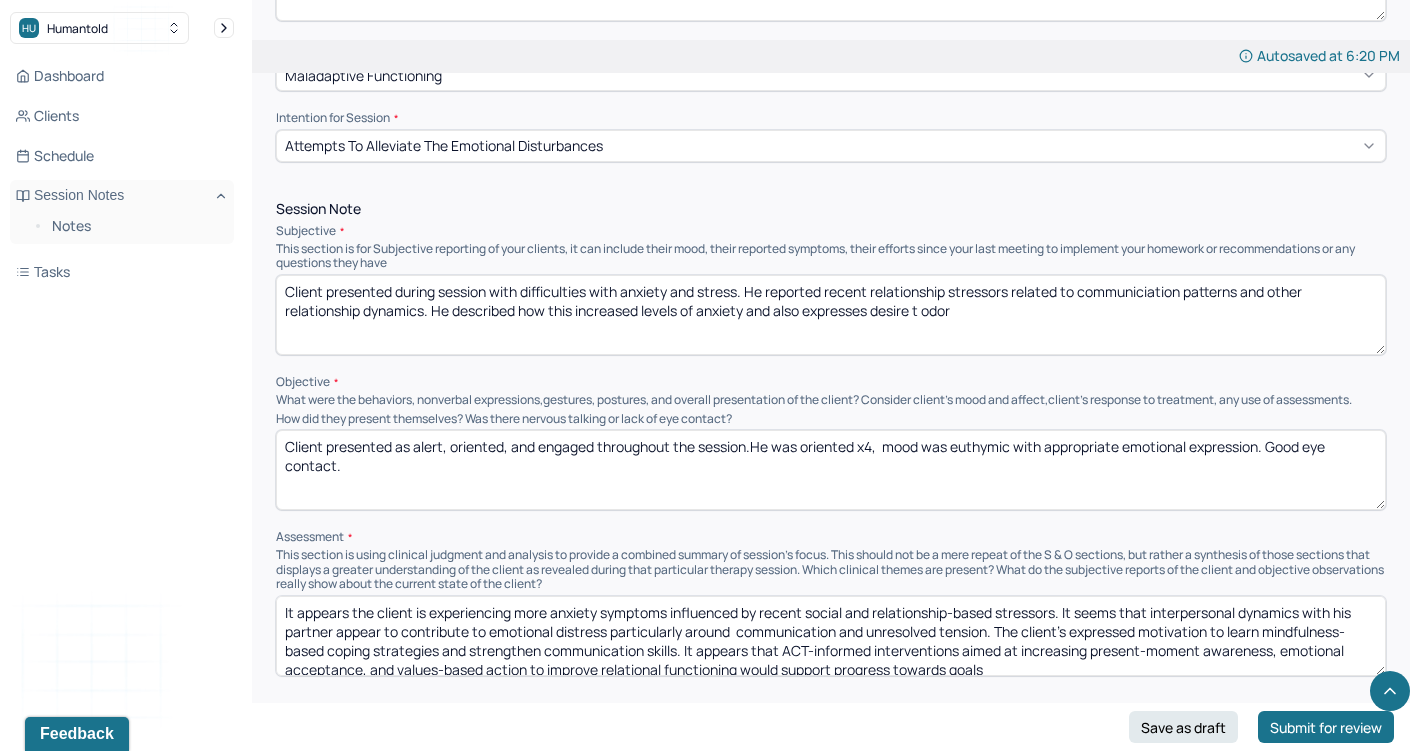 click on "Client presented during session with difficulties with anxiety and stress. He reported recent relationship stressors related to communiciation patterns and other relationship dynamics. He described how this increased levels of anxiety and also expresses desire t owor" at bounding box center [831, 315] 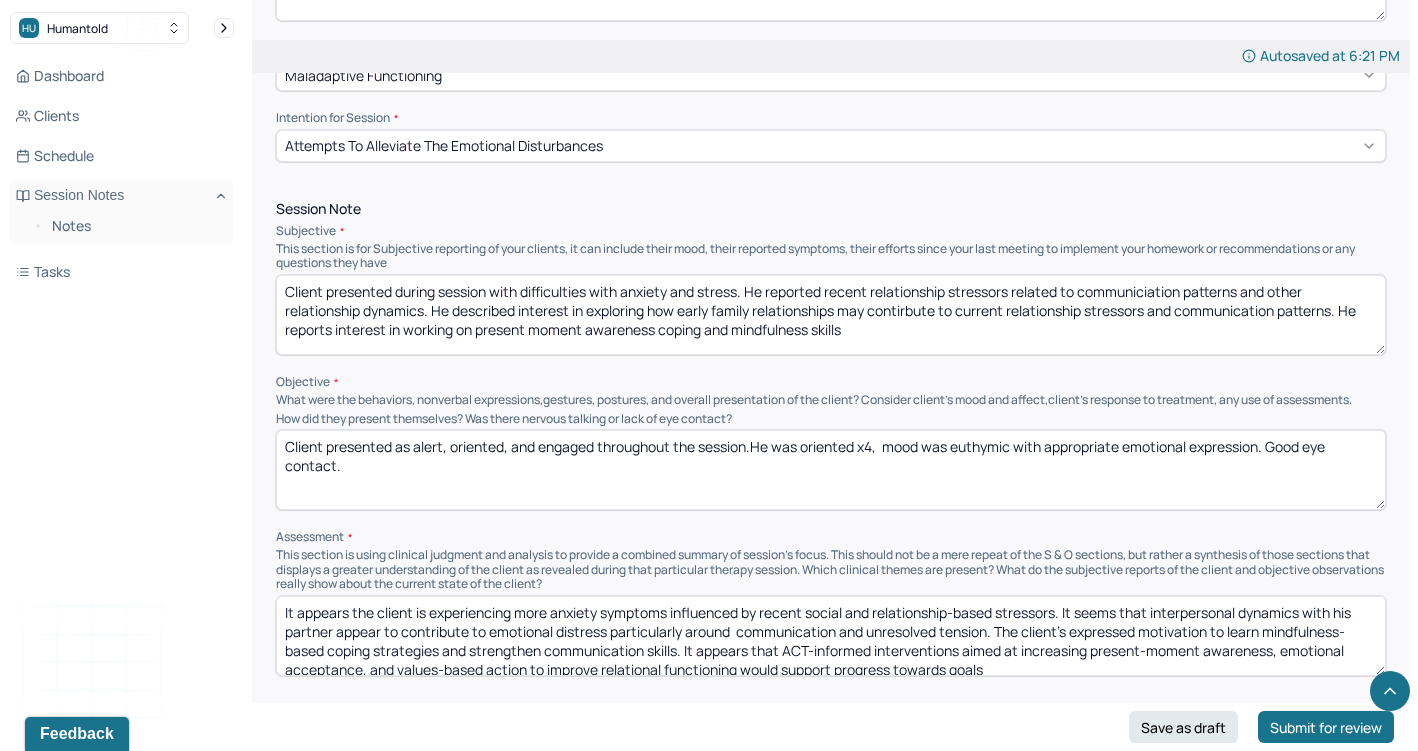 drag, startPoint x: 875, startPoint y: 307, endPoint x: 191, endPoint y: 245, distance: 686.8042 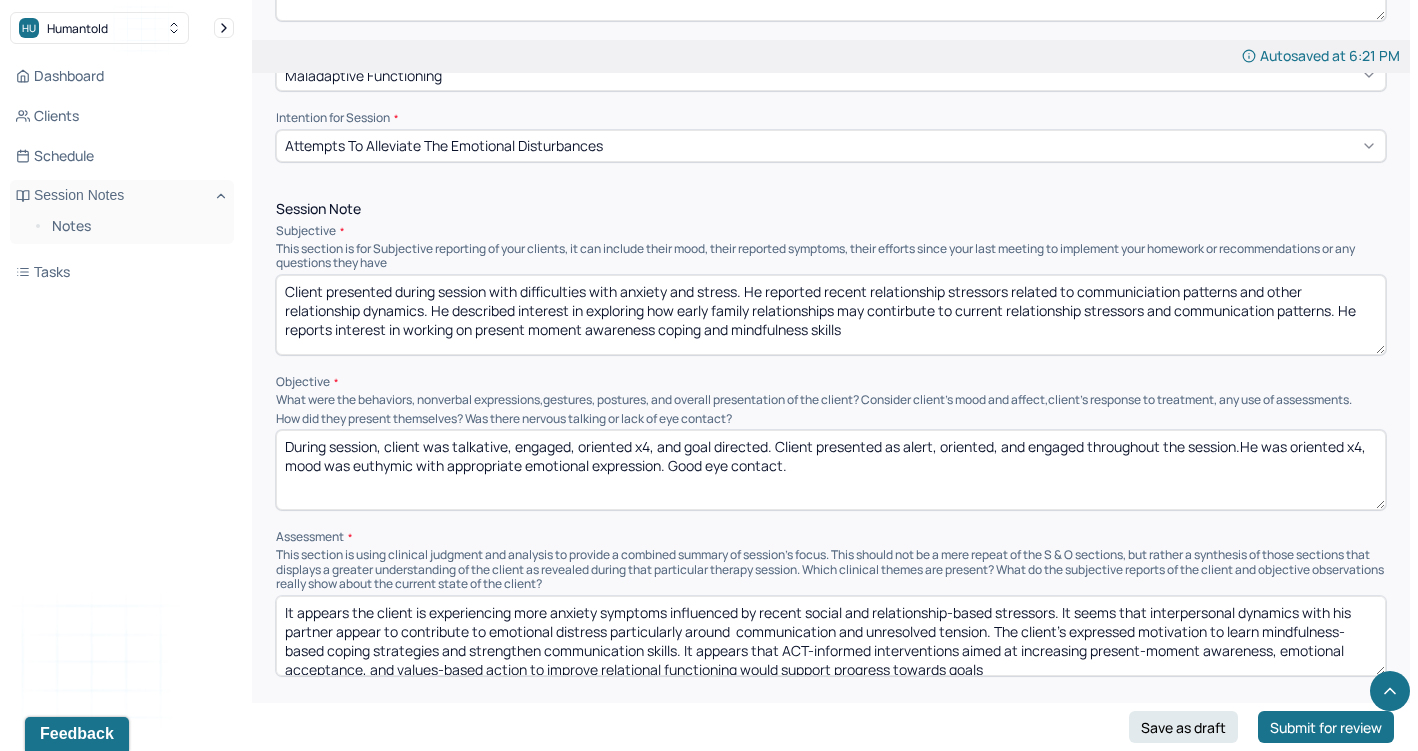 drag, startPoint x: 783, startPoint y: 434, endPoint x: 1420, endPoint y: 427, distance: 637.03845 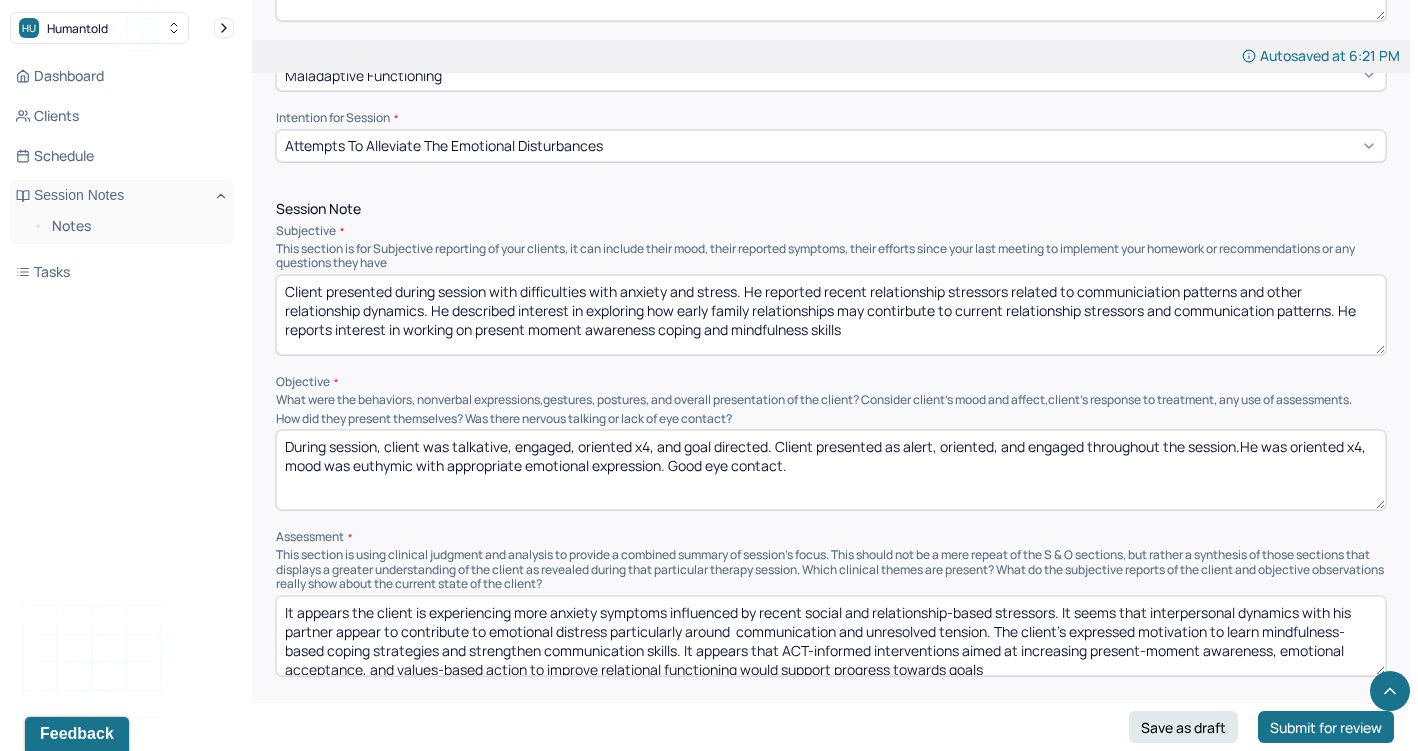 click on "HU Humantold Dashboard Clients Schedule Session Notes Notes Tasks AR [PERSON_NAME] provider Logout   New theme coming soon. Users will be able to switch themes soon on Mantle Edit Note Search by client name, chart number  FAQs AR [PERSON_NAME] Autosaved at 6:21 PM Appointment Details Client name [PERSON_NAME] Date of service [DATE] Time 8:00am - 9:00am Duration 1hr Appointment type individual therapy Provider name [PERSON_NAME] Modifier 1 95 Telemedicine Note type Individual soap note Load previous session note Instructions The fields marked with an asterisk ( * ) are required before you can submit your notes. Before you can submit your session notes, they must be signed. You have the option to save your notes as a draft before making a submission. Appointment location * Teletherapy Client Teletherapy Location here Home Office Other Provider Teletherapy Location Home Office Other Consent was received for the teletherapy session Primary diagnosis * (optional) * * * *" at bounding box center [709, 732] 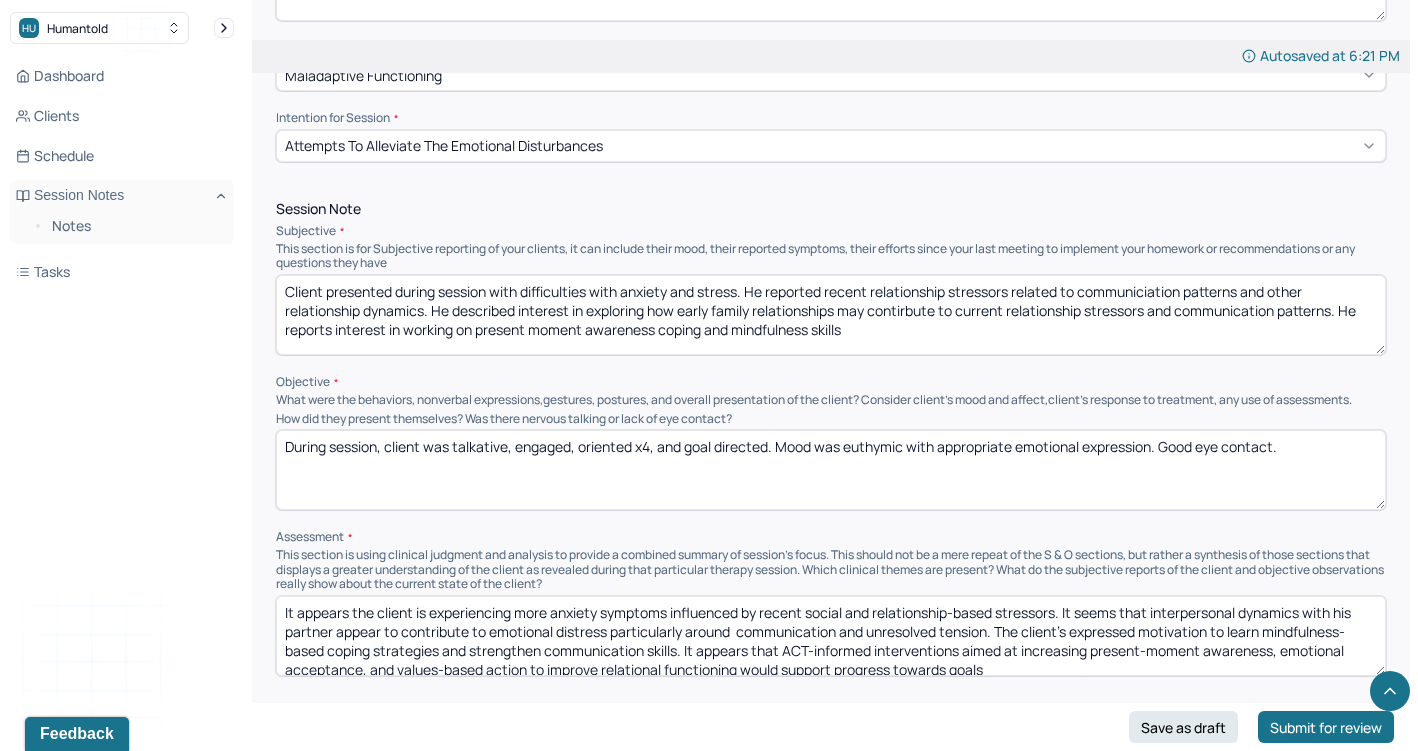 click on "During session, client was talkative, engaged, oriented x4, and goal directed. Client presented as alert, oriented, and engaged throughout the session.He was oriented x4,  mood was euthymic with appropriate emotional expression. Good eye contact." at bounding box center (831, 470) 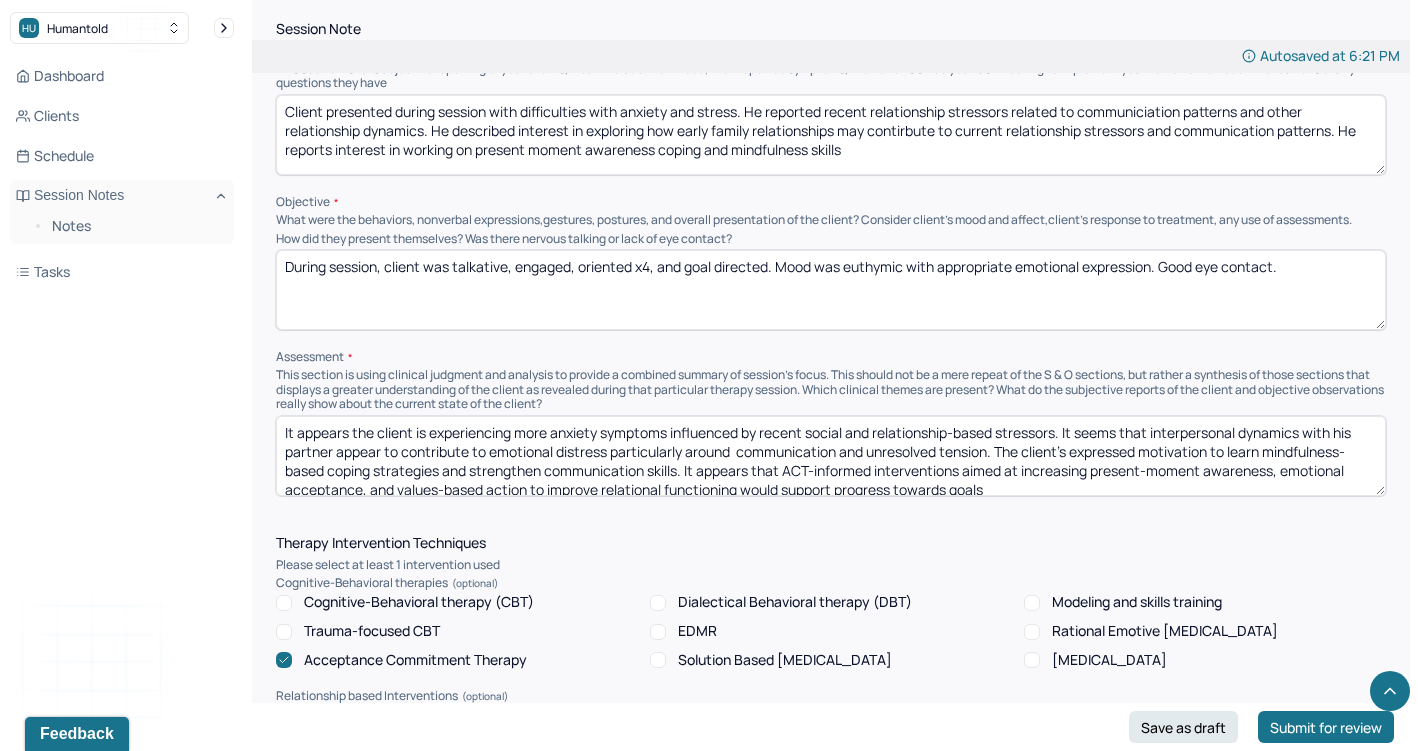 scroll, scrollTop: 1311, scrollLeft: 0, axis: vertical 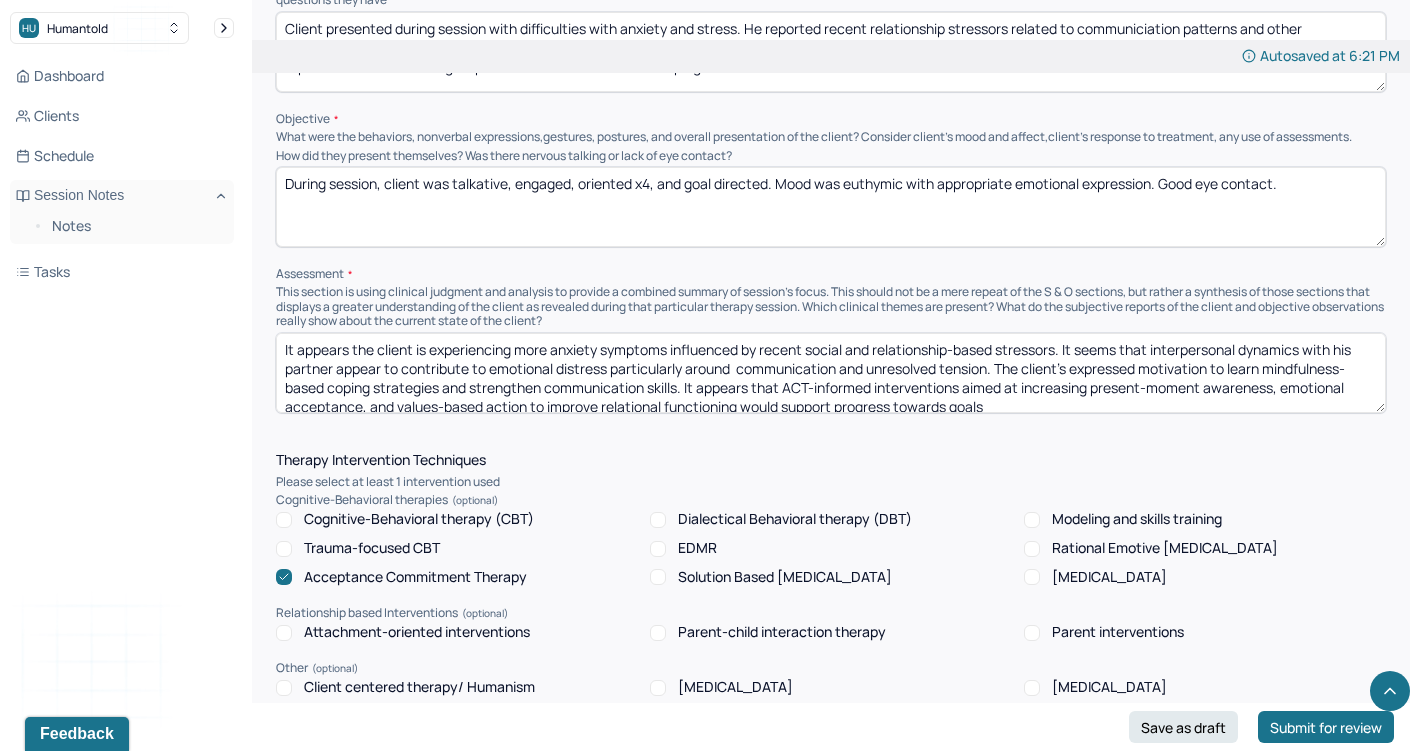 type on "During session, client was talkative, engaged, oriented x4, and goal directed. Mood was euthymic with appropriate emotional expression. Good eye contact." 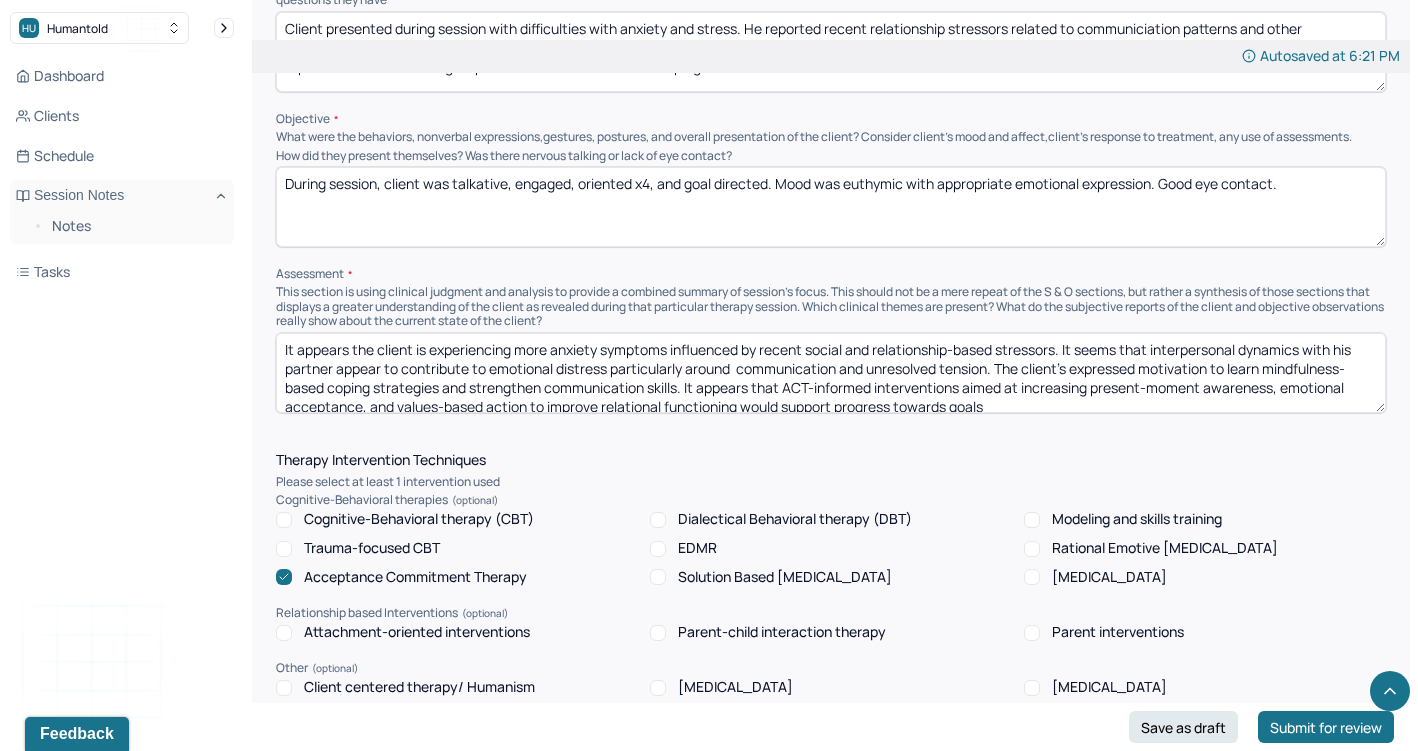 drag, startPoint x: 1066, startPoint y: 389, endPoint x: 251, endPoint y: 308, distance: 819.01526 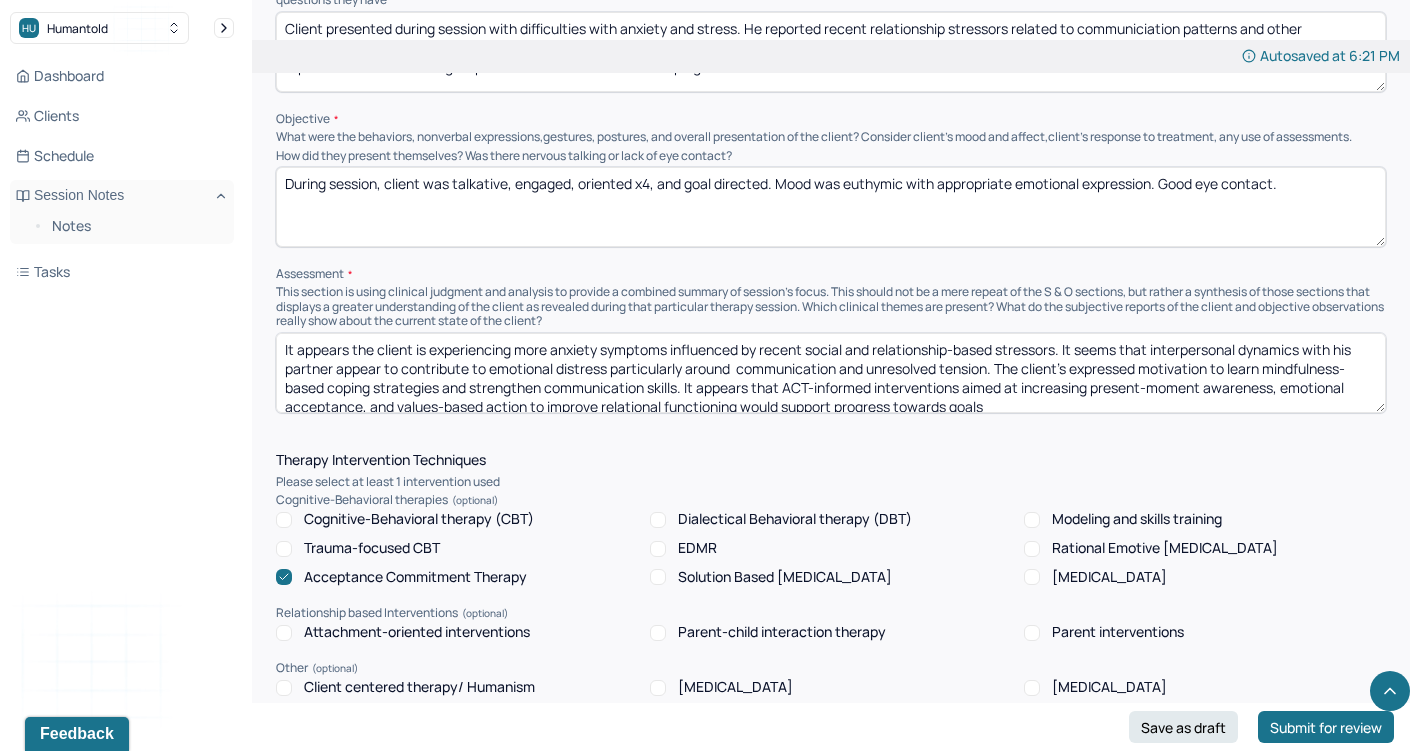 click on "New theme coming soon. Users will be able to switch themes soon on Mantle Edit Note Search by client name, chart number  FAQs AR [PERSON_NAME] Autosaved at 6:21 PM Appointment Details Client name [PERSON_NAME] Date of service [DATE] Time 8:00am - 9:00am Duration 1hr Appointment type individual therapy Provider name [PERSON_NAME] Modifier 1 95 Telemedicine Note type Individual soap note Load previous session note Instructions The fields marked with an asterisk ( * ) are required before you can submit your notes. Before you can submit your session notes, they must be signed. You have the option to save your notes as a draft before making a submission. Appointment location * Teletherapy Client Teletherapy Location here Home Office Other Provider Teletherapy Location Home Office Other Consent was received for the teletherapy session The teletherapy session was conducted via video Primary diagnosis * F41.1 [MEDICAL_DATA] Secondary diagnosis (optional) Secondary diagnosis Tertiary diagnosis *" at bounding box center (831, 490) 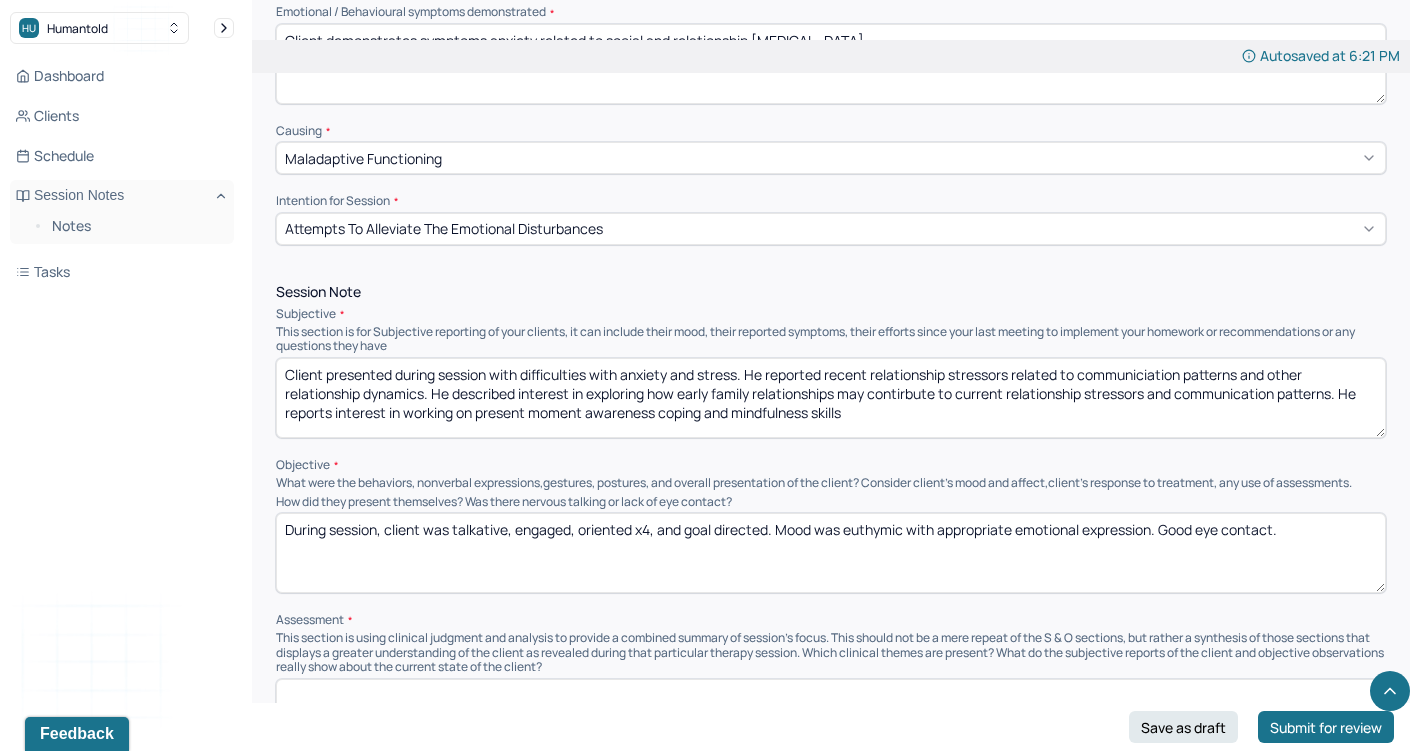 scroll, scrollTop: 1031, scrollLeft: 0, axis: vertical 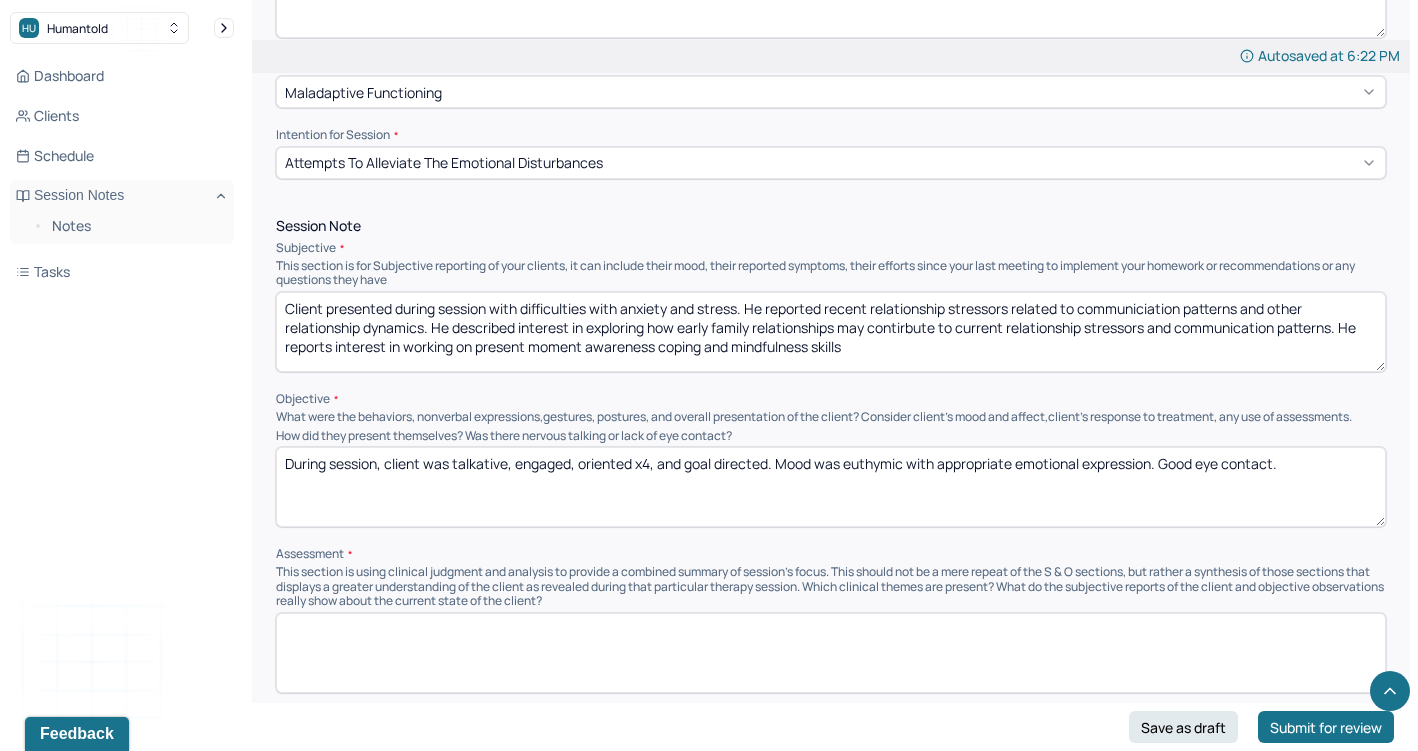 click on "Client presented during session with difficulties with anxiety and stress. He reported recent relationship stressors related to communiciation patterns and other relationship dynamics. He described interest in exploring how early family relationships may contirbute to current relationship stressors and communication patterns. He reports interest in working on present moment awareness coping and mindfulness skills" at bounding box center [831, 332] 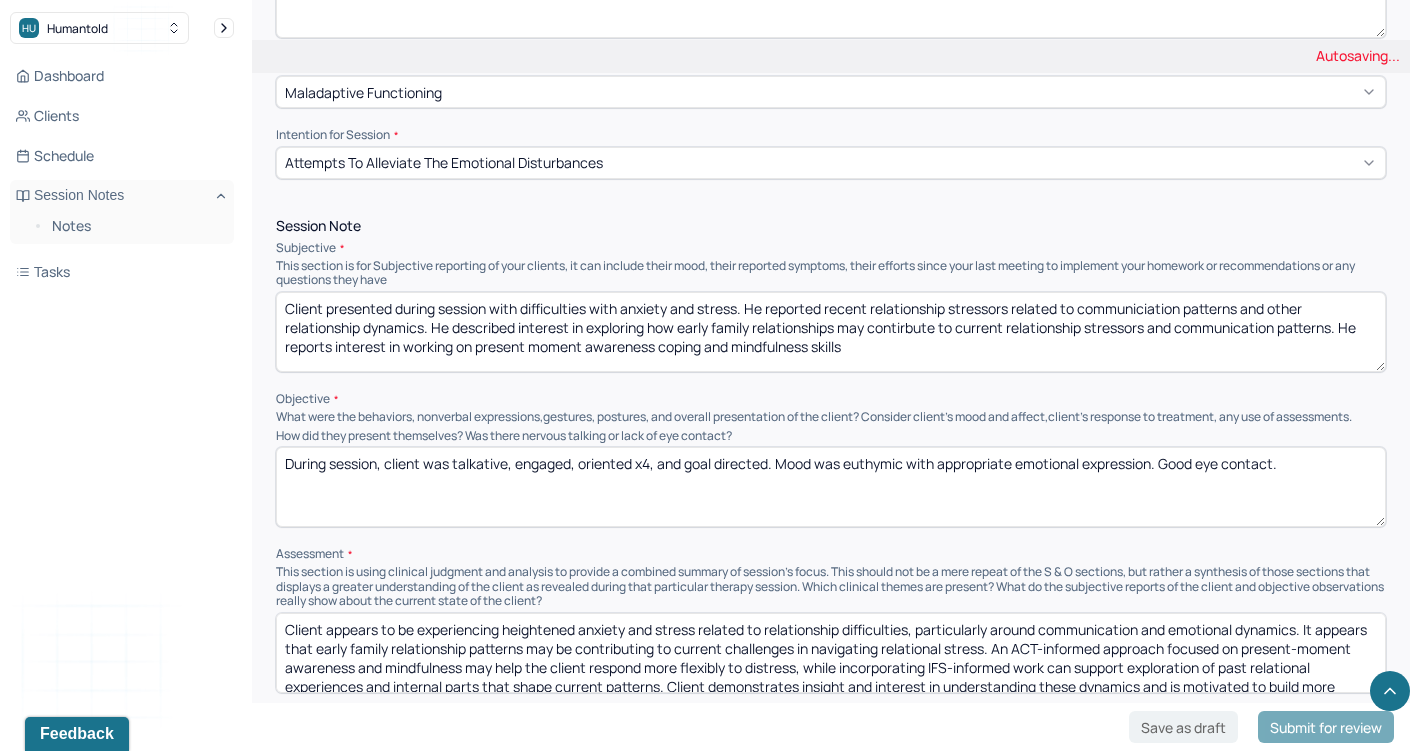 scroll, scrollTop: 0, scrollLeft: 0, axis: both 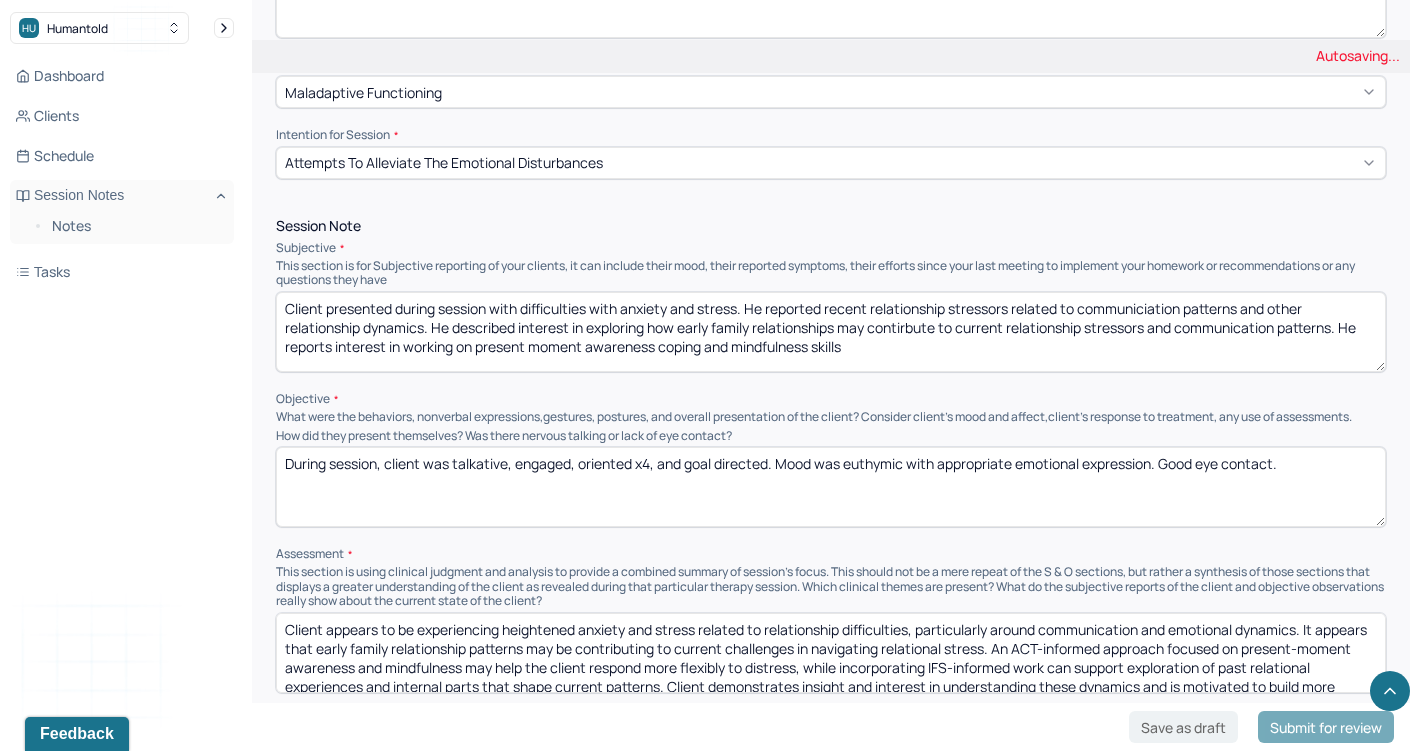drag, startPoint x: 325, startPoint y: 608, endPoint x: 239, endPoint y: 606, distance: 86.023254 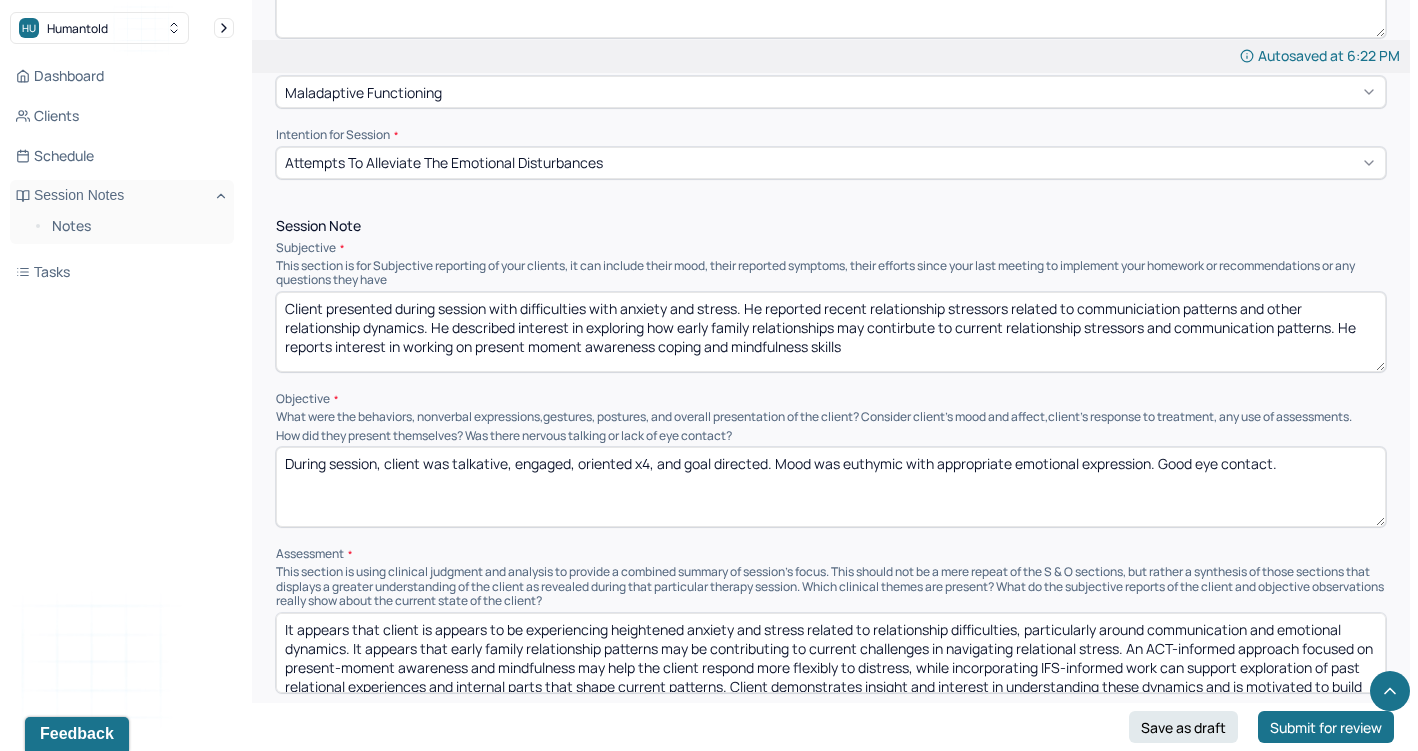 drag, startPoint x: 521, startPoint y: 613, endPoint x: 433, endPoint y: 611, distance: 88.02273 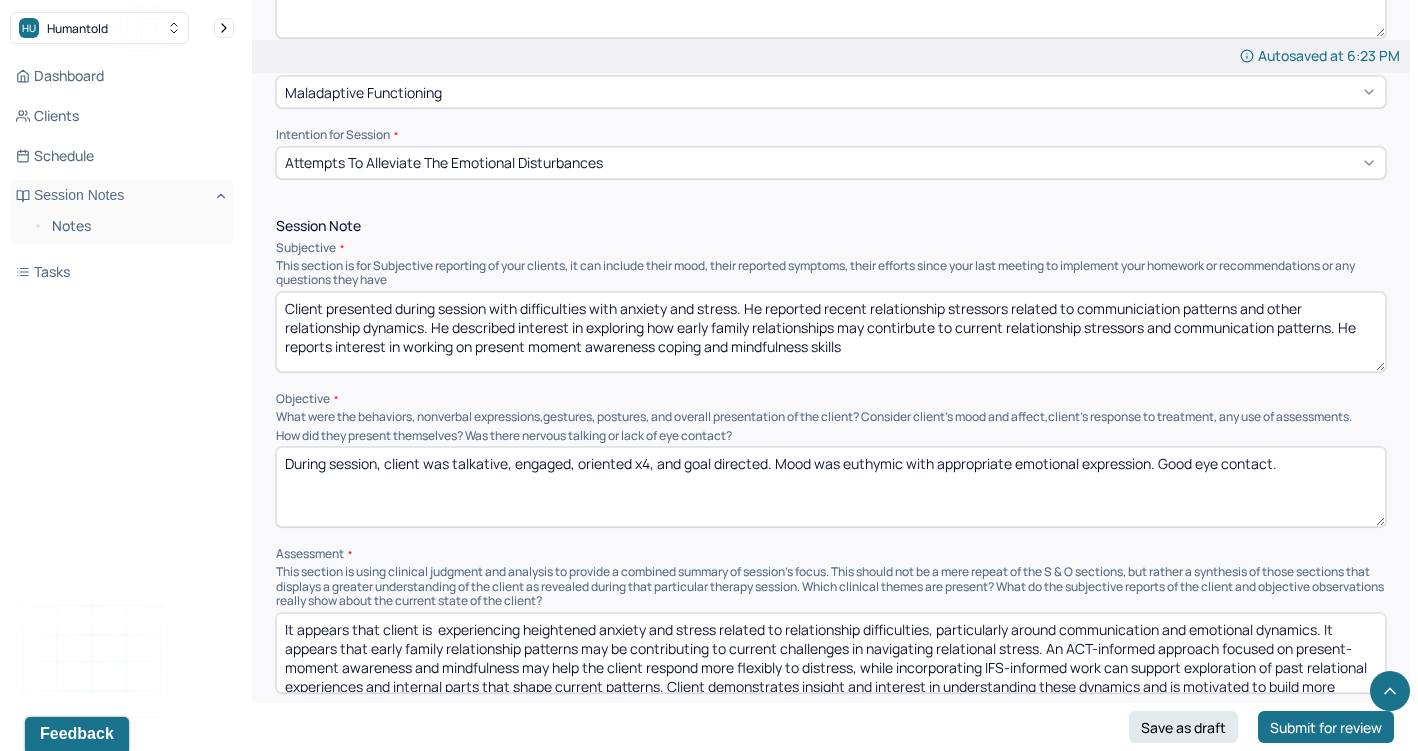 drag, startPoint x: 596, startPoint y: 614, endPoint x: 524, endPoint y: 614, distance: 72 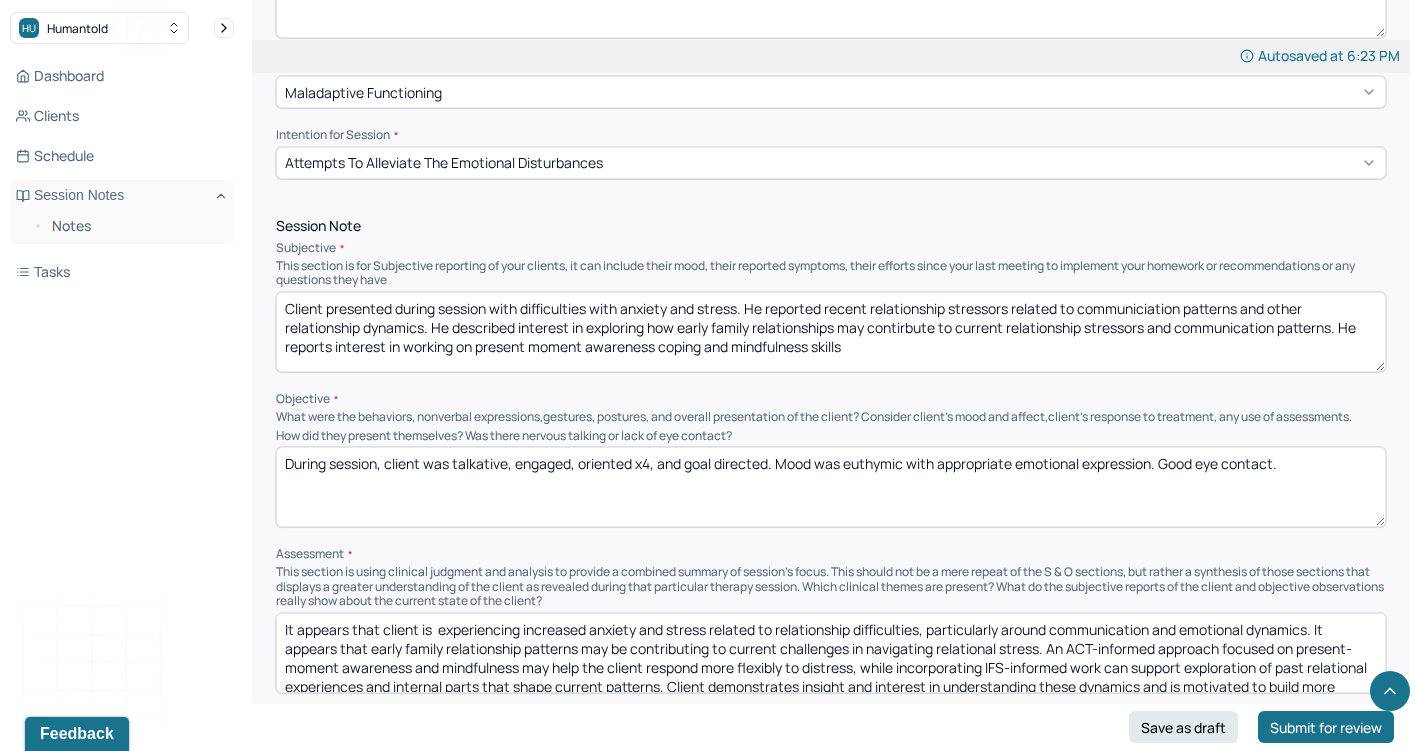 click on "Session Note Subjective This section is for Subjective reporting of your clients, it can include their mood, their reported symptoms, their efforts since your last meeting to implement your homework or recommendations or any questions they have Client presented during session with difficulties with anxiety and stress. He reported recent relationship stressors related to communiciation patterns and other relationship dynamics. He described interest in exploring how early family relationships may contirbute to current relationship stressors and communication patterns. He reports interest in working on present moment awareness coping and mindfulness skills  Objective What were the behaviors, nonverbal expressions,gestures, postures, and overall presentation of the client? Consider client's mood and affect,client's response to treatment, any use of assessments. How did they present themselves? Was there nervous talking or lack of eye contact? Assessment" at bounding box center (831, 456) 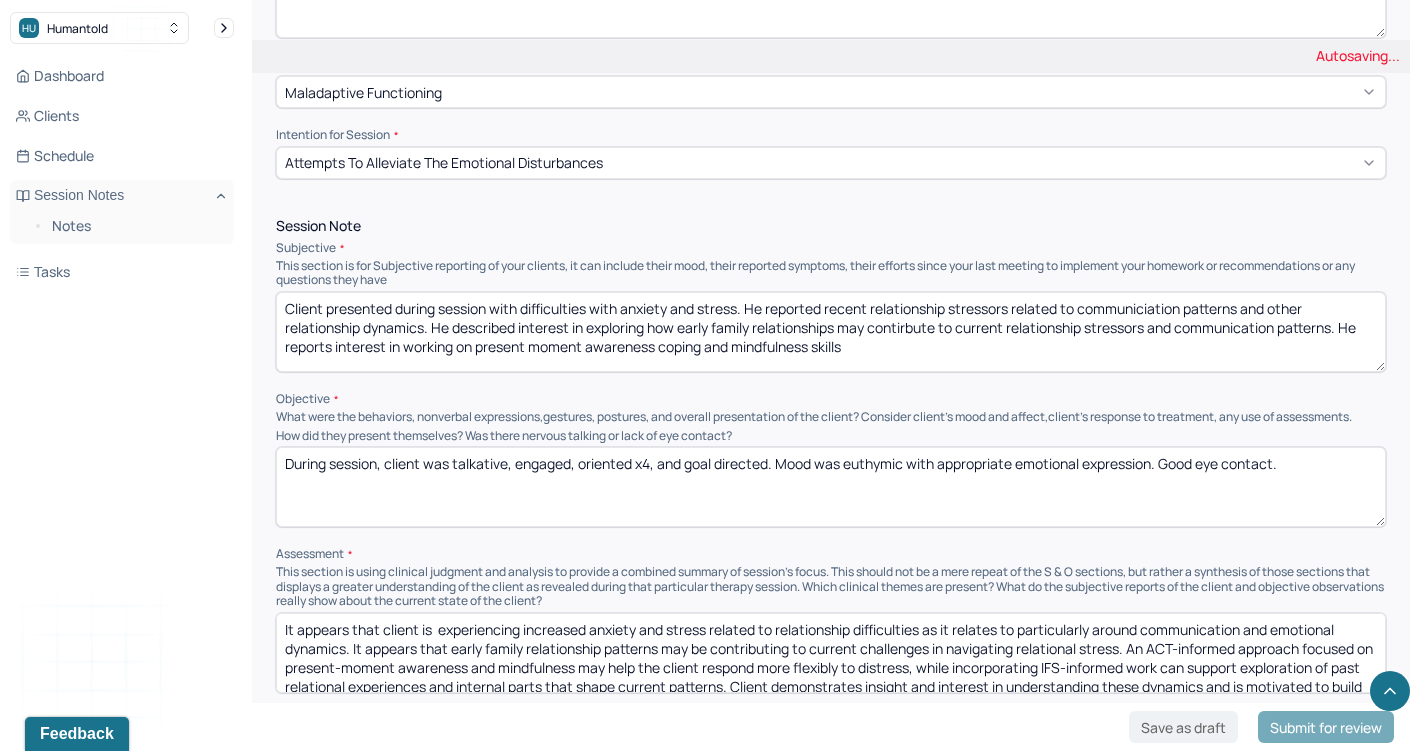 drag, startPoint x: 1137, startPoint y: 609, endPoint x: 1055, endPoint y: 606, distance: 82.05486 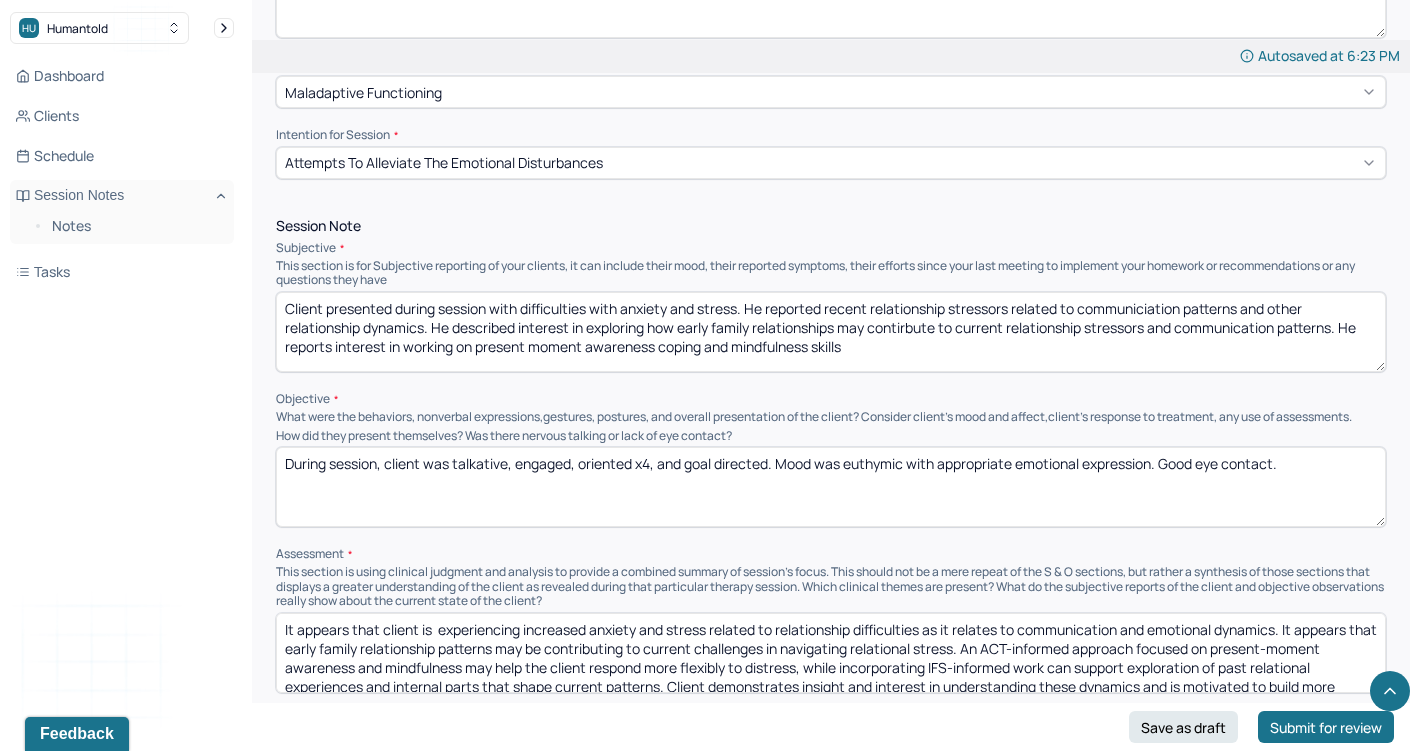 click on "It appears that client is  experiencing increased anxiety and stress related to relationship difficulties as it relates to communication and emotional dynamics. It appears that early family relationship patterns may be contributing to current challenges in navigating relational stress. An ACT-informed approach focused on present-moment awareness and mindfulness may help the client respond more flexibly to distress, while incorporating IFS-informed work can support exploration of past relational experiences and internal parts that shape current patterns. Client demonstrates insight and interest in understanding these dynamics and is motivated to build more adaptive ways of managing relationship stress and anxiety." at bounding box center (831, 653) 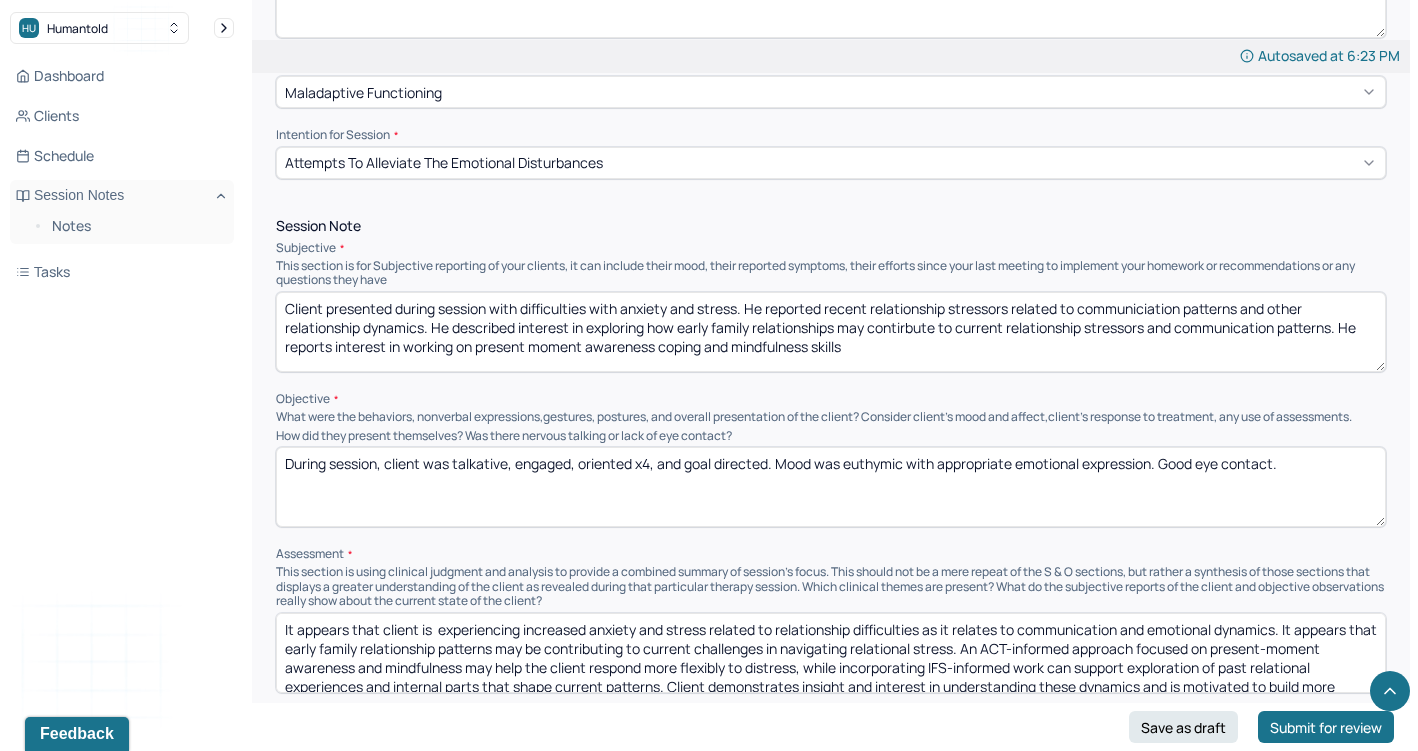 drag, startPoint x: 797, startPoint y: 628, endPoint x: 989, endPoint y: 621, distance: 192.12756 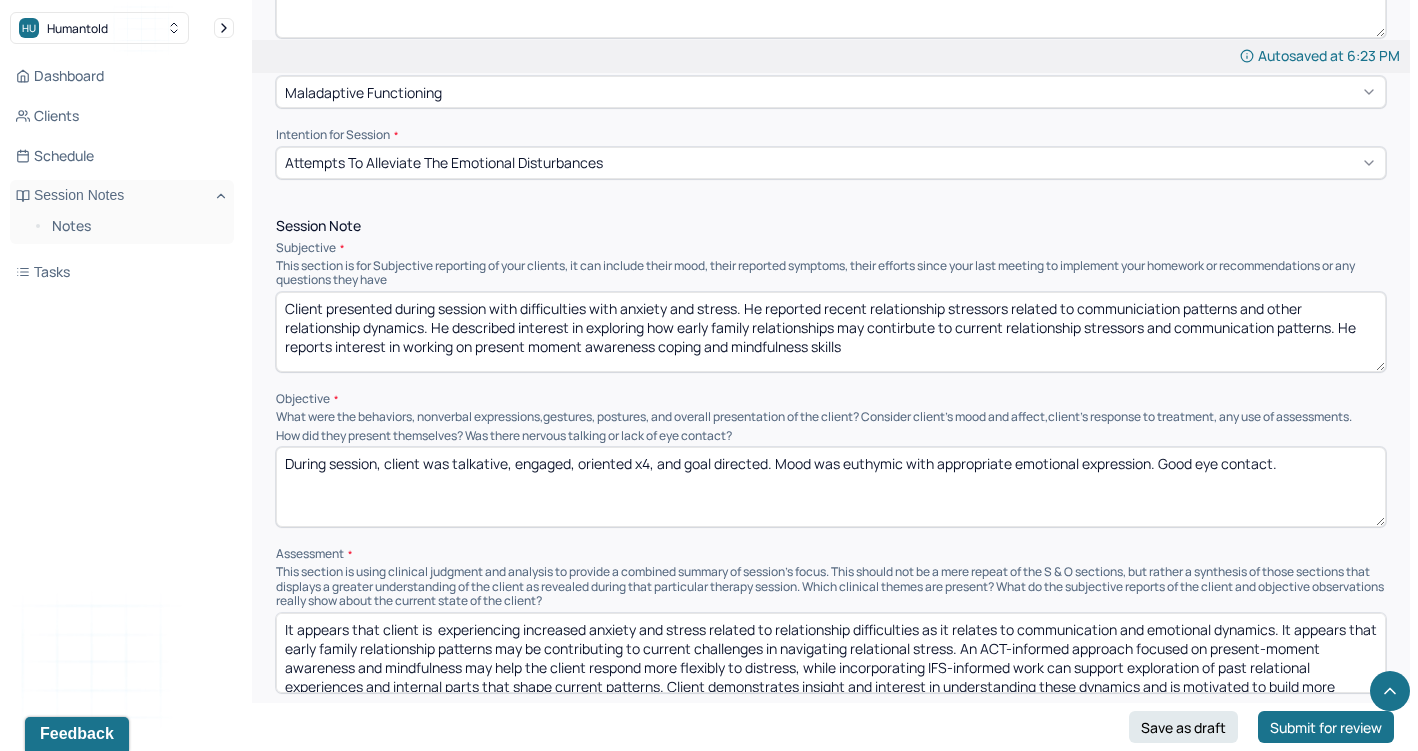 click on "It appears that client is  experiencing increased anxiety and stress related to relationship difficulties as it relates to communication and emotional dynamics. It appears that early family relationship patterns may be contributing to current challenges in navigating relational stress. An ACT-informed approach focused on present-moment awareness and mindfulness may help the client respond more flexibly to distress, while incorporating IFS-informed work can support exploration of past relational experiences and internal parts that shape current patterns. Client demonstrates insight and interest in understanding these dynamics and is motivated to build more adaptive ways of managing relationship stress and anxiety." at bounding box center [831, 653] 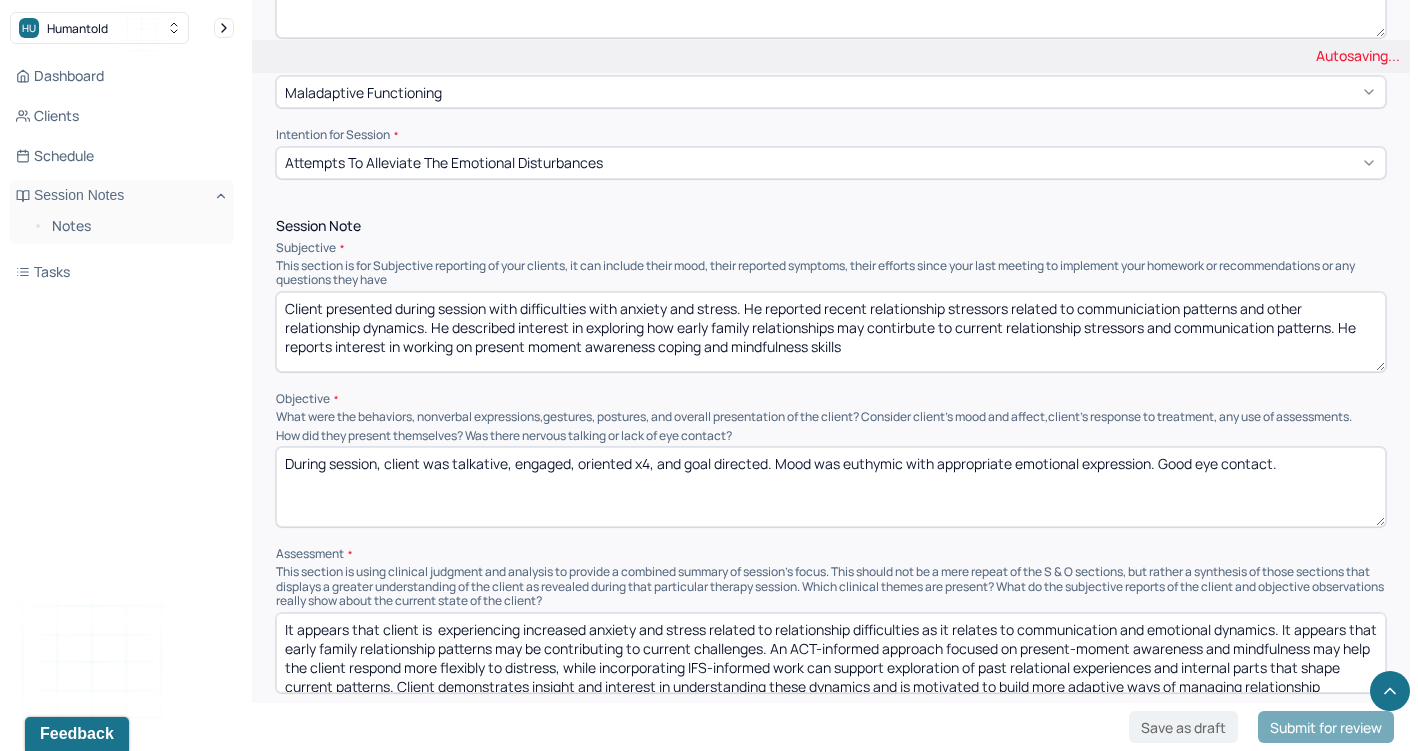 click on "It appears that client is  experiencing increased anxiety and stress related to relationship difficulties as it relates to communication and emotional dynamics. It appears that early family relationship patterns may be contributing to current challenges in navigating relational stress. An ACT-informed approach focused on present-moment awareness and mindfulness may help the client respond more flexibly to distress, while incorporating IFS-informed work can support exploration of past relational experiences and internal parts that shape current patterns. Client demonstrates insight and interest in understanding these dynamics and is motivated to build more adaptive ways of managing relationship stress and anxiety." at bounding box center [831, 653] 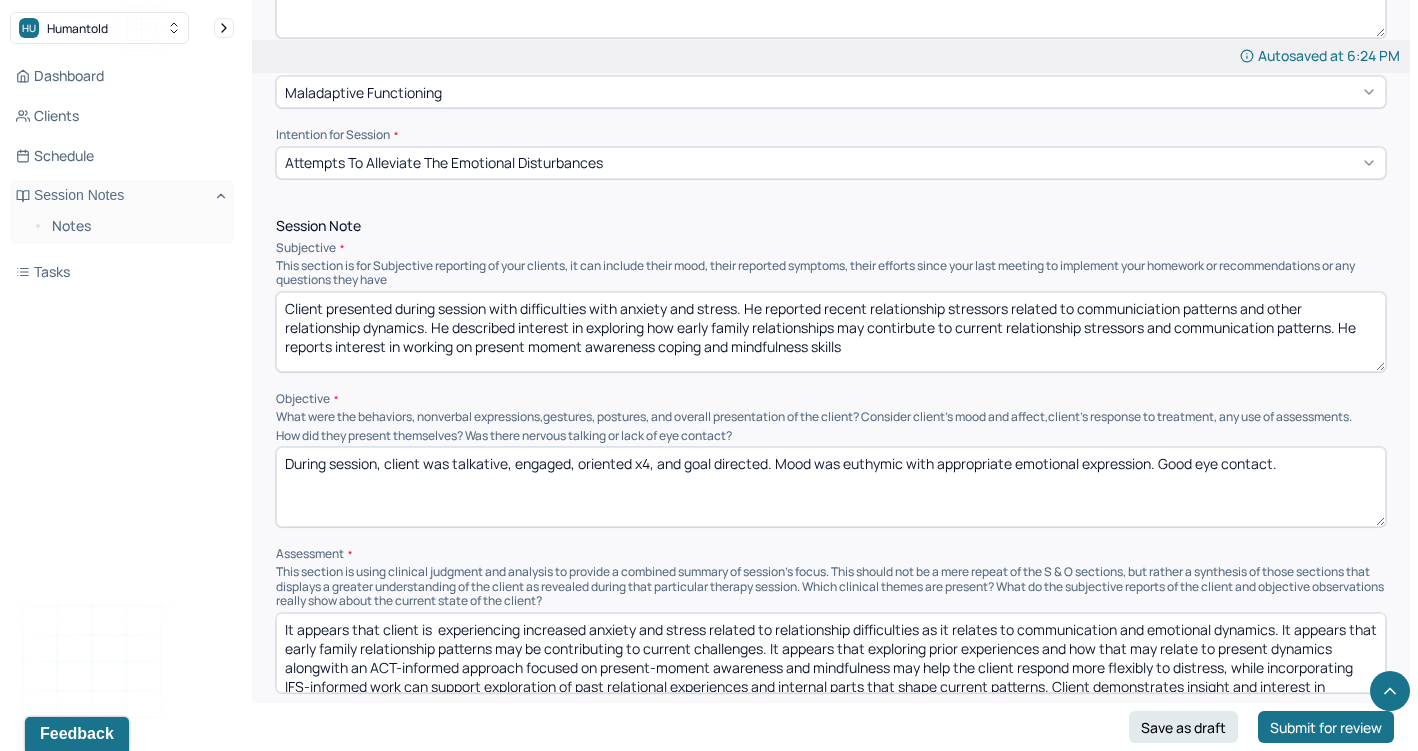 click on "It appears that client is  experiencing increased anxiety and stress related to relationship difficulties as it relates to communication and emotional dynamics. It appears that early family relationship patterns may be contributing to current challenges. It appears that exploring prior experiences and how that may relate to present dynamics alongwith an ACT-informed approach focused on present-moment awareness and mindfulness may help the client respond more flexibly to distress, while incorporating IFS-informed work can support exploration of past relational experiences and internal parts that shape current patterns. Client demonstrates insight and interest in understanding these dynamics and is motivated to build more adaptive ways of managing relationship stress and anxiety." at bounding box center [831, 653] 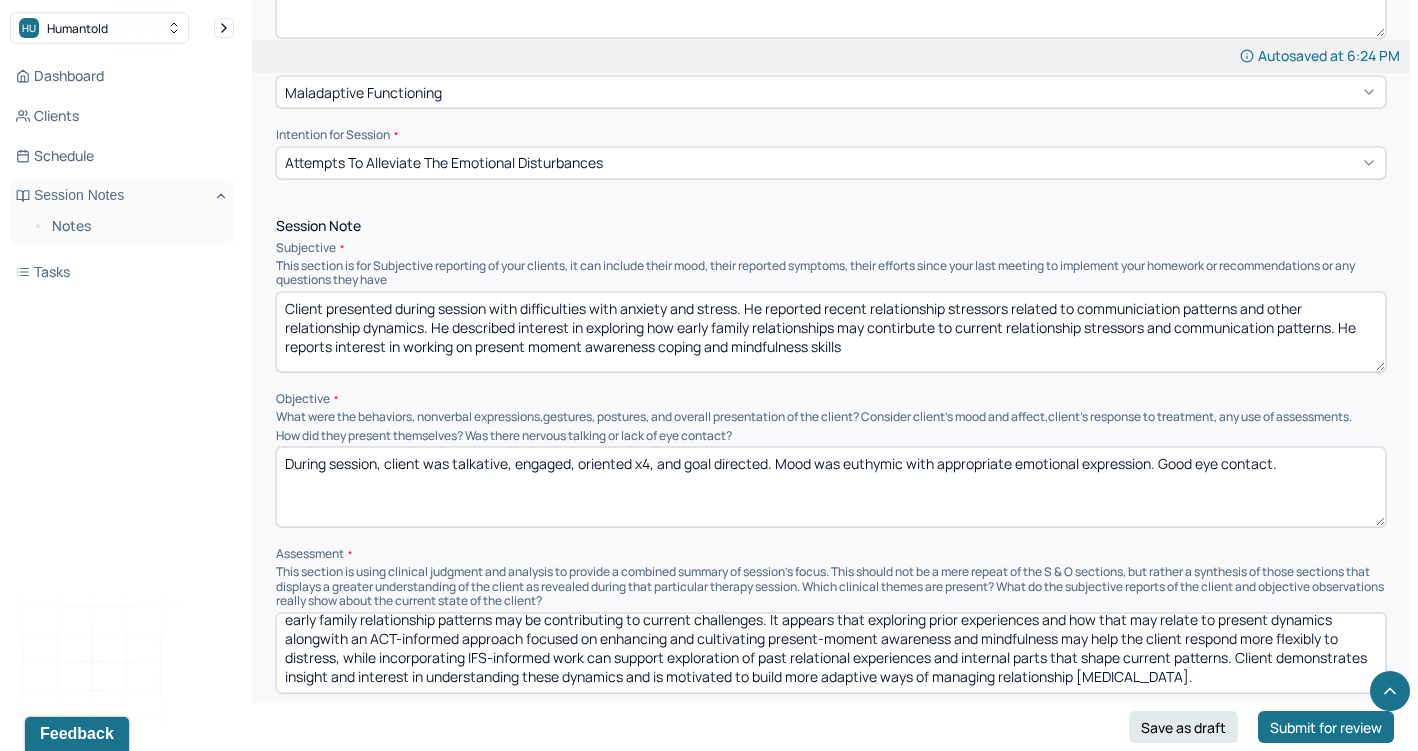 scroll, scrollTop: 28, scrollLeft: 0, axis: vertical 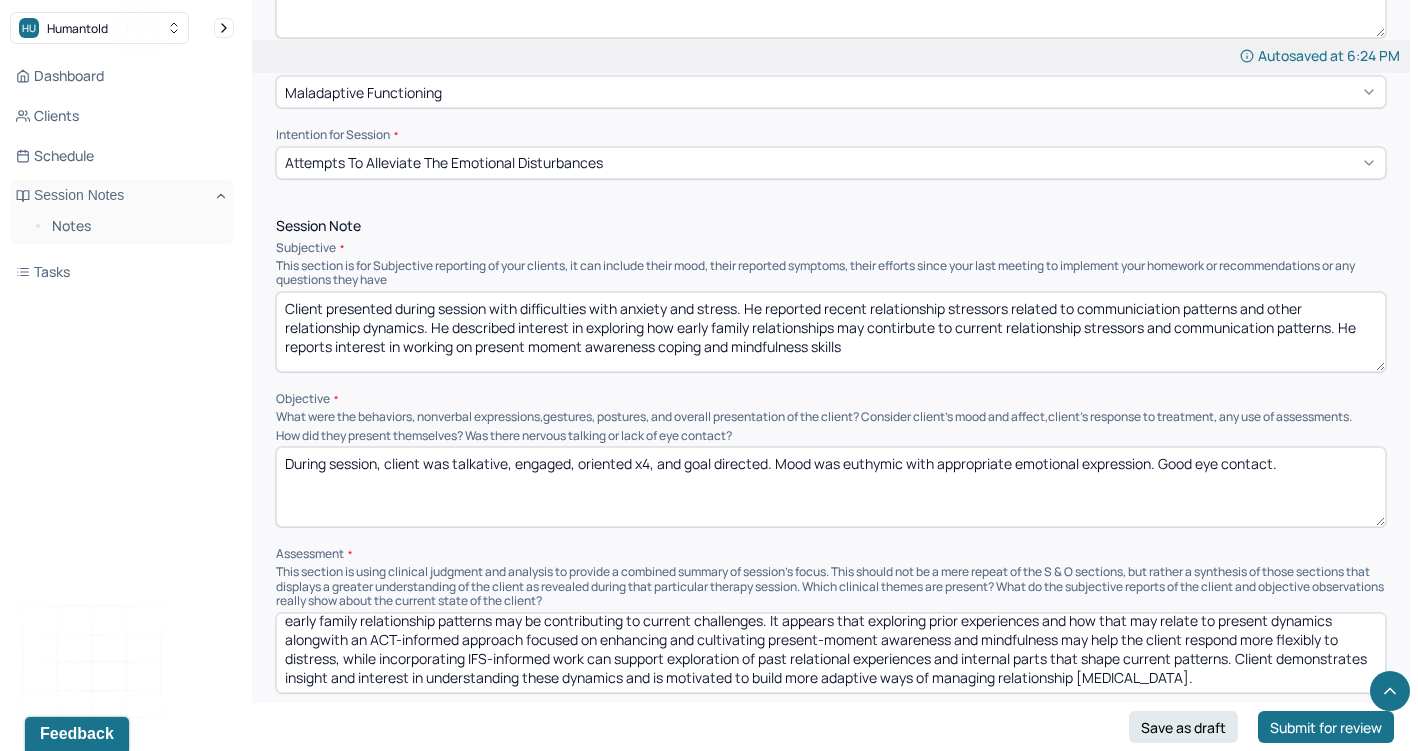 drag, startPoint x: 344, startPoint y: 641, endPoint x: 1238, endPoint y: 642, distance: 894.00055 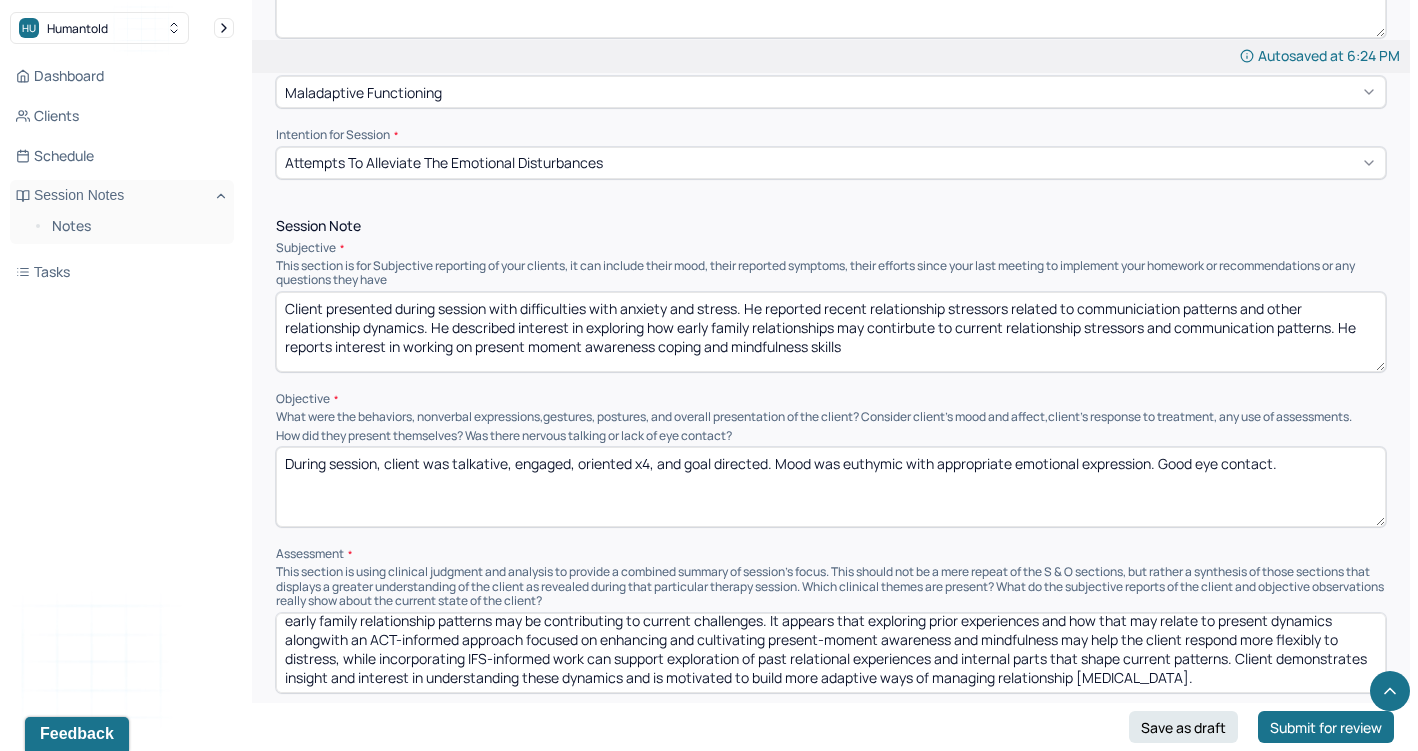 click on "It appears that client is  experiencing increased anxiety and stress related to relationship difficulties as it relates to communication and emotional dynamics. It appears that early family relationship patterns may be contributing to current challenges. It appears that exploring prior experiences and how that may relate to present dynamics alongwith an ACT-informed approach focused on enhancing and cultivating present-moment awareness and mindfulness may help the client respond more flexibly to distress, while incorporating IFS-informed work can support exploration of past relational experiences and internal parts that shape current patterns. Client demonstrates insight and interest in understanding these dynamics and is motivated to build more adaptive ways of managing relationship [MEDICAL_DATA]." at bounding box center (831, 653) 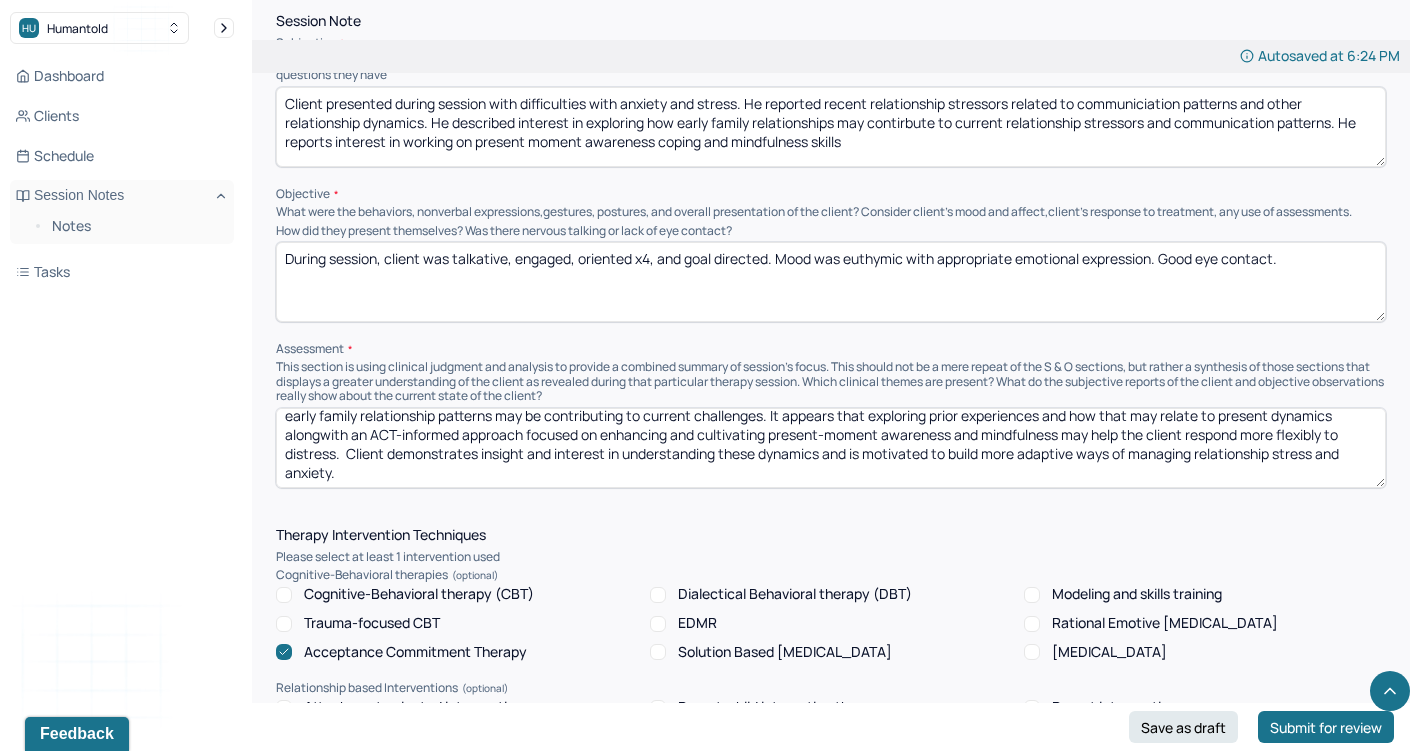 scroll, scrollTop: 1252, scrollLeft: 0, axis: vertical 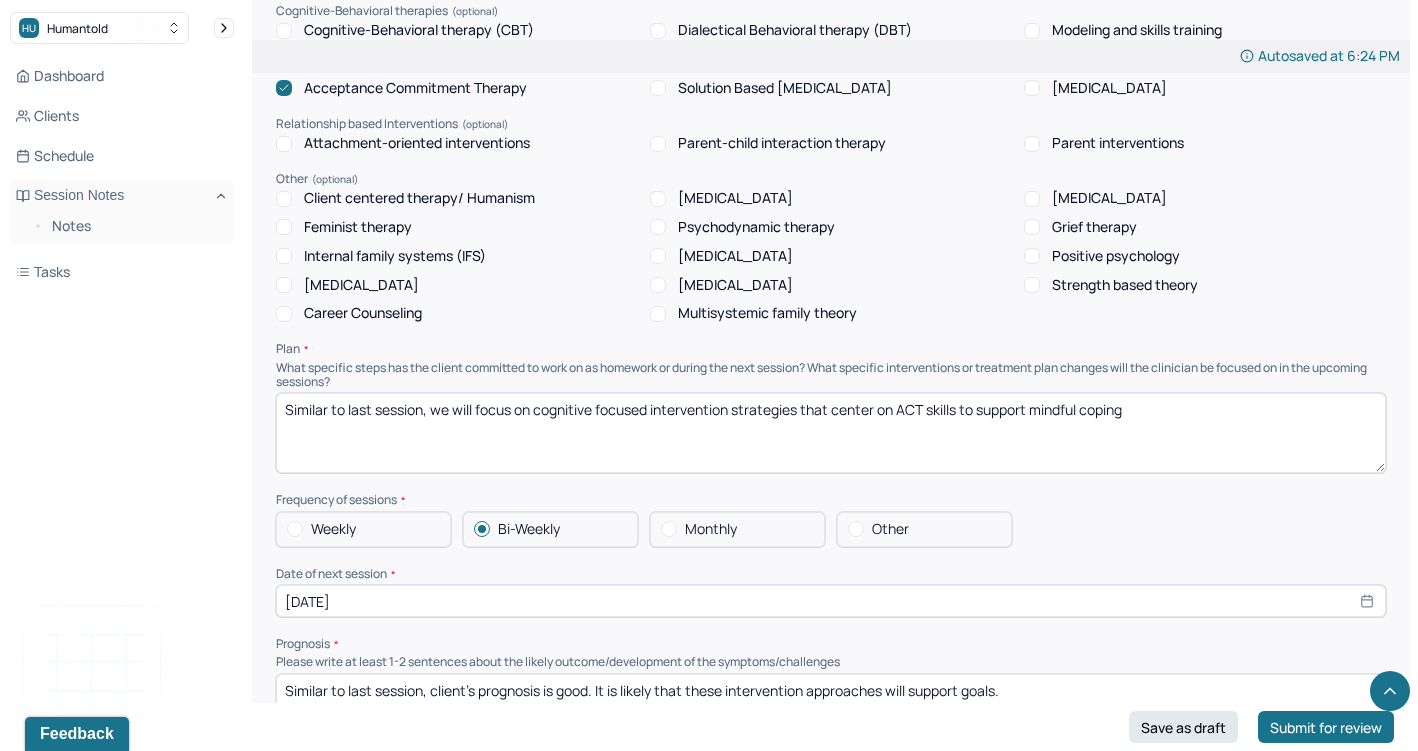 type on "It appears that client is  experiencing increased anxiety and stress related to relationship difficulties as it relates to communication and emotional dynamics. It appears that early family relationship patterns may be contributing to current challenges. It appears that exploring prior experiences and how that may relate to present dynamics alongwith an ACT-informed approach focused on enhancing and cultivating present-moment awareness and mindfulness may help the client respond more flexibly to distress.  Client demonstrates insight and interest in understanding these dynamics and is motivated to build more adaptive ways of managing relationship stress and anxiety." 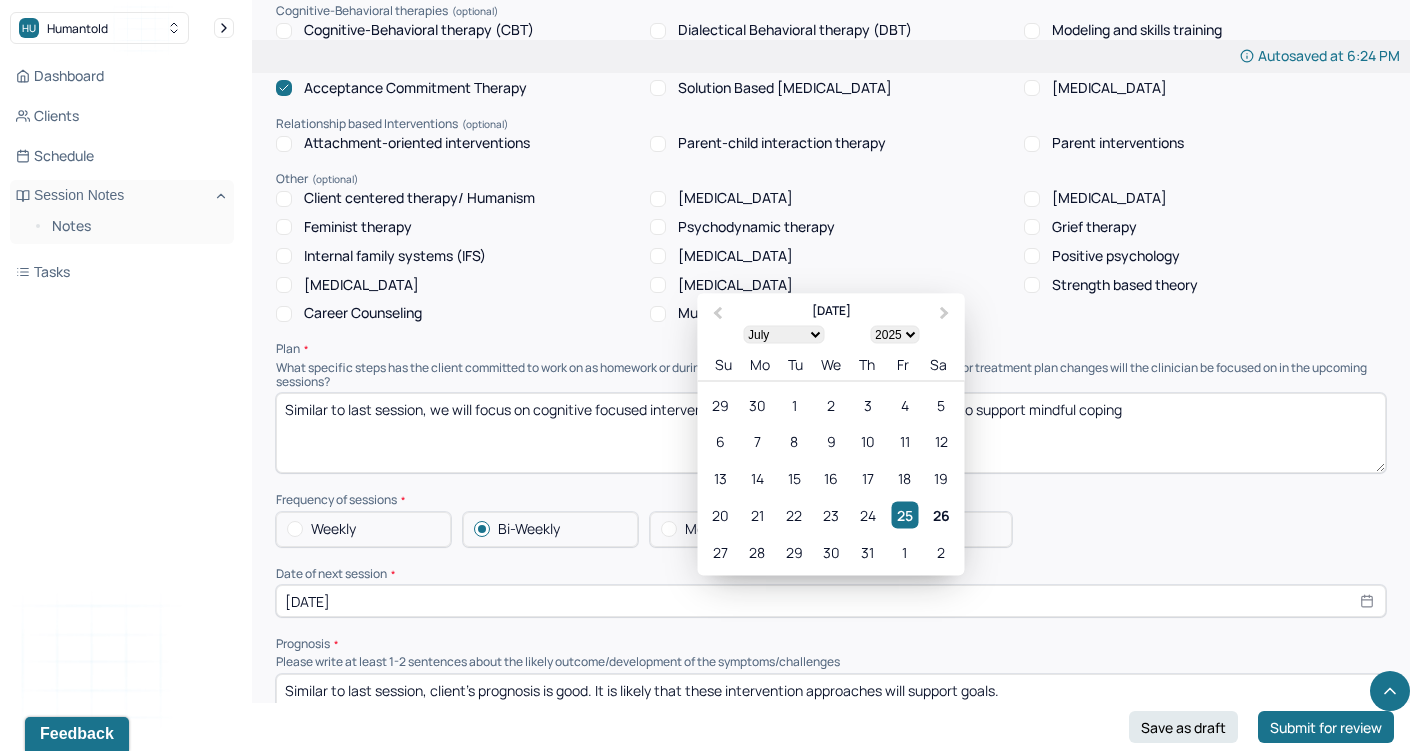 click on "July [DATE] February March April May June July August September October November [DATE] 1901 1902 1903 1904 1905 1906 1907 1908 1909 1910 1911 1912 1913 1914 1915 1916 1917 1918 1919 1920 1921 1922 1923 1924 1925 1926 1927 1928 1929 1930 1931 1932 1933 1934 1935 1936 1937 1938 1939 1940 1941 1942 1943 1944 1945 1946 1947 1948 1949 1950 1951 1952 1953 1954 1955 1956 1957 1958 1959 1960 1961 1962 1963 1964 1965 1966 1967 1968 1969 1970 1971 1972 1973 1974 1975 1976 1977 1978 1979 1980 1981 1982 1983 1984 1985 1986 1987 1988 1989 1990 1991 1992 1993 1994 1995 1996 1997 1998 1999 2000 2001 2002 2003 2004 2005 2006 2007 2008 2009 2010 2011 2012 2013 2014 2015 2016 2017 2018 2019 2020 2021 2022 2023 2024 2025 2026 2027 2028 2029 2030 2031 2032 2033 2034 2035 2036 2037 2038 2039 2040 2041 2042 2043 2044 2045 2046 2047 2048 2049 2050 2051 2052 2053 2054 2055 2056 2057 2058 2059 2060 2061 2062 2063 2064 2065 2066 2067 2068 2069 2070 2071 2072 2073 2074 2075 2076 2077 2078 2079 2080 2081 2082 2083 2084 Su" at bounding box center (831, 338) 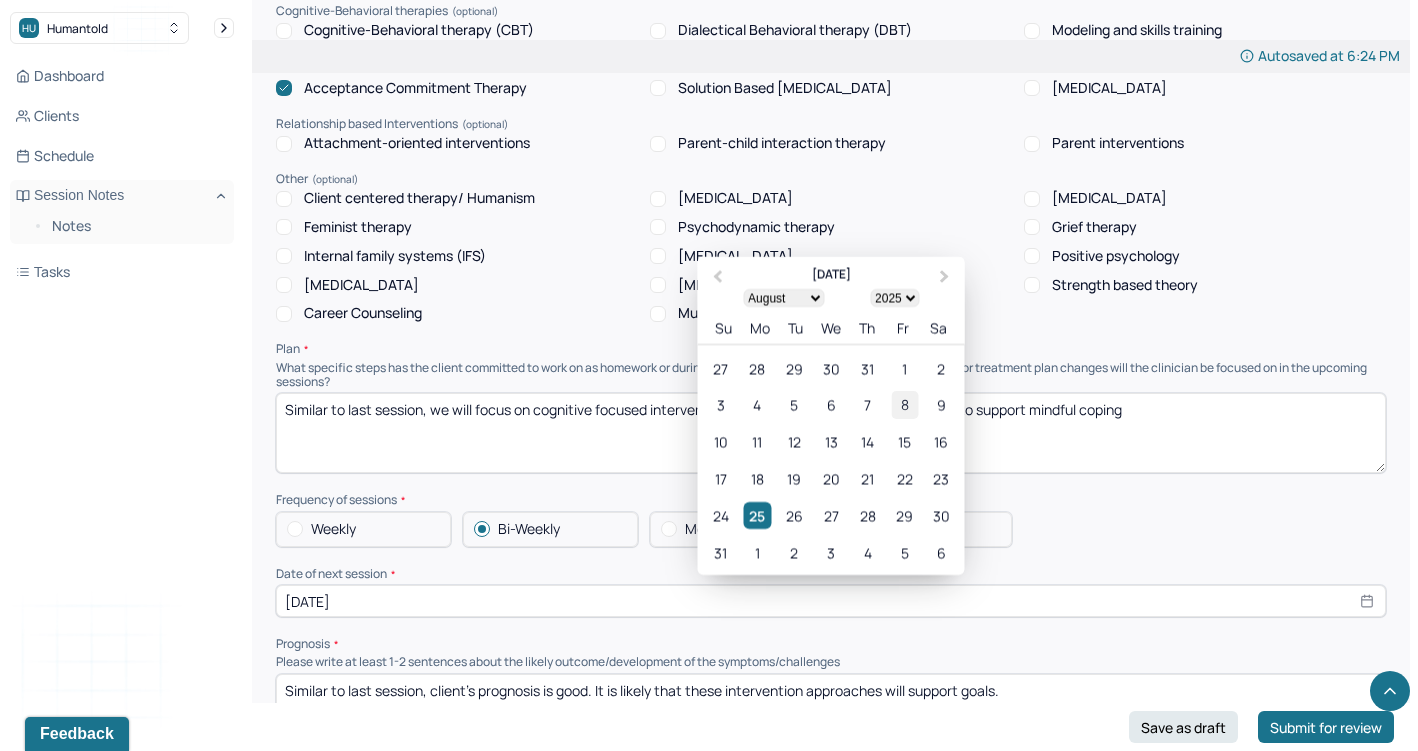 click on "8" at bounding box center (904, 405) 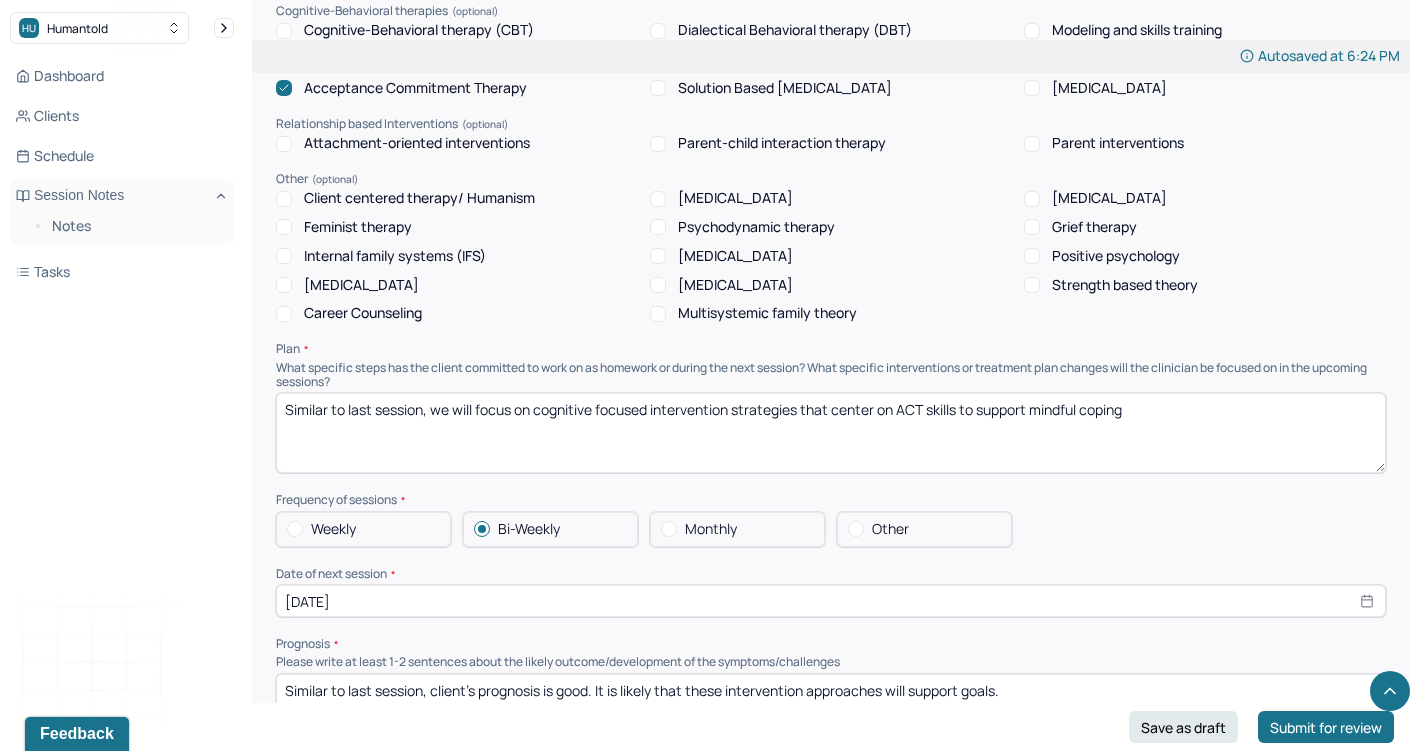 type on "[DATE]" 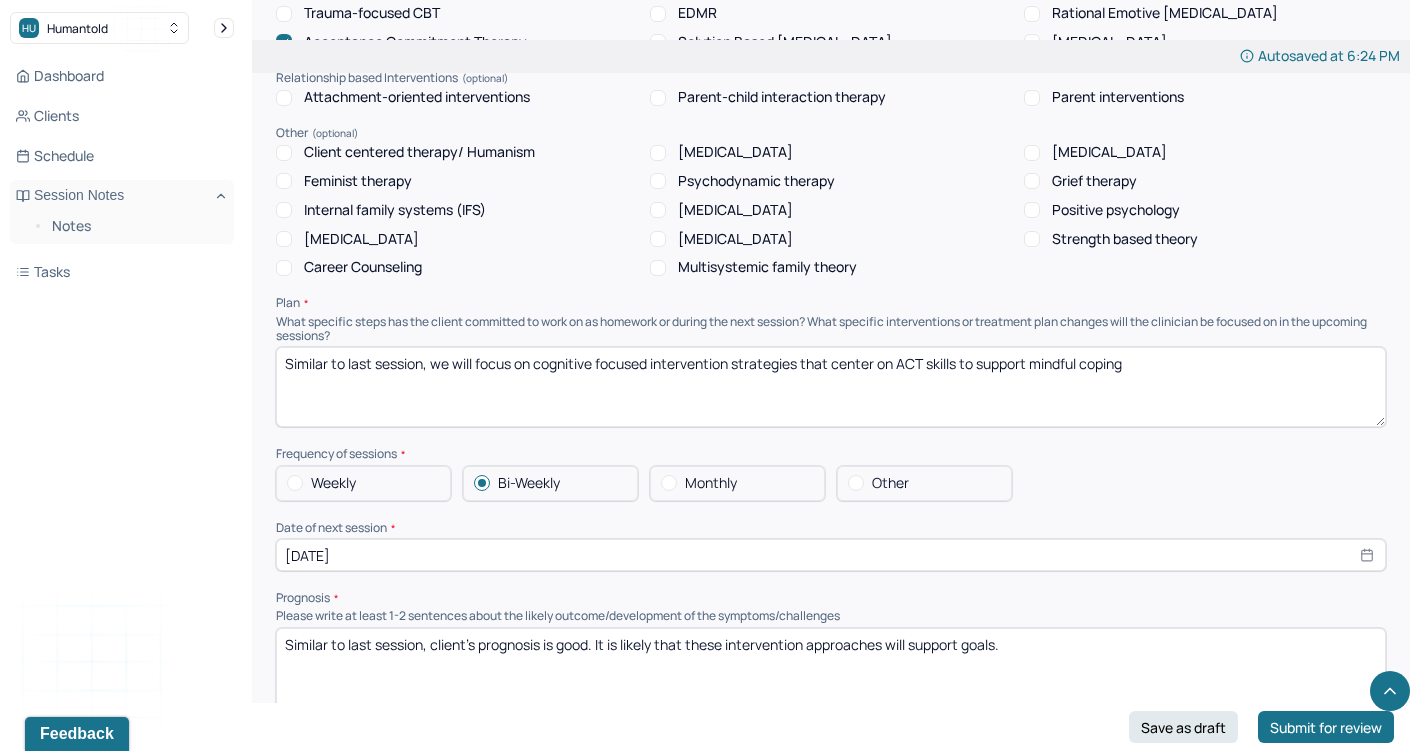 scroll, scrollTop: 1949, scrollLeft: 0, axis: vertical 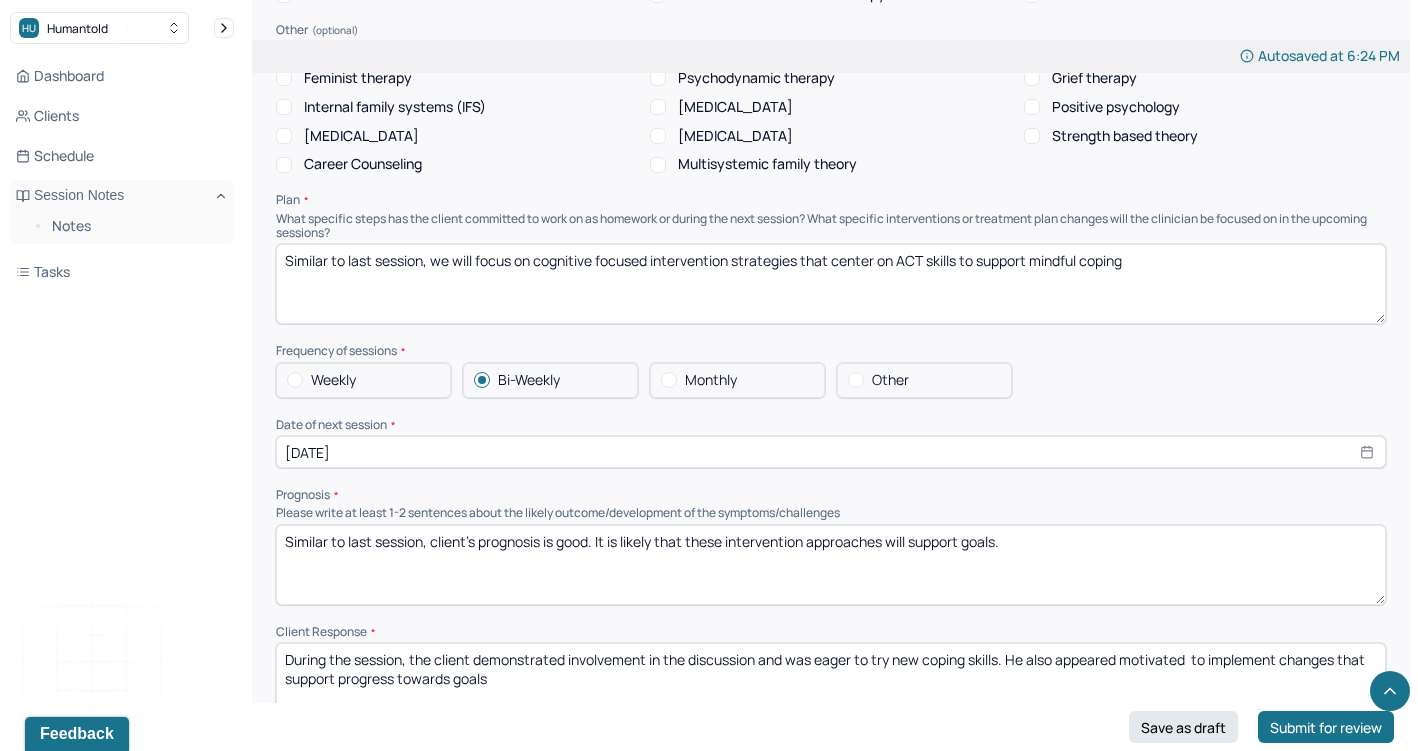 click on "Similar to last session, client's prognosis is good. It is likely that these intervention approaches will support goals." at bounding box center (831, 565) 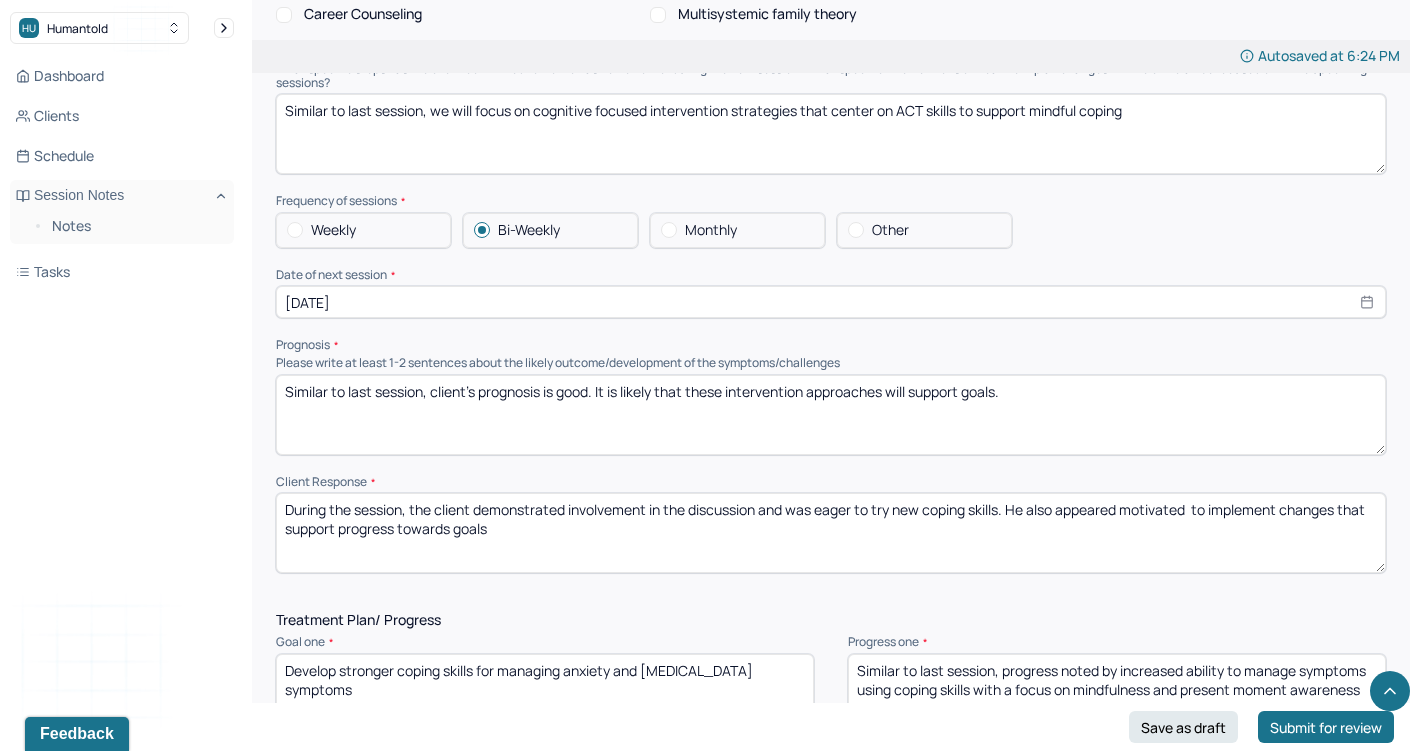 scroll, scrollTop: 2139, scrollLeft: 0, axis: vertical 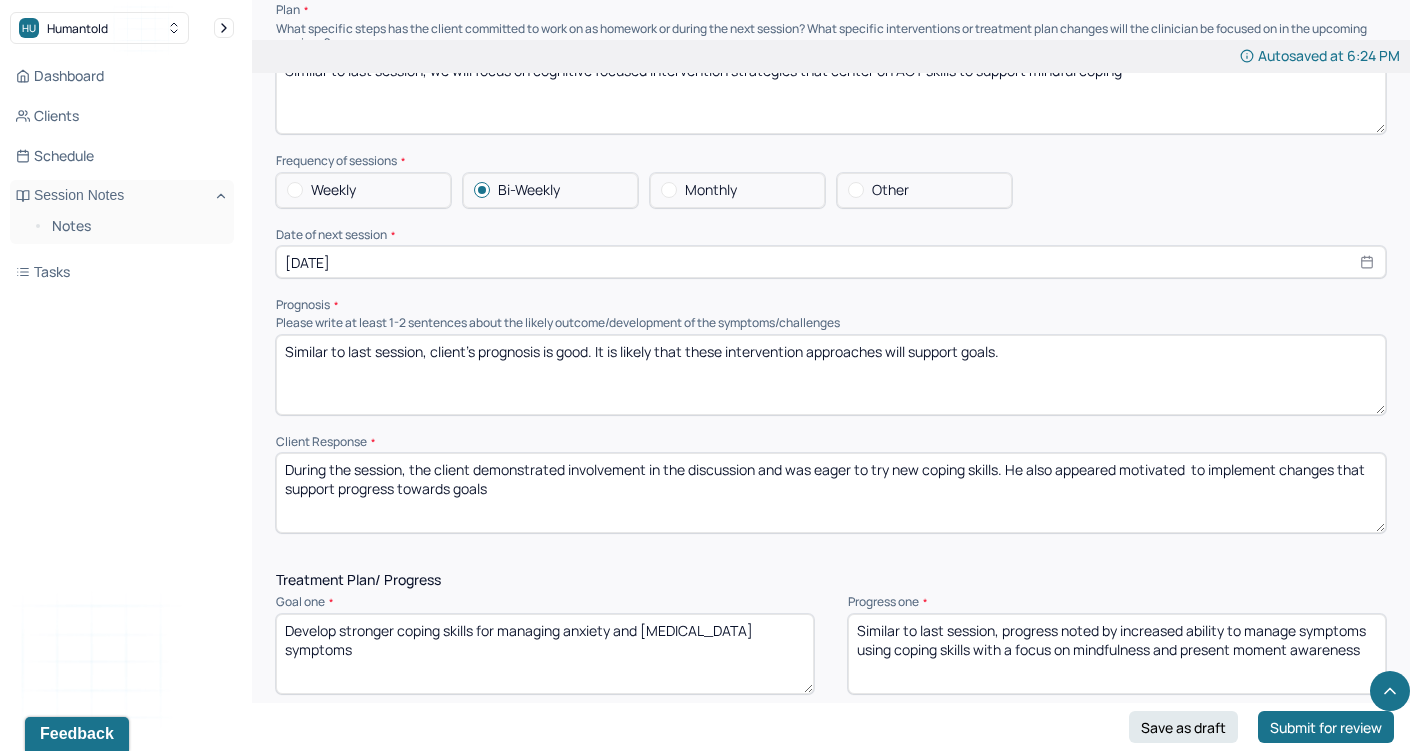 click on "During the session, the client demonstrated involvement in the discussion and was eager to try new coping skills. He also appeared motivated  to implement changes that support progress towards goals" at bounding box center (831, 493) 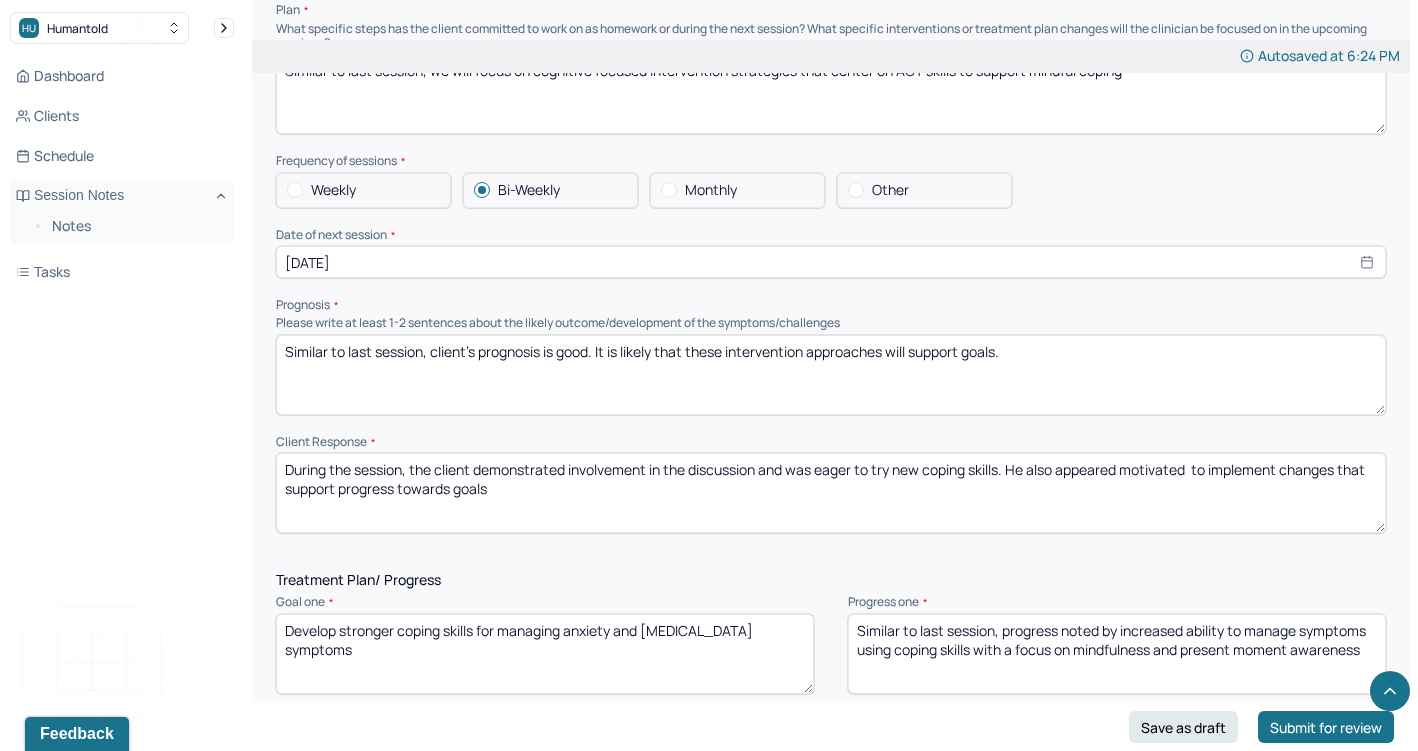 drag, startPoint x: 506, startPoint y: 465, endPoint x: 196, endPoint y: 378, distance: 321.9767 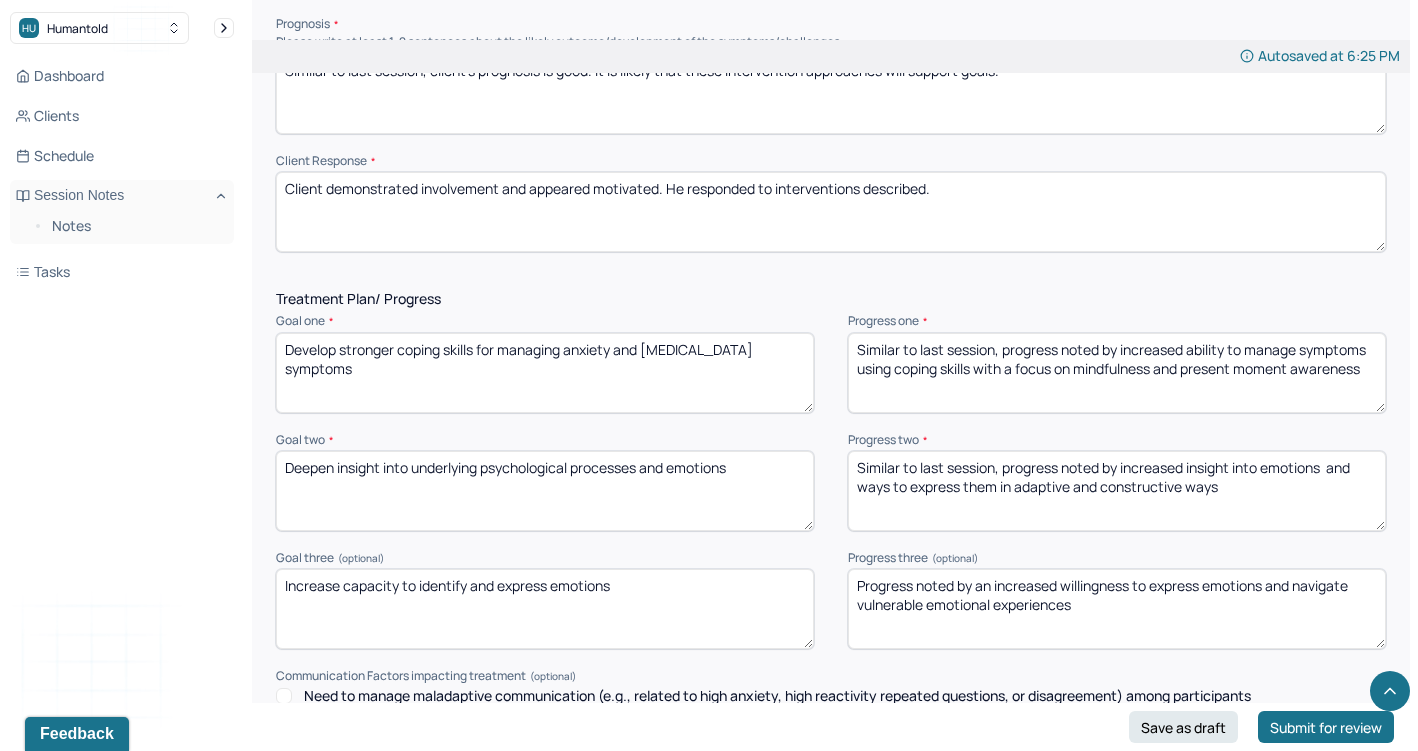 scroll, scrollTop: 2451, scrollLeft: 0, axis: vertical 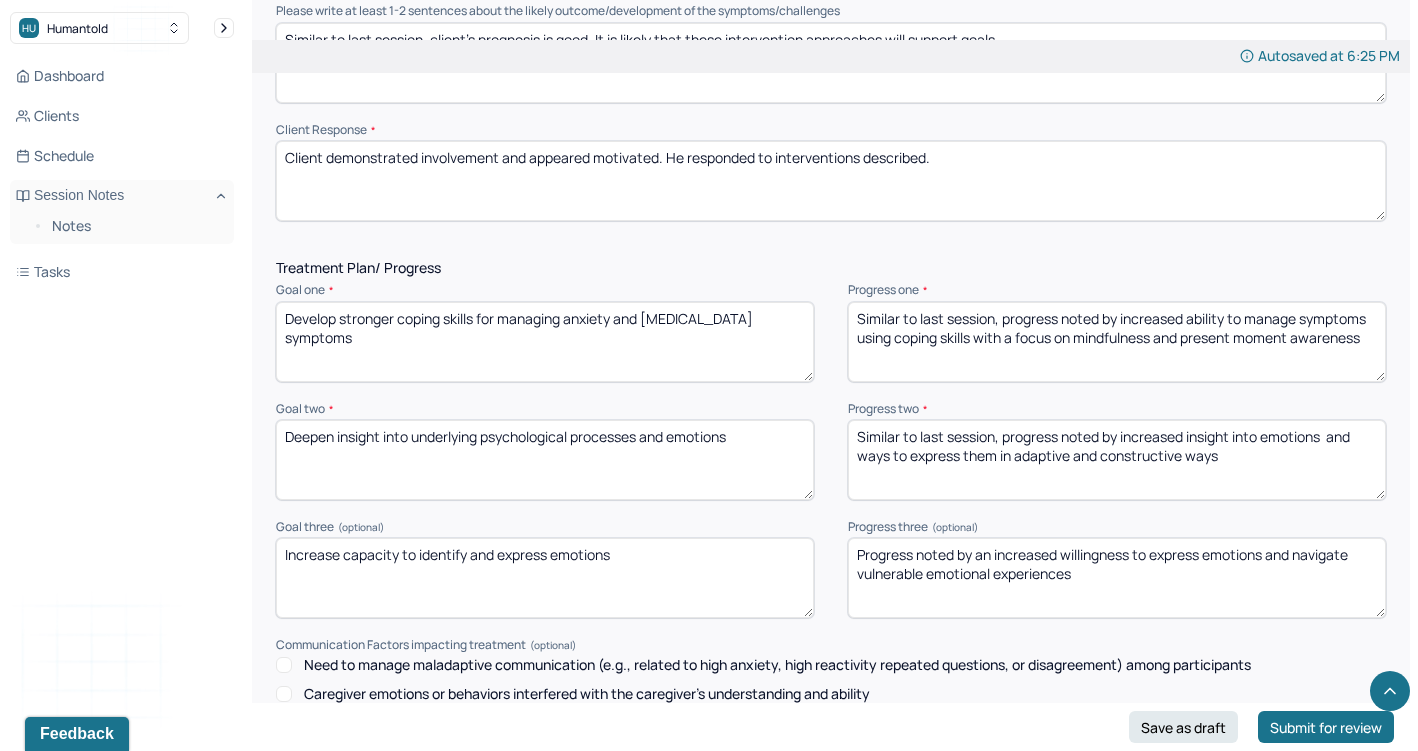 type on "Client demonstrated involvement and appeared motivated. He responded to interventions described." 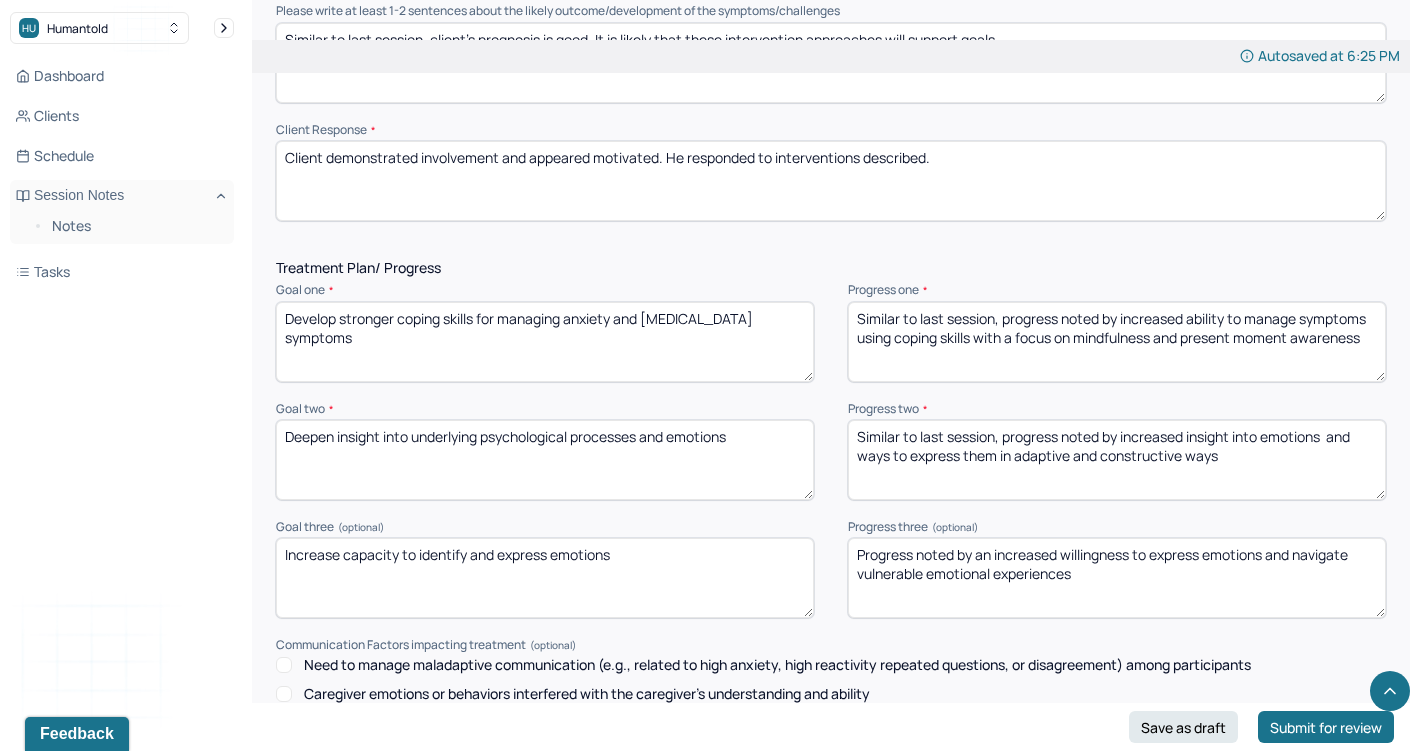 drag, startPoint x: 1002, startPoint y: 288, endPoint x: 1384, endPoint y: 304, distance: 382.33493 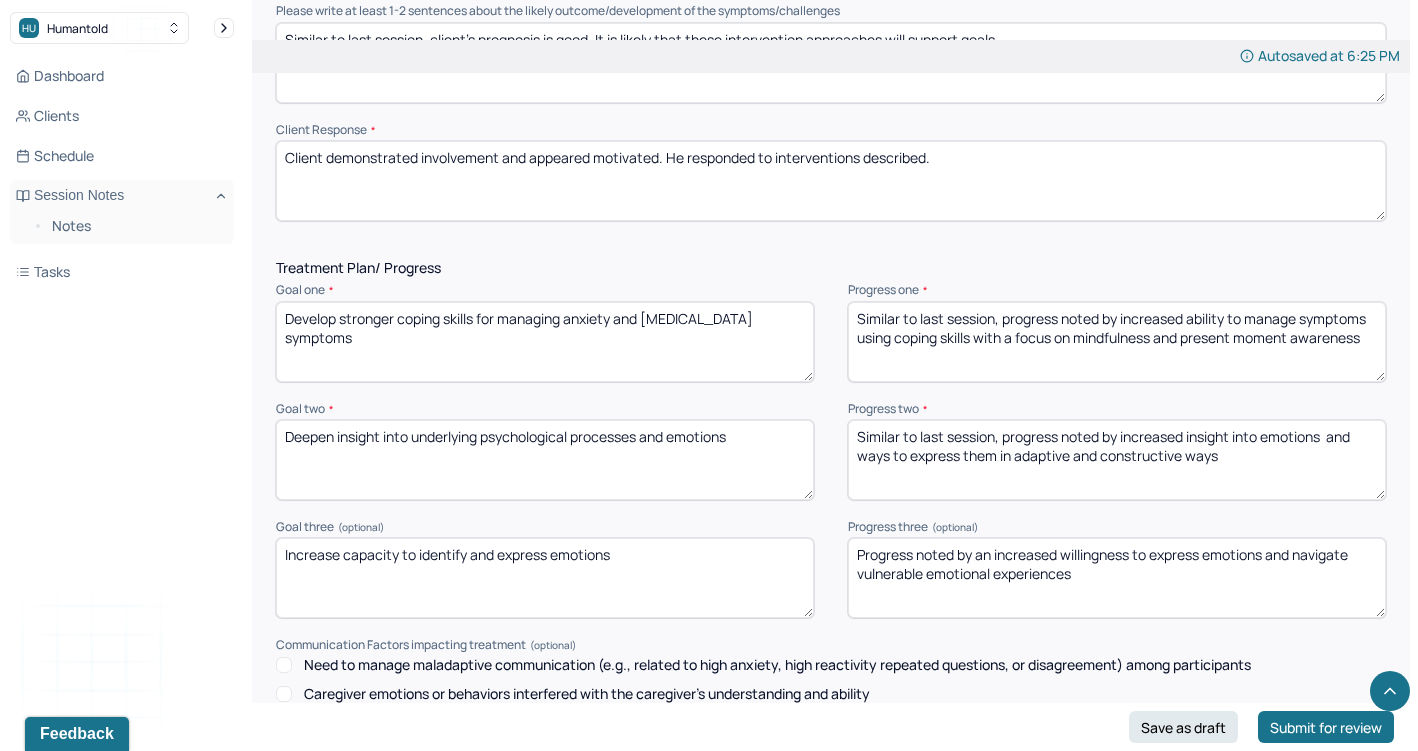 click on "Similar to last session, progress noted by increased ability to manage symptoms using coping skills with a focus on mindfulness and present moment awareness" at bounding box center (1117, 342) 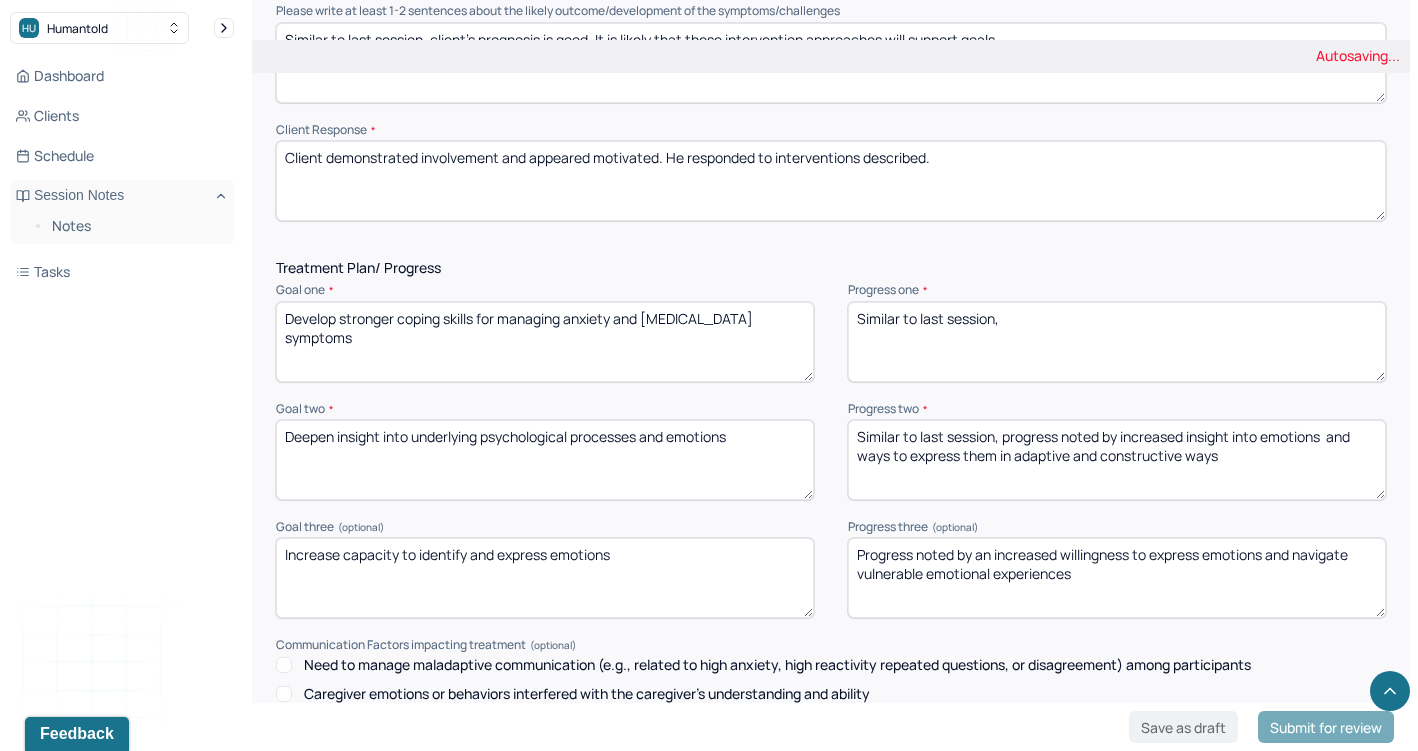 drag, startPoint x: 1229, startPoint y: 282, endPoint x: 773, endPoint y: 243, distance: 457.66473 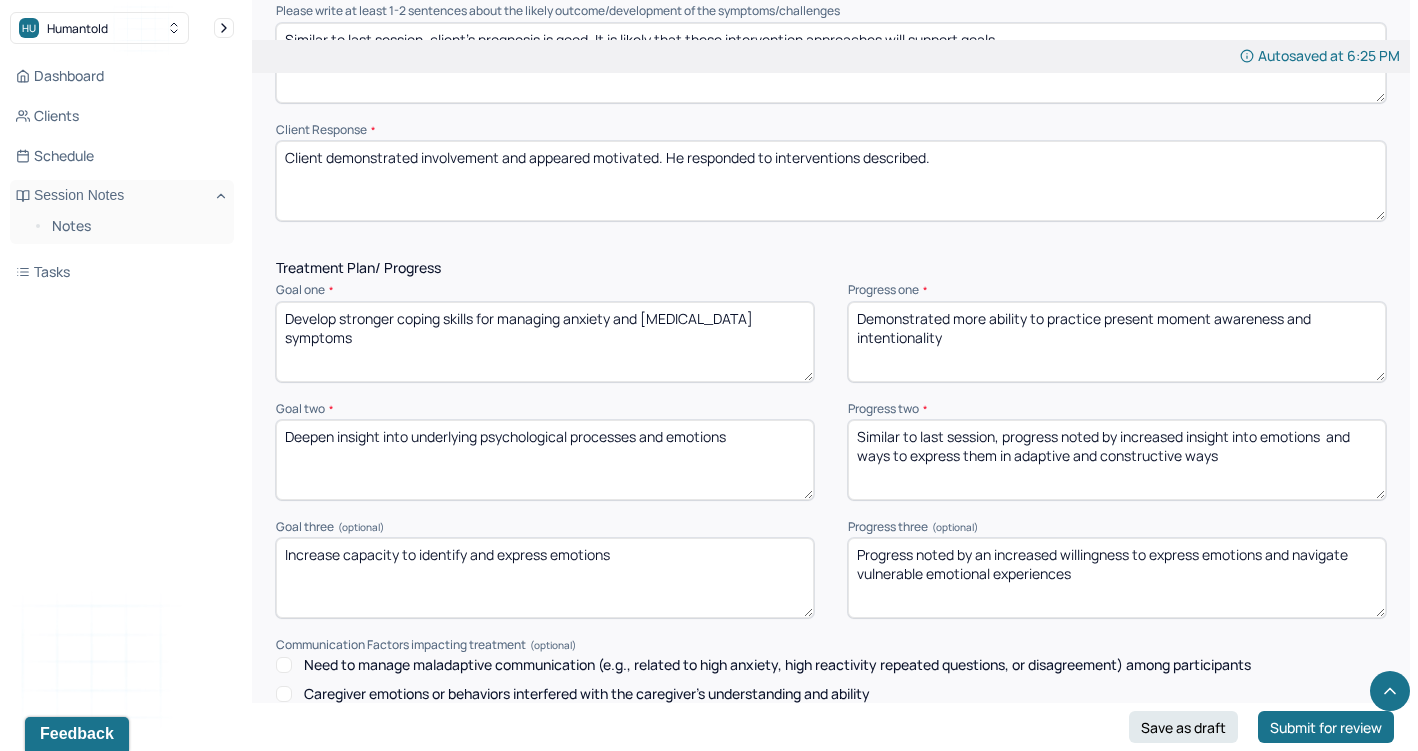 type on "Demonstrated more ability to practice present moment awareness and intentionality" 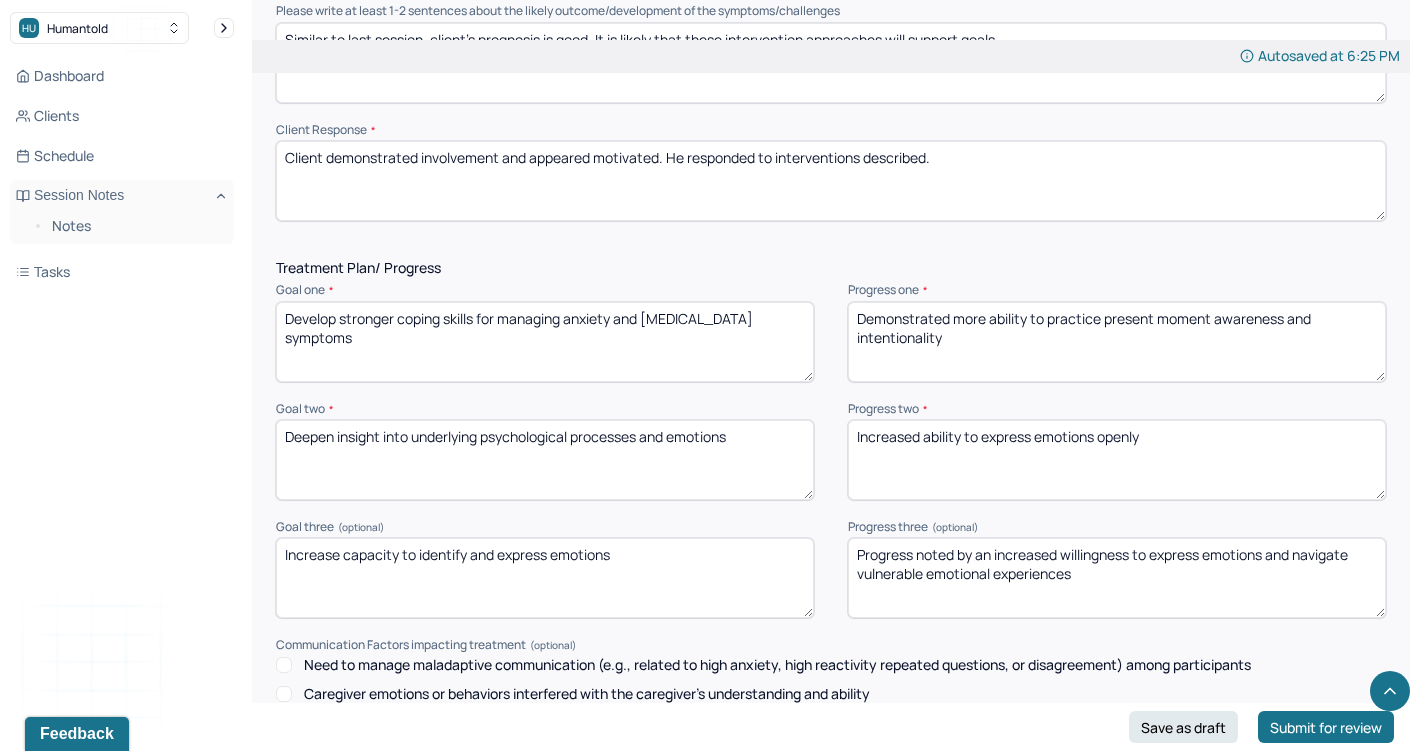 type on "Increased ability to express emotions openly" 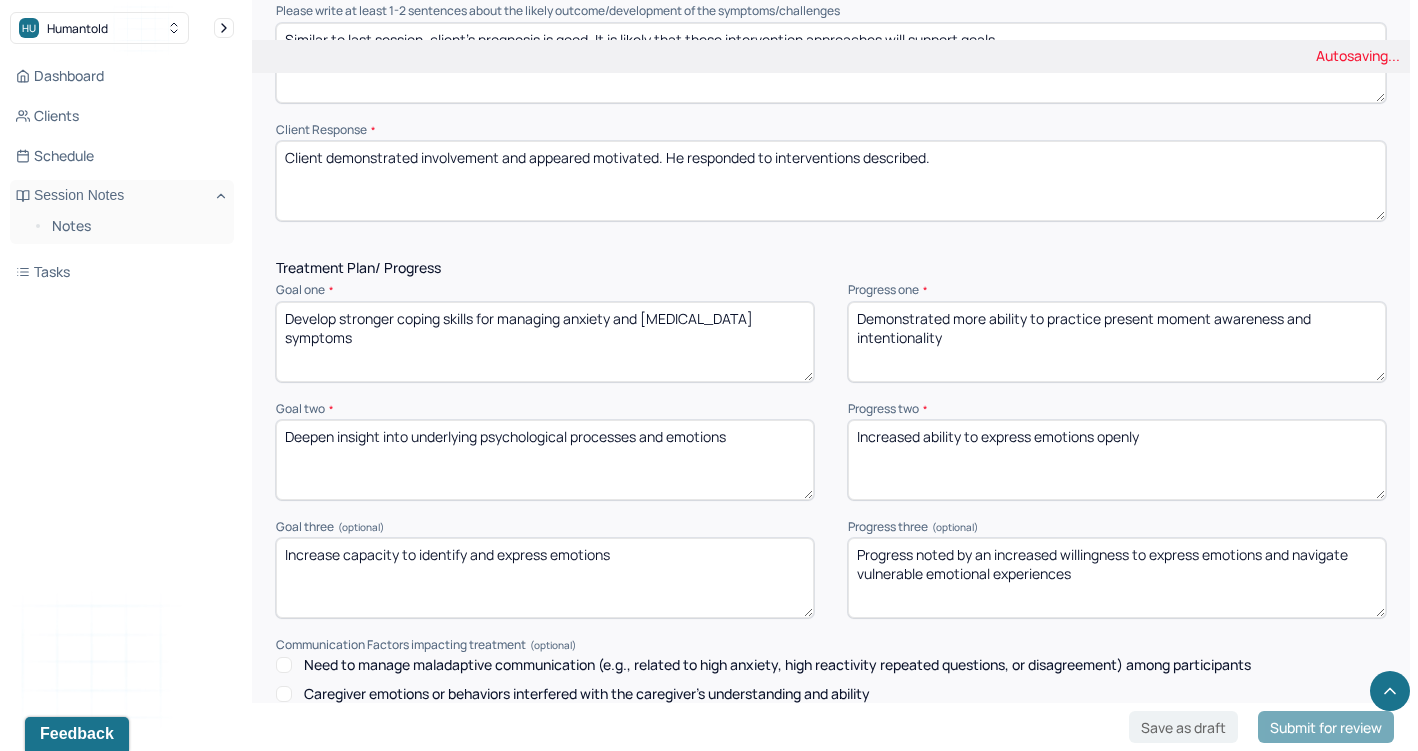 drag, startPoint x: 1100, startPoint y: 543, endPoint x: 794, endPoint y: 506, distance: 308.22882 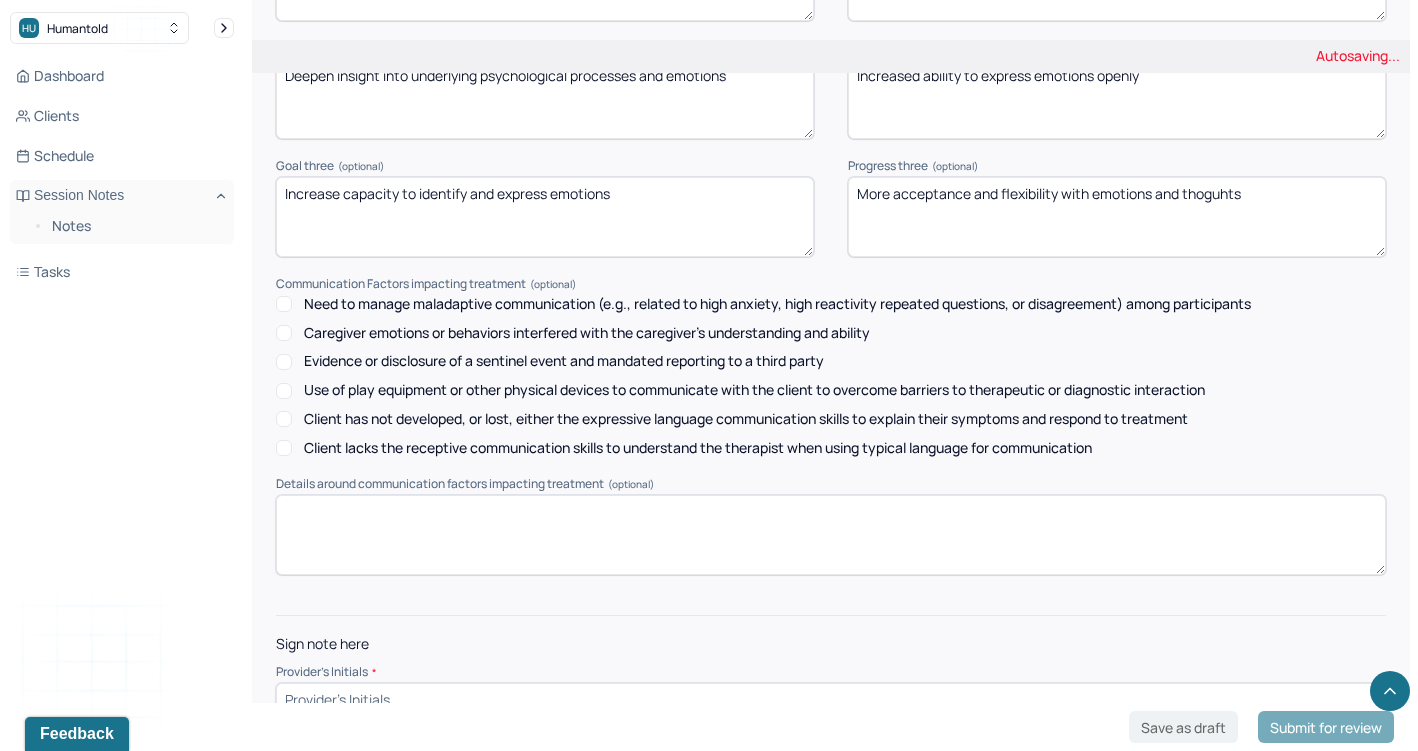 scroll, scrollTop: 2810, scrollLeft: 0, axis: vertical 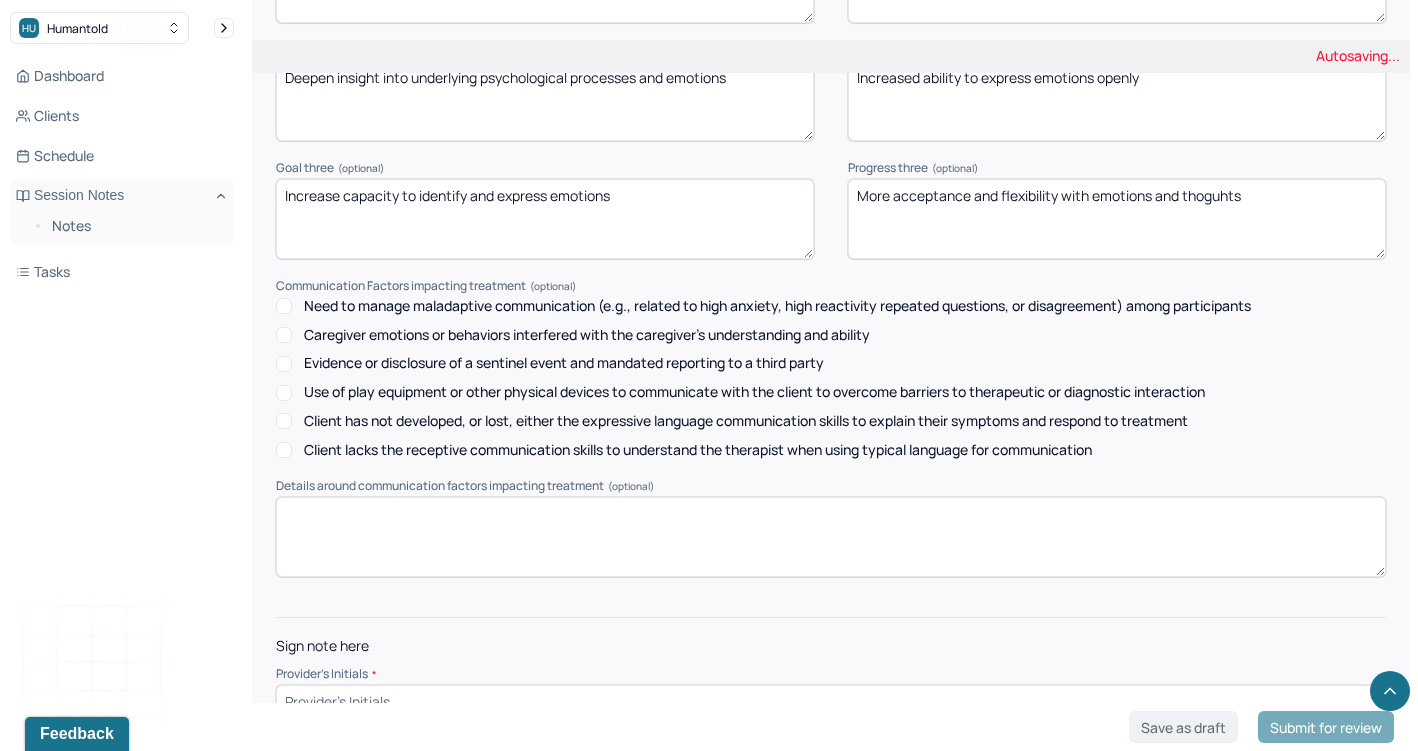 type on "More acceptance and flexibility with emotions and thoguhts" 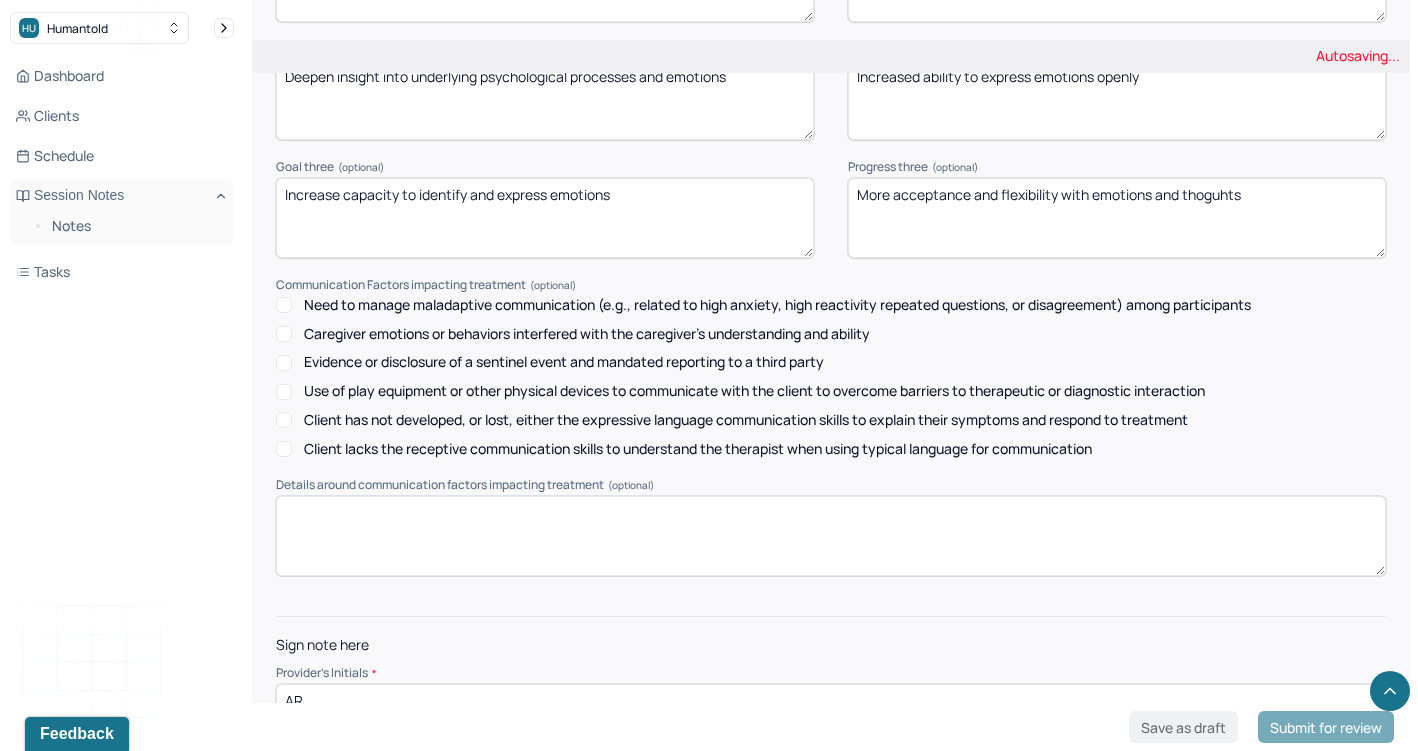 scroll, scrollTop: 2810, scrollLeft: 0, axis: vertical 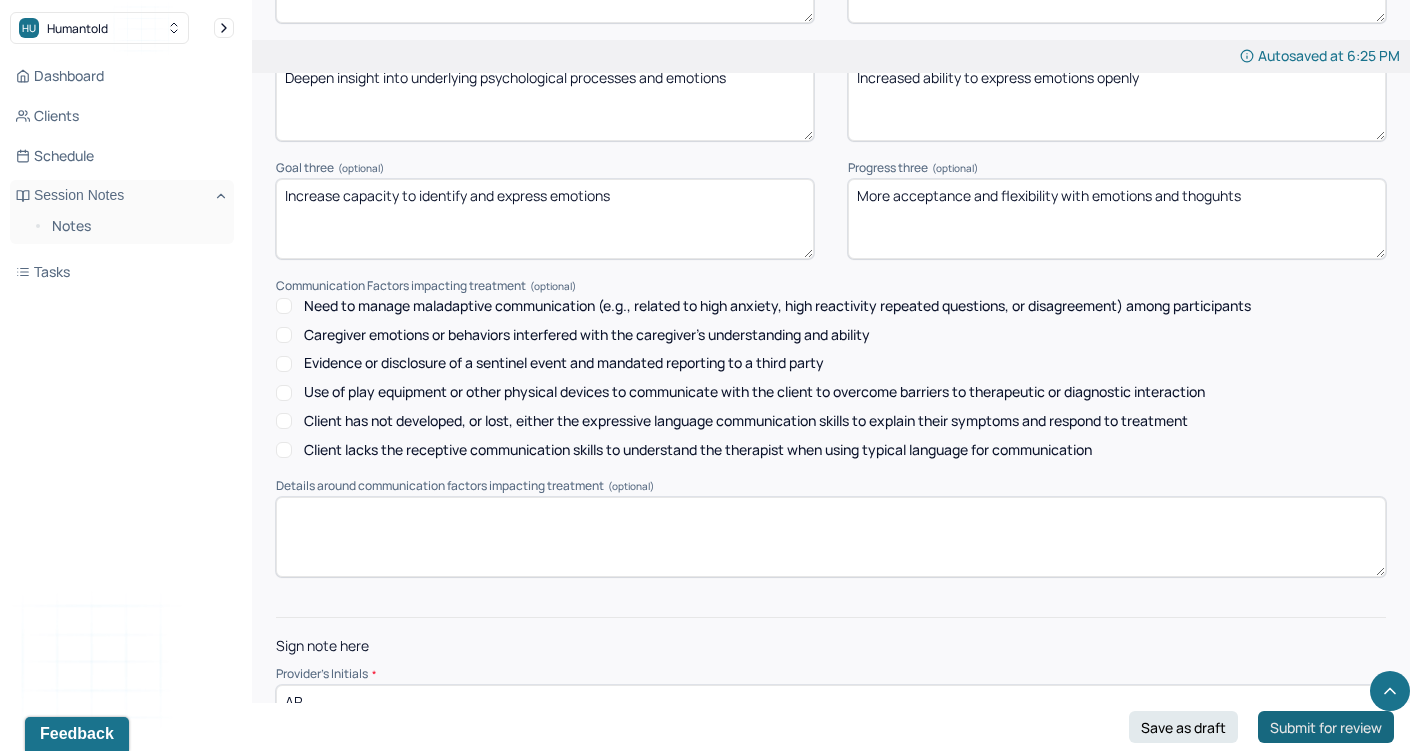 type on "AR" 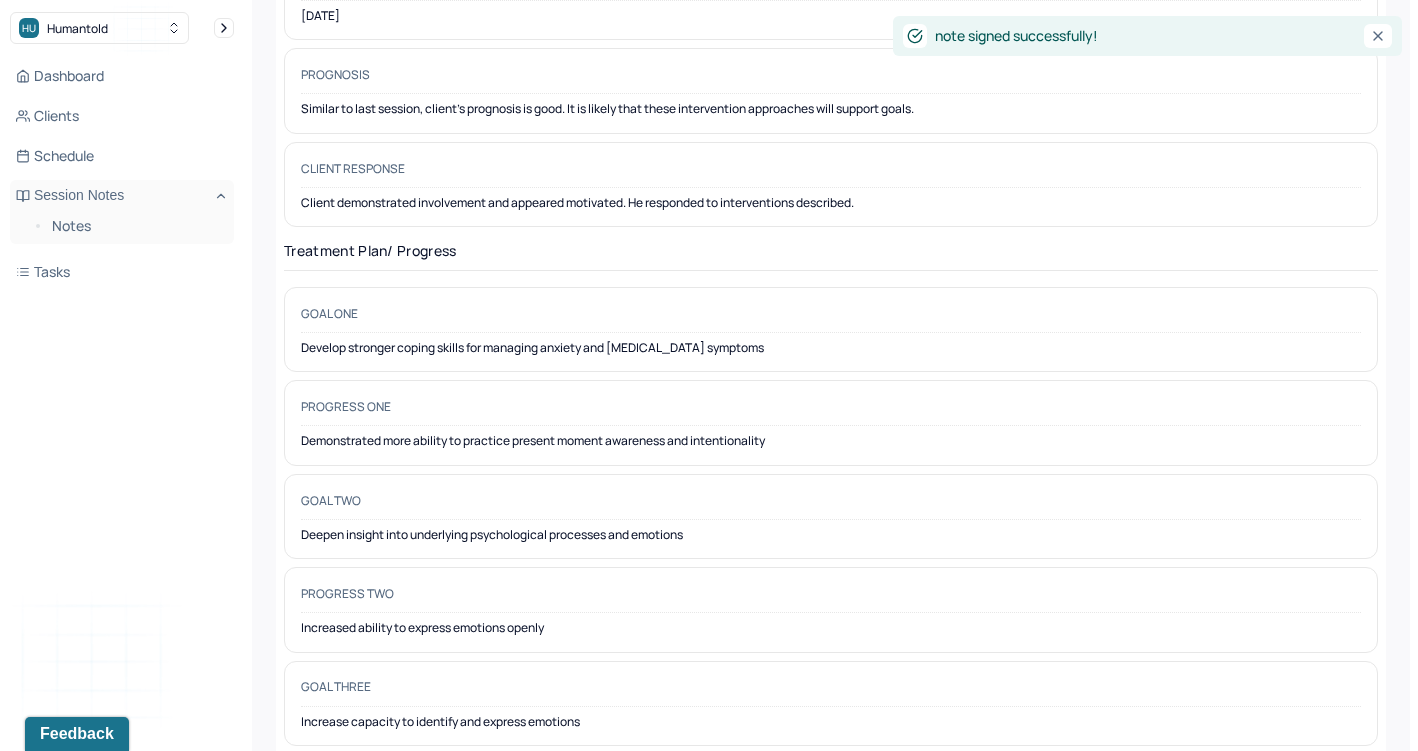 scroll, scrollTop: 0, scrollLeft: 0, axis: both 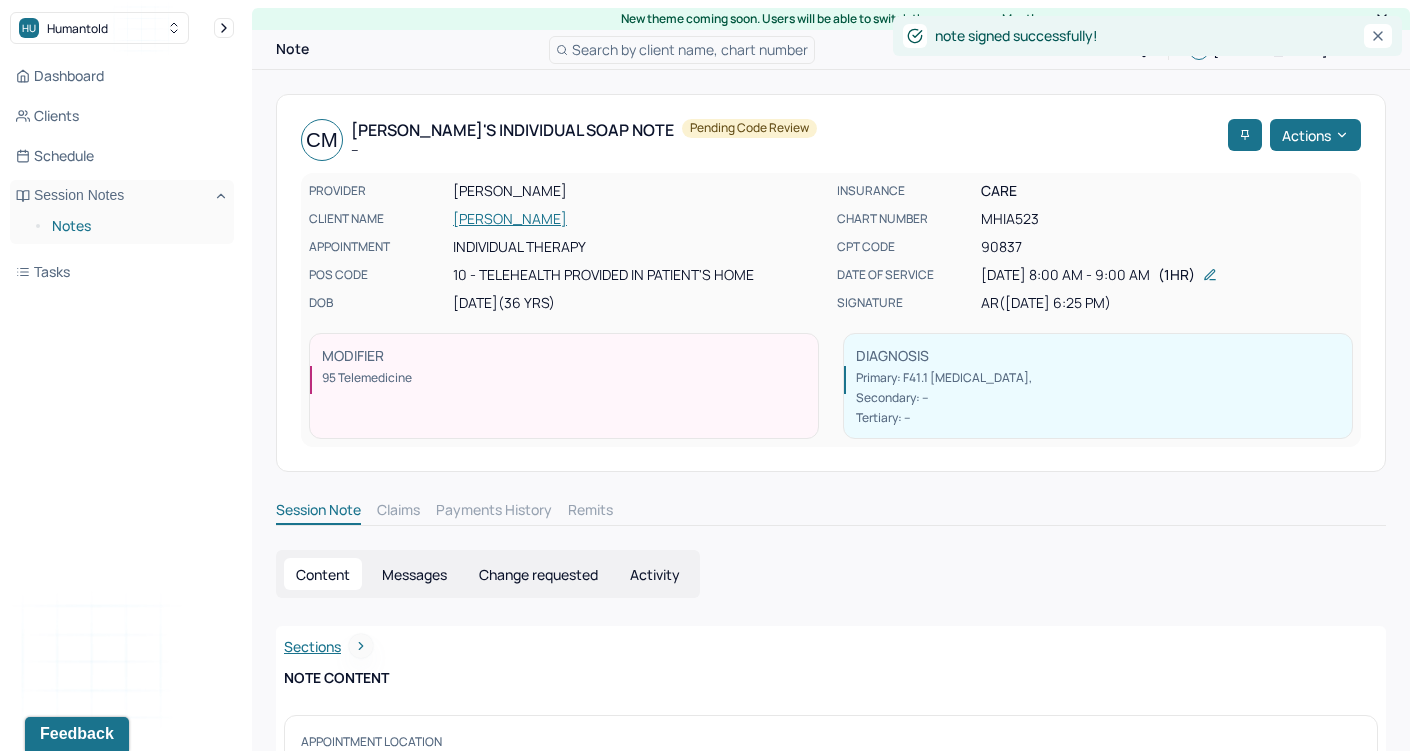 click on "Notes" at bounding box center (135, 226) 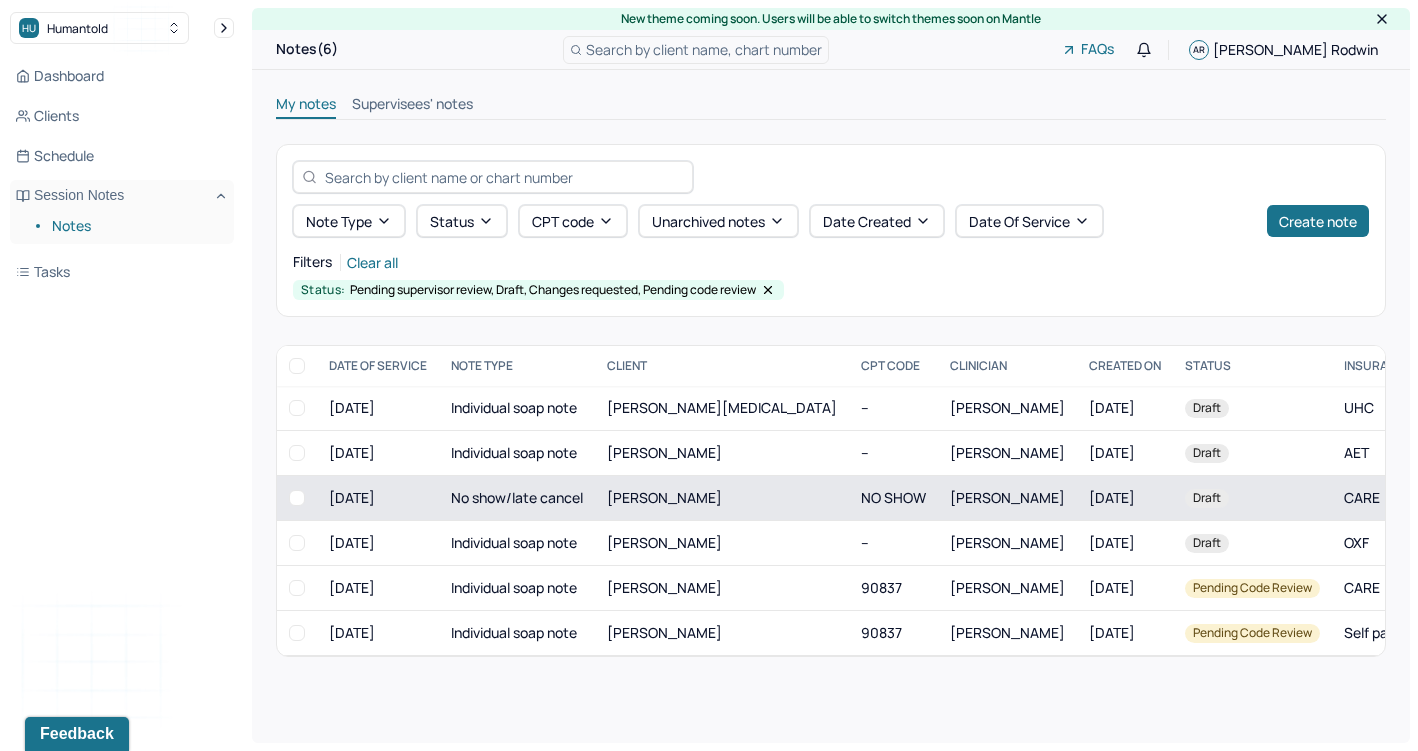 click on "[PERSON_NAME]" at bounding box center [664, 497] 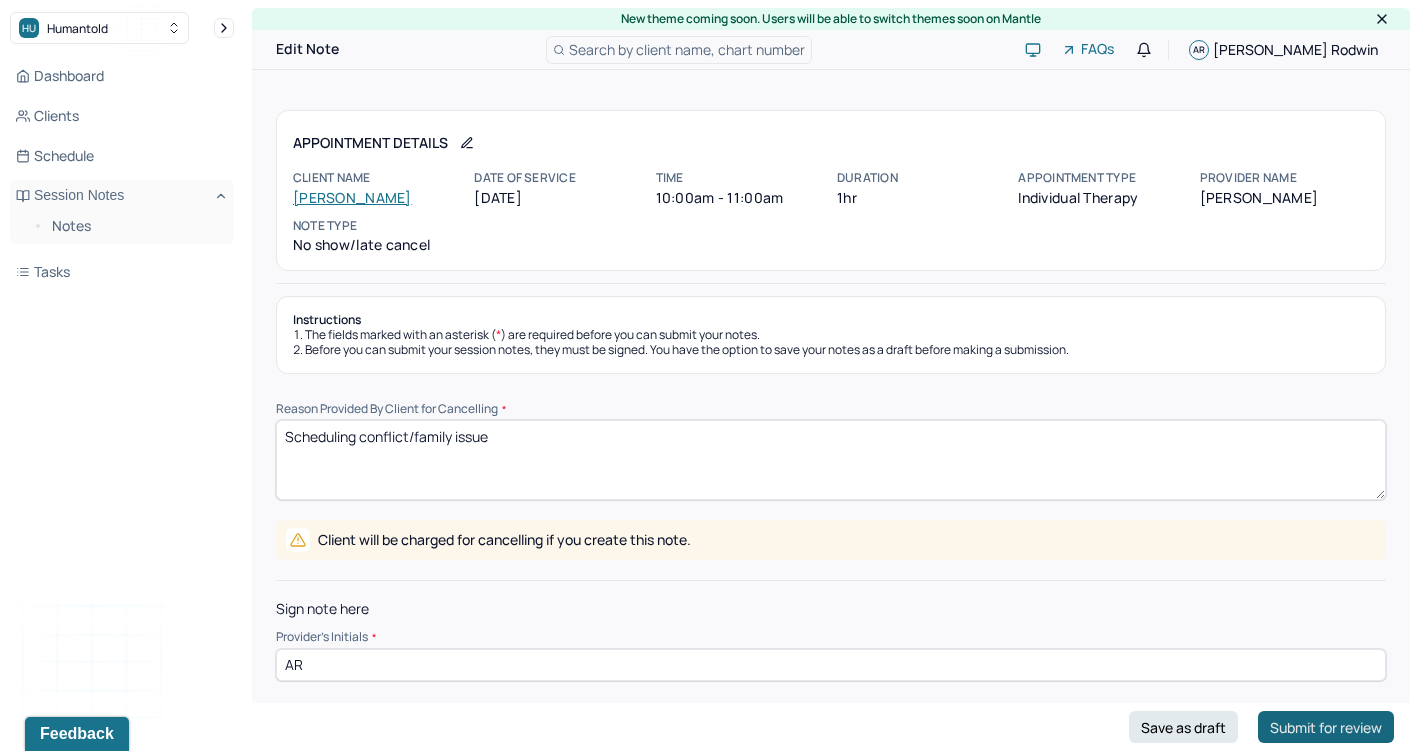 click on "Submit for review" at bounding box center (1326, 727) 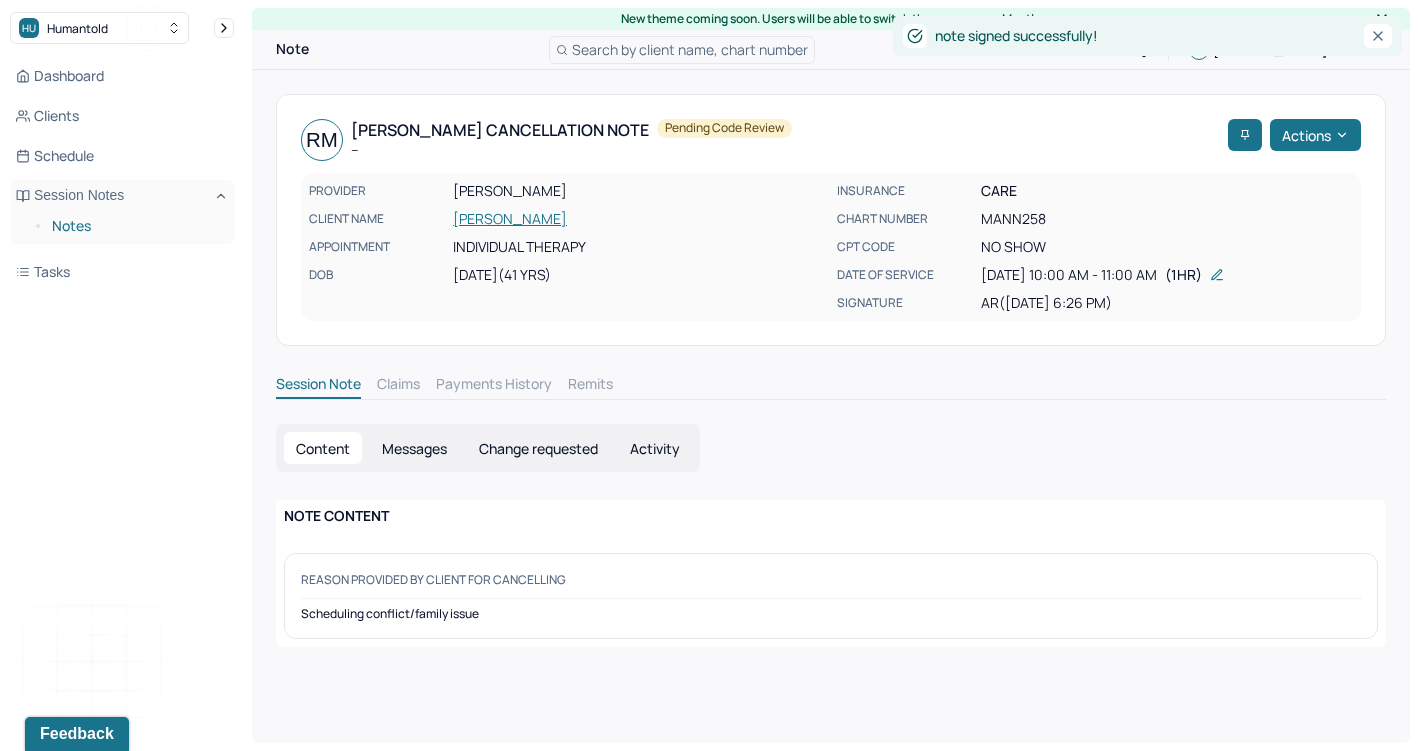 click on "Notes" at bounding box center [135, 226] 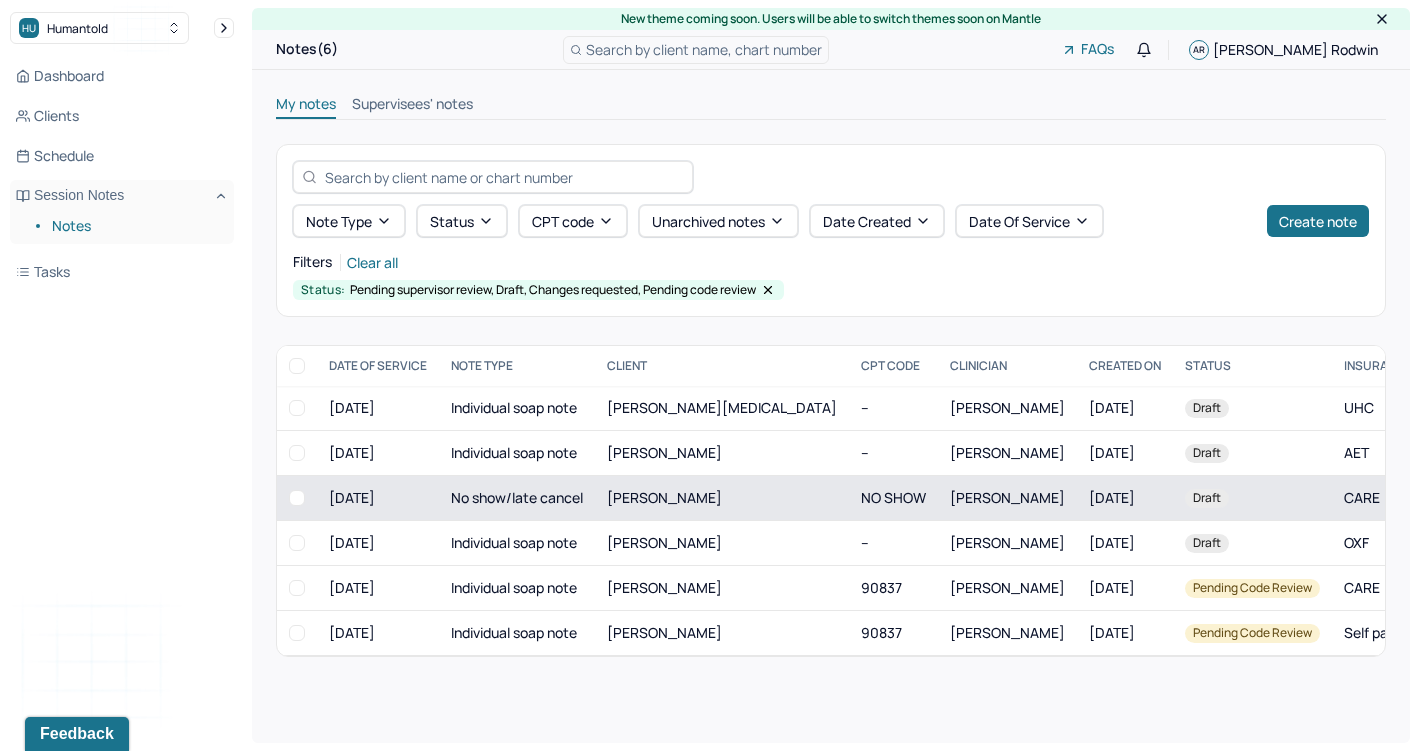 click on "[PERSON_NAME]" at bounding box center (1007, 497) 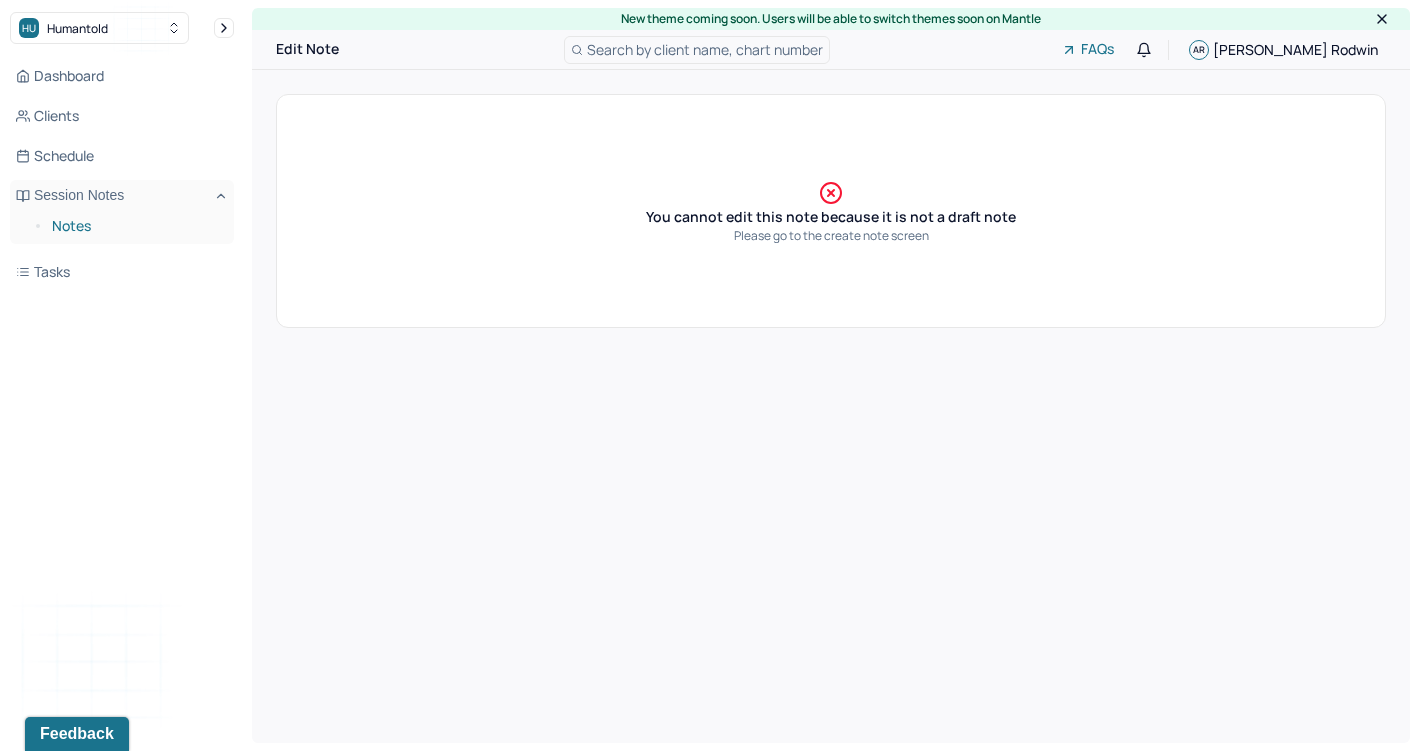 click on "Notes" at bounding box center (135, 226) 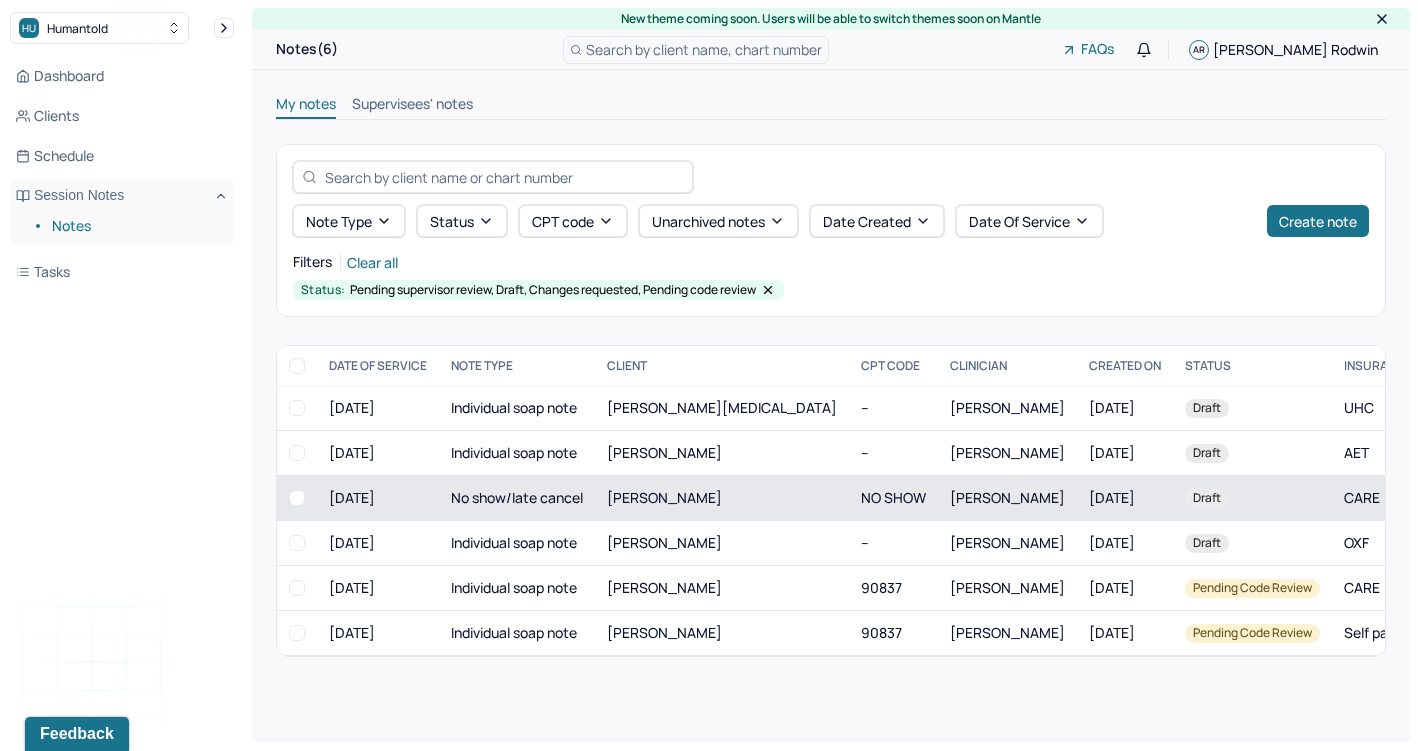 click on "[PERSON_NAME]" at bounding box center (664, 497) 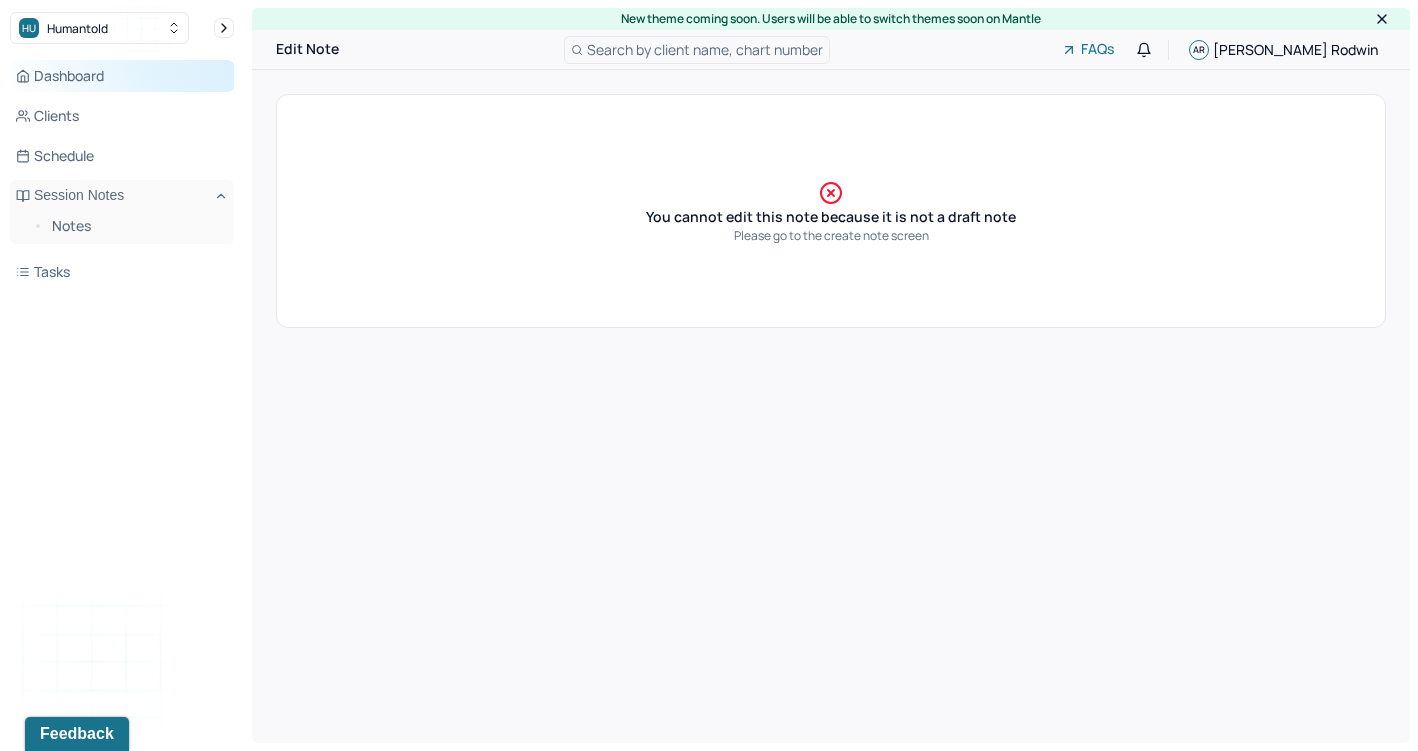 click on "Dashboard" at bounding box center [122, 76] 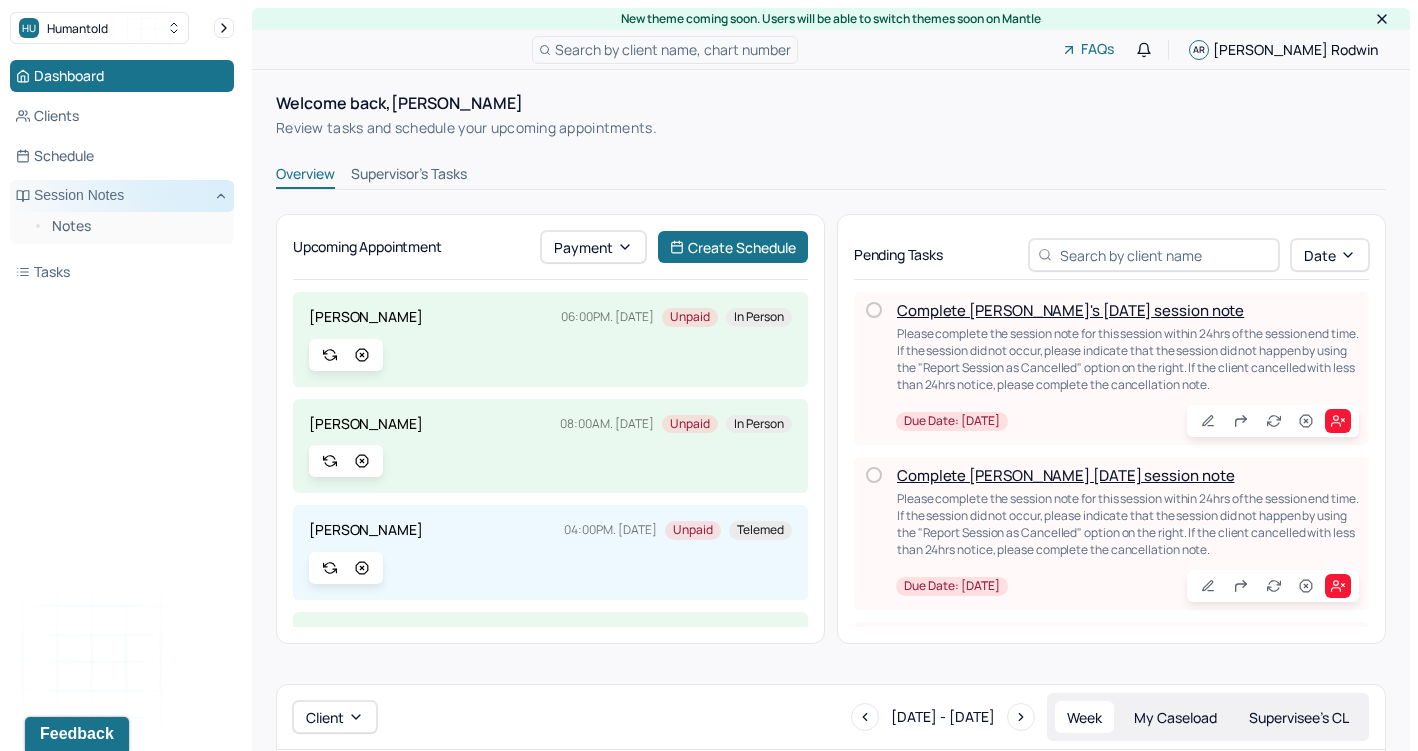 click on "Session Notes" at bounding box center [122, 196] 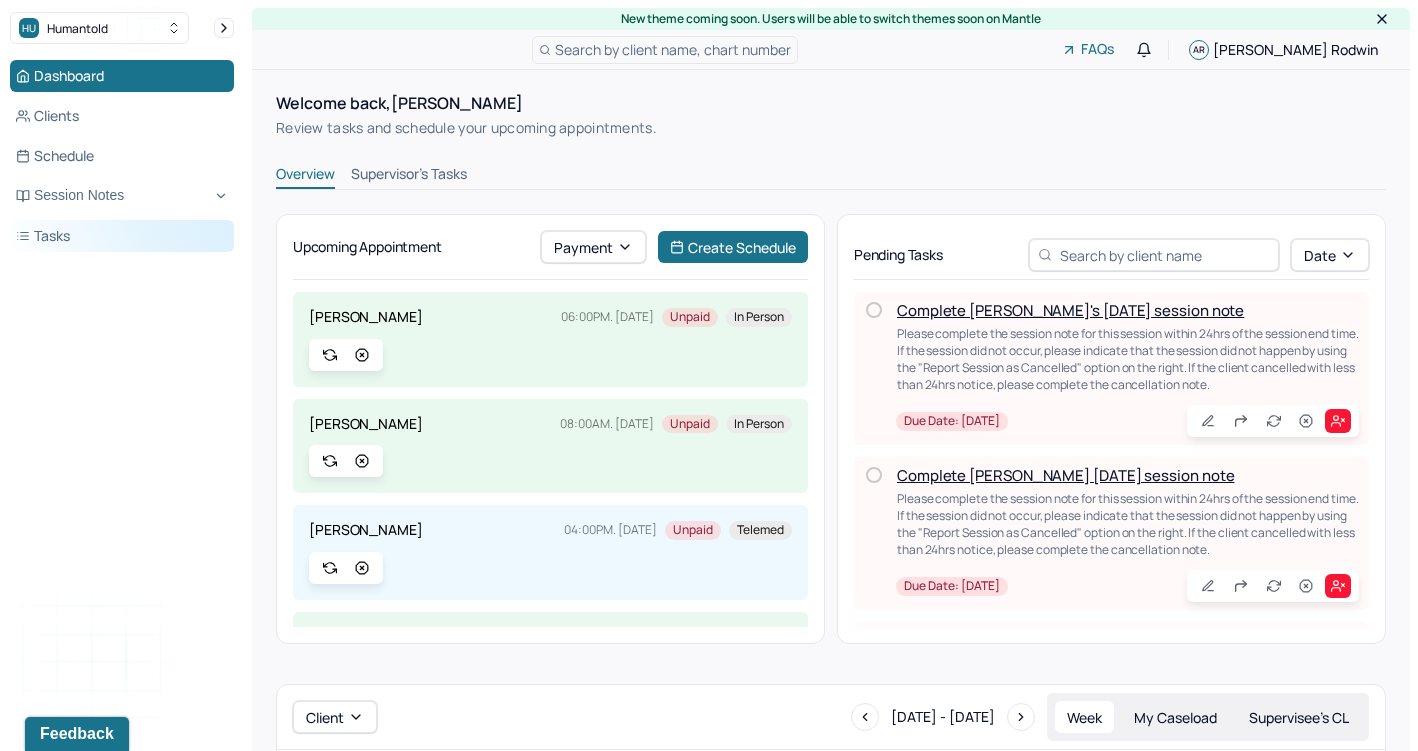 click on "Tasks" at bounding box center (122, 236) 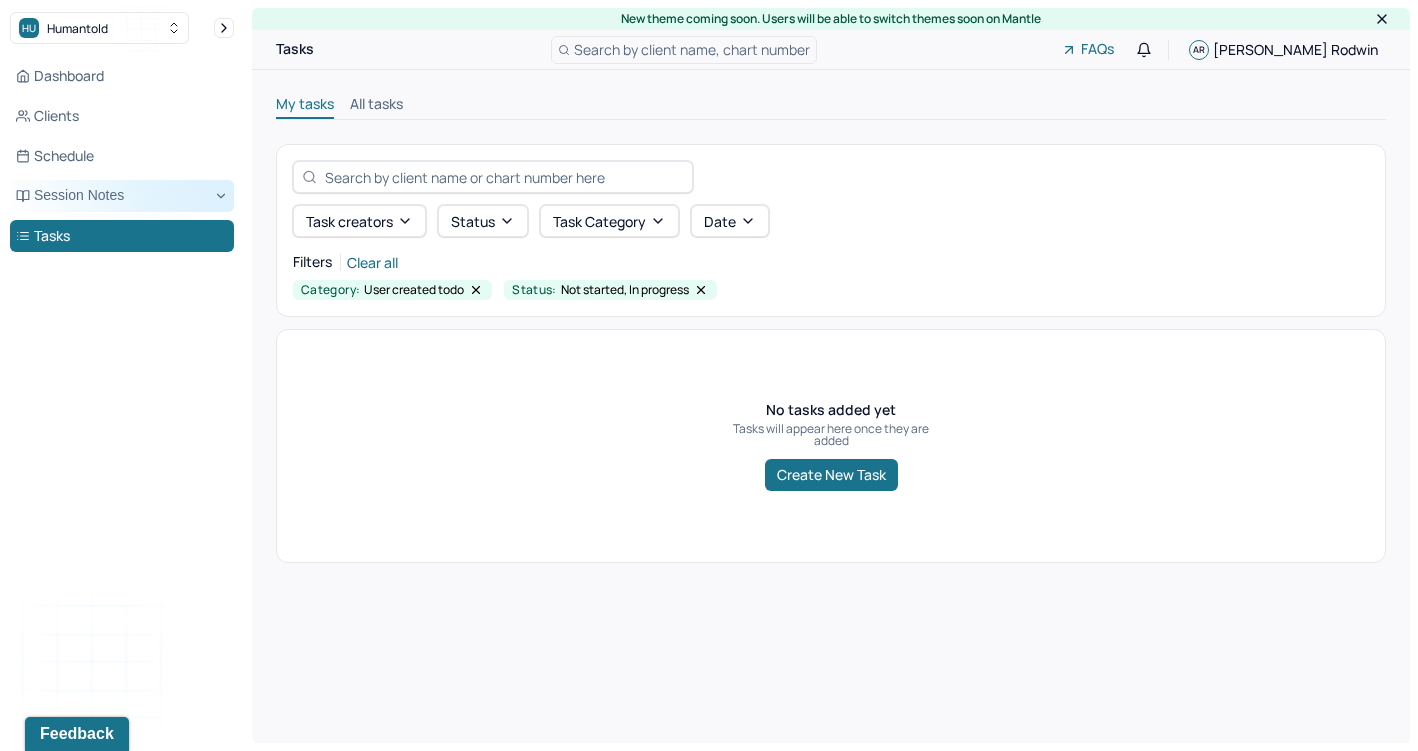 click on "Session Notes" at bounding box center [122, 196] 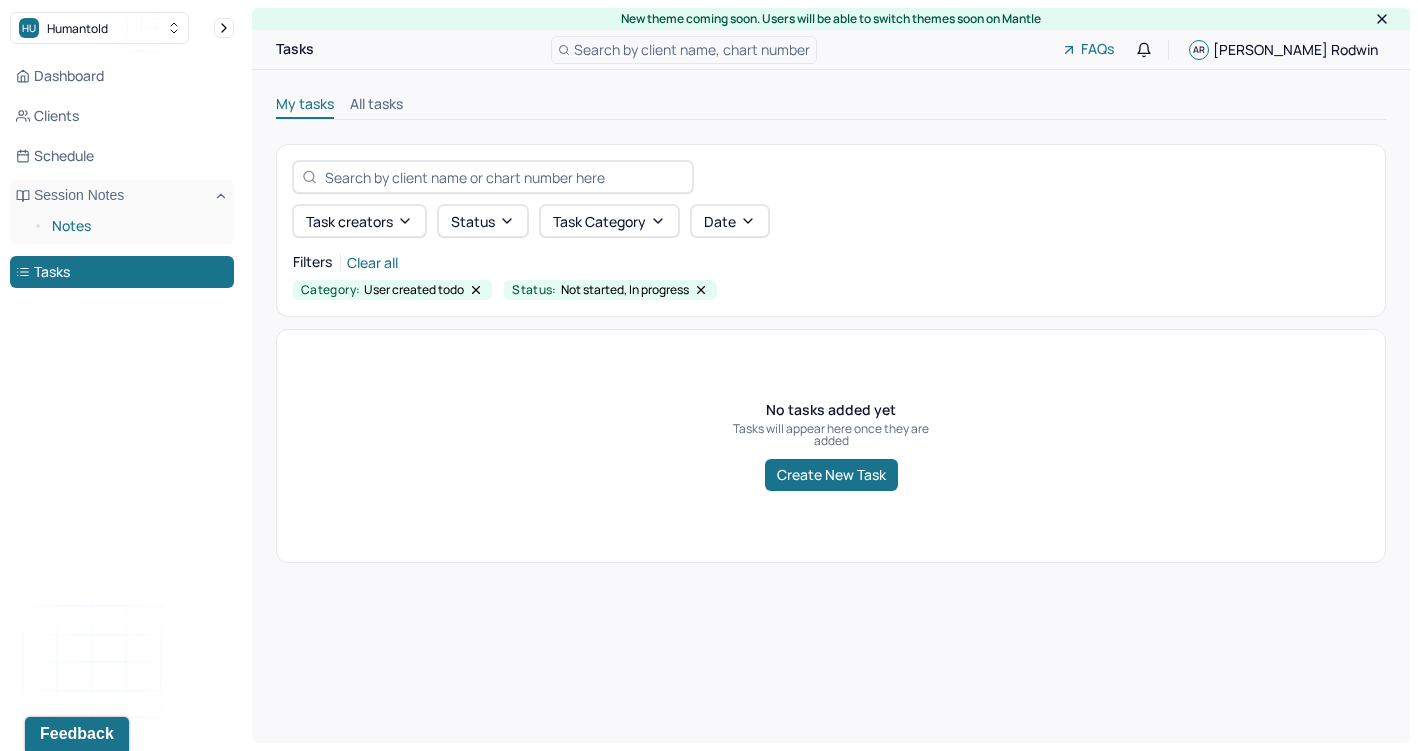 click on "Notes" at bounding box center (135, 226) 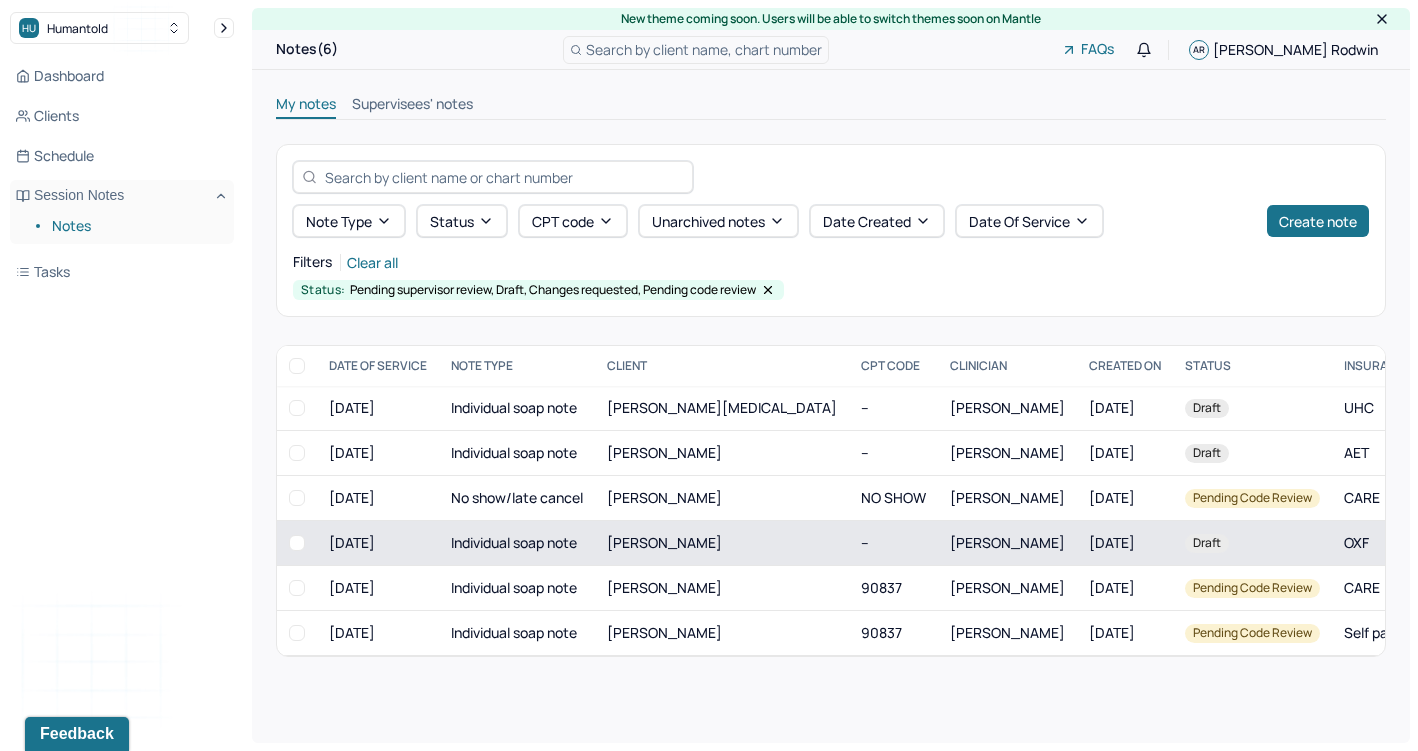 click on "Individual soap note" at bounding box center (517, 543) 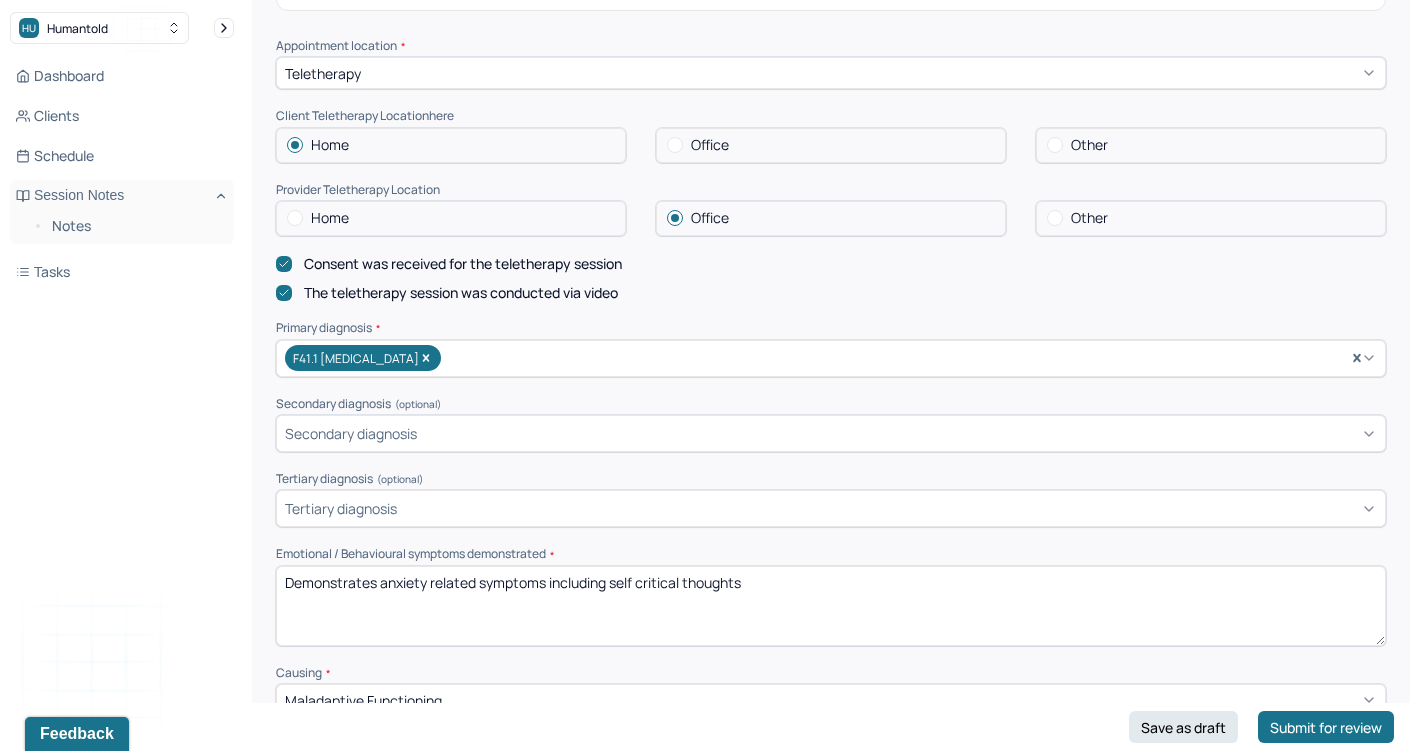 scroll, scrollTop: 538, scrollLeft: 0, axis: vertical 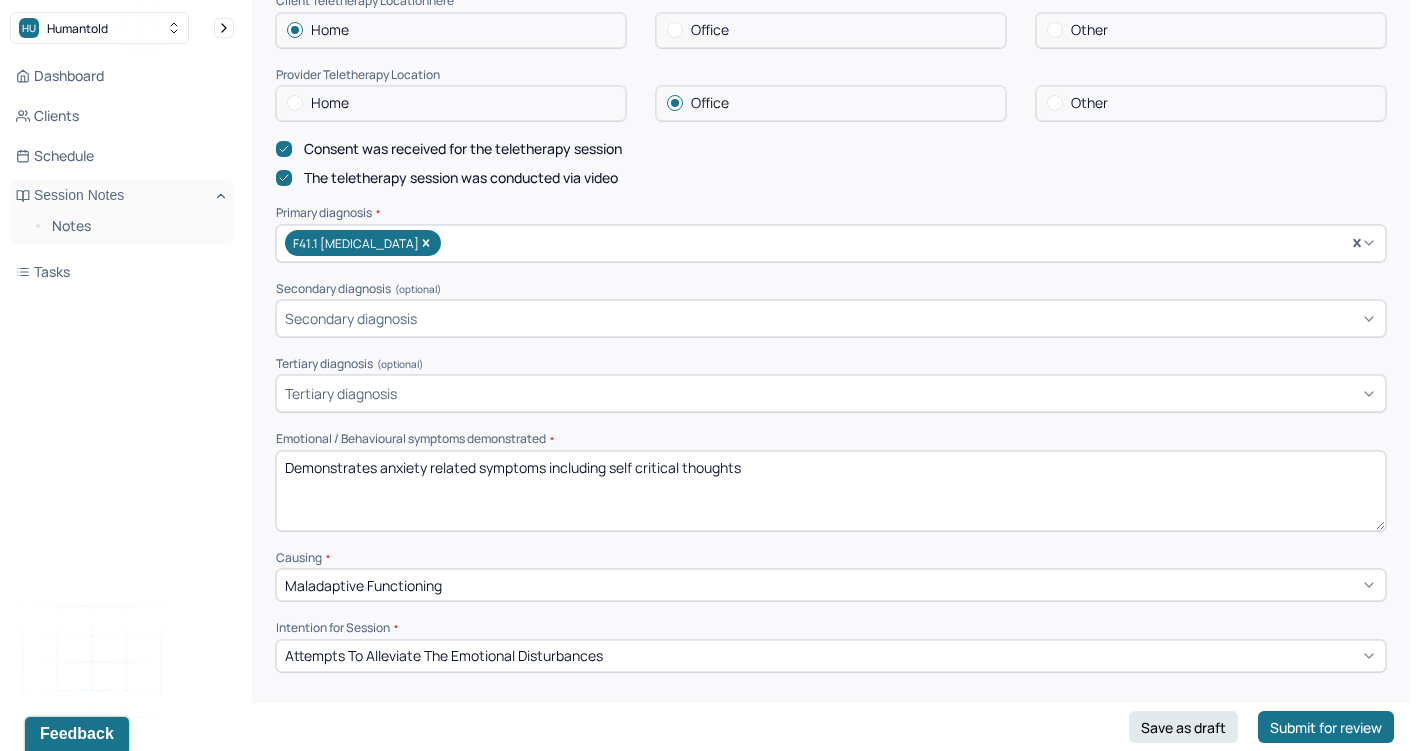 click on "Demonstrates anxiety related symptoms including self critical thoughts" at bounding box center [831, 491] 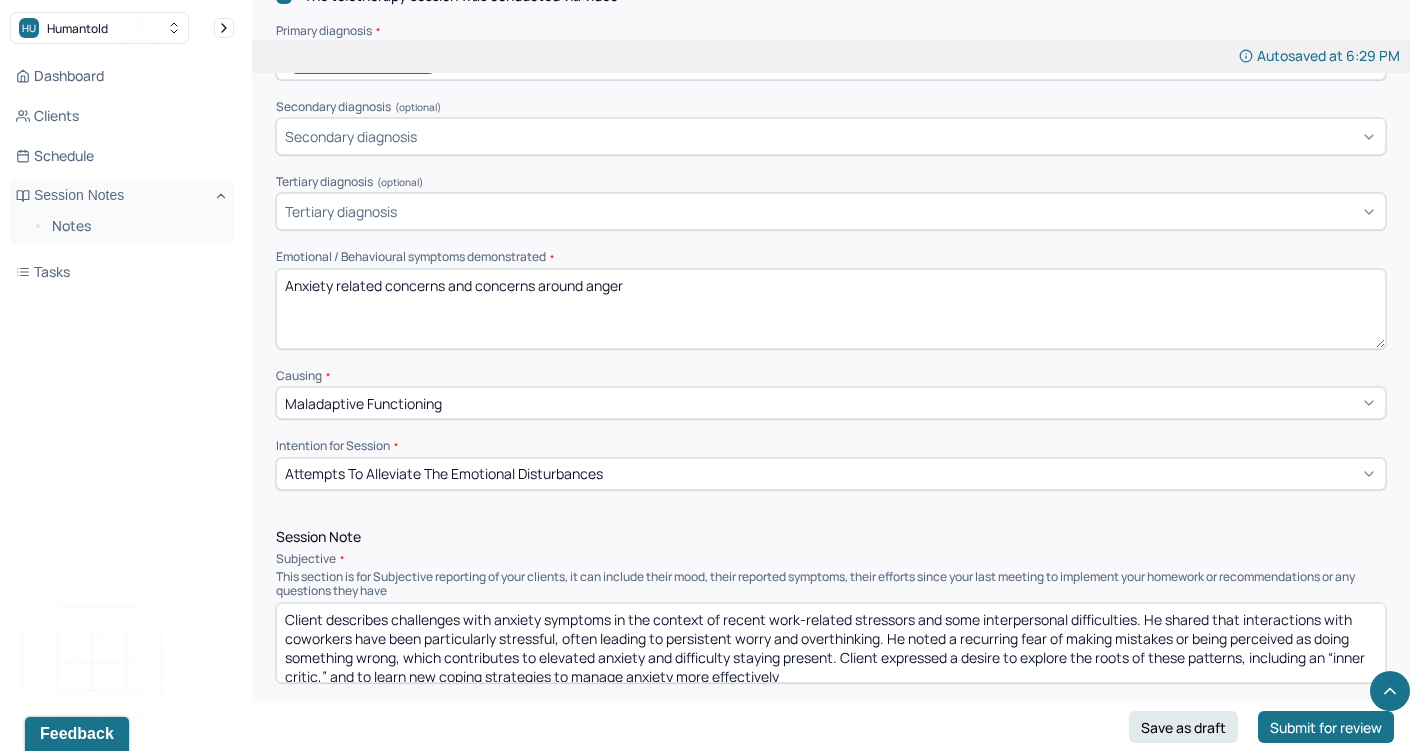 scroll, scrollTop: 924, scrollLeft: 0, axis: vertical 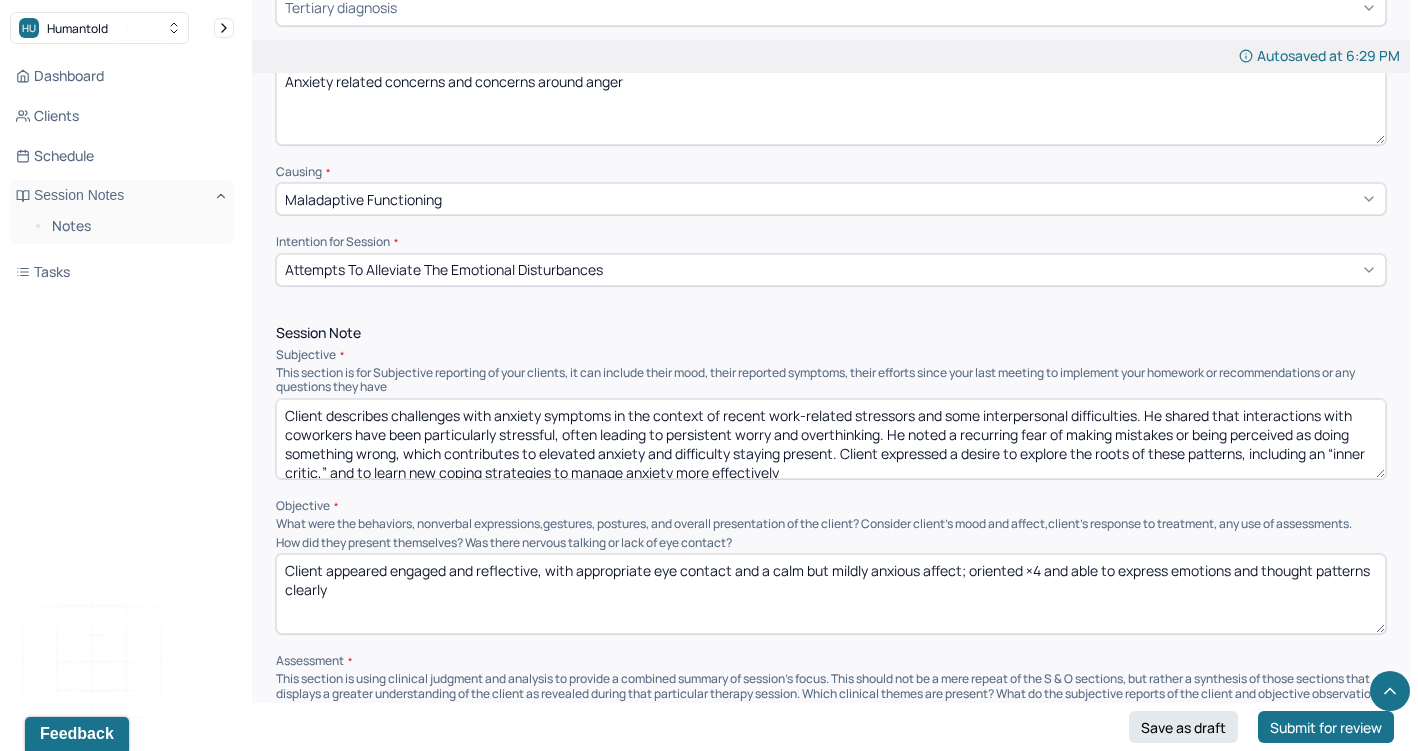 type on "Anxiety related concerns and concerns around anger" 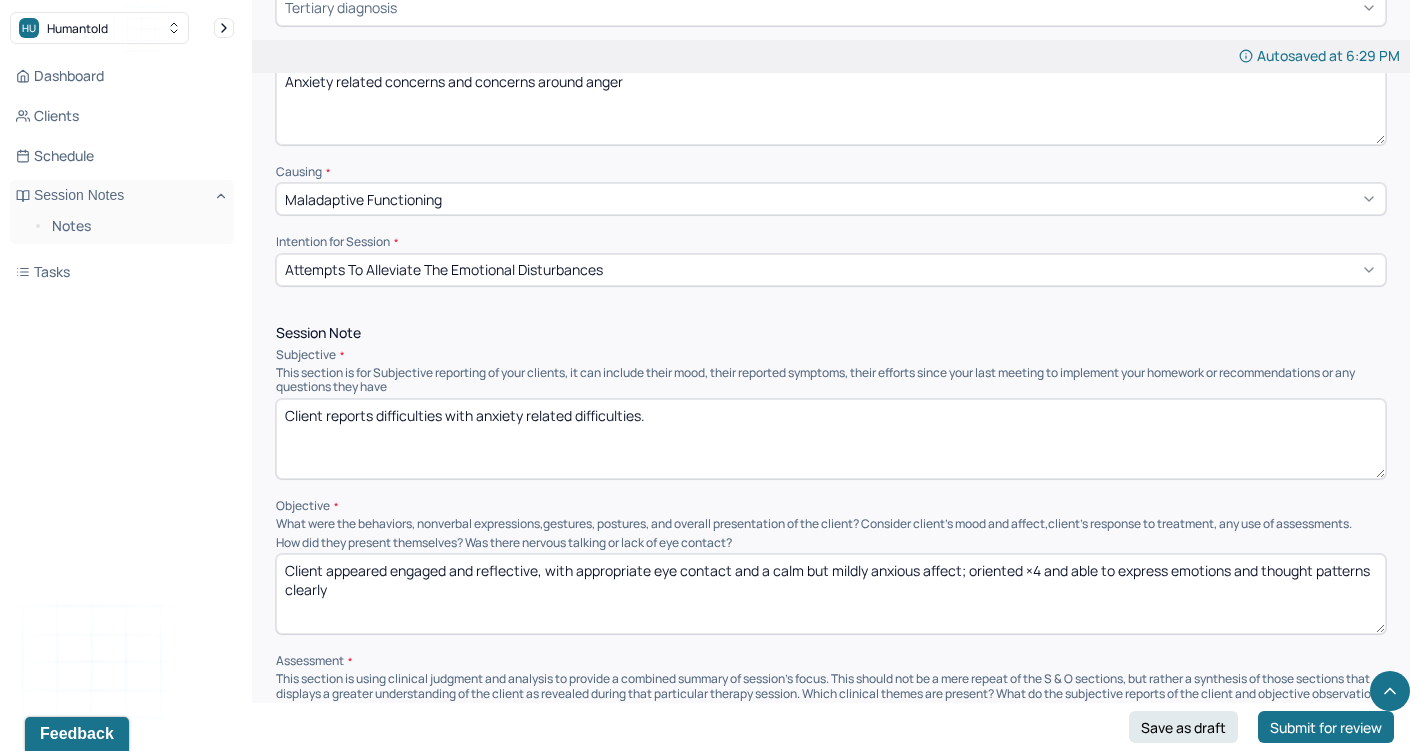 type on "Client reports difficulties with anxiety related difficulties." 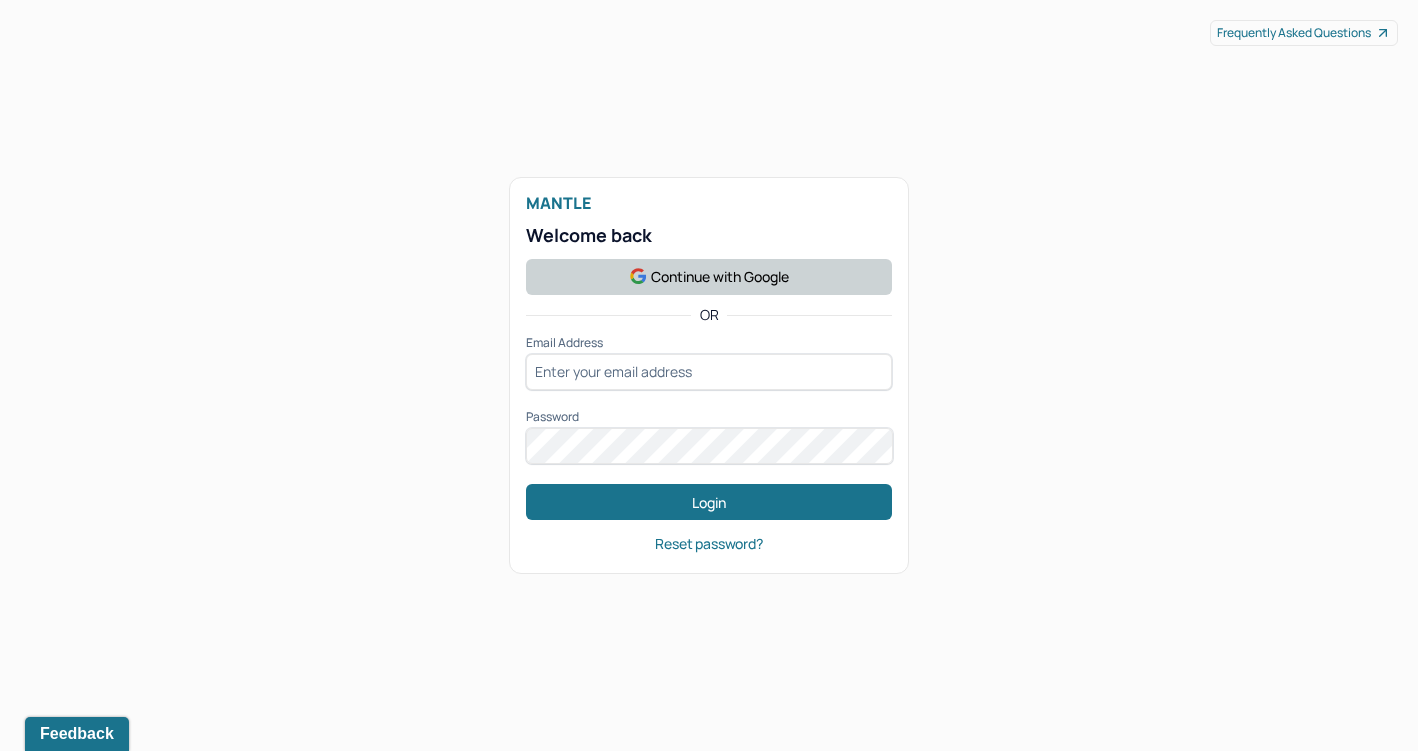 click on "Continue with Google" at bounding box center [709, 277] 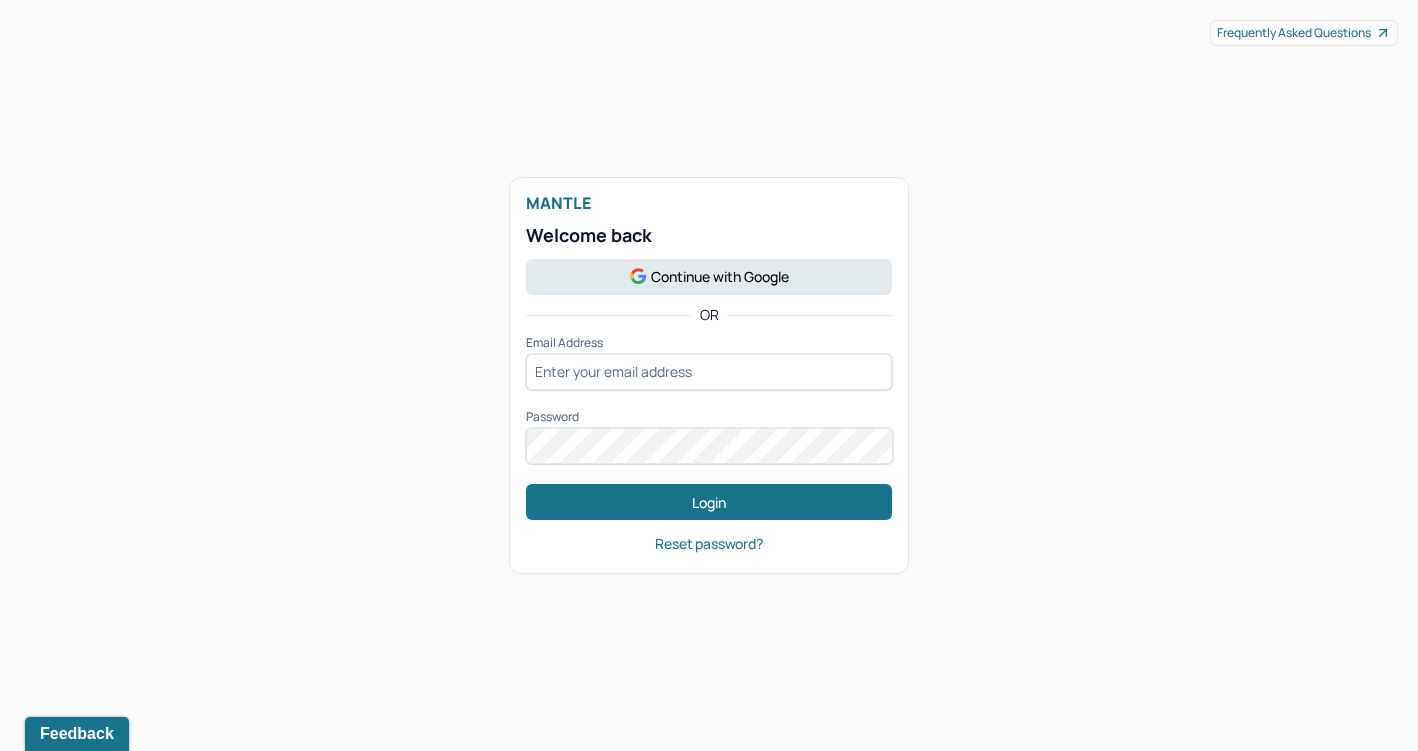 drag, startPoint x: 860, startPoint y: 59, endPoint x: 896, endPoint y: 98, distance: 53.075417 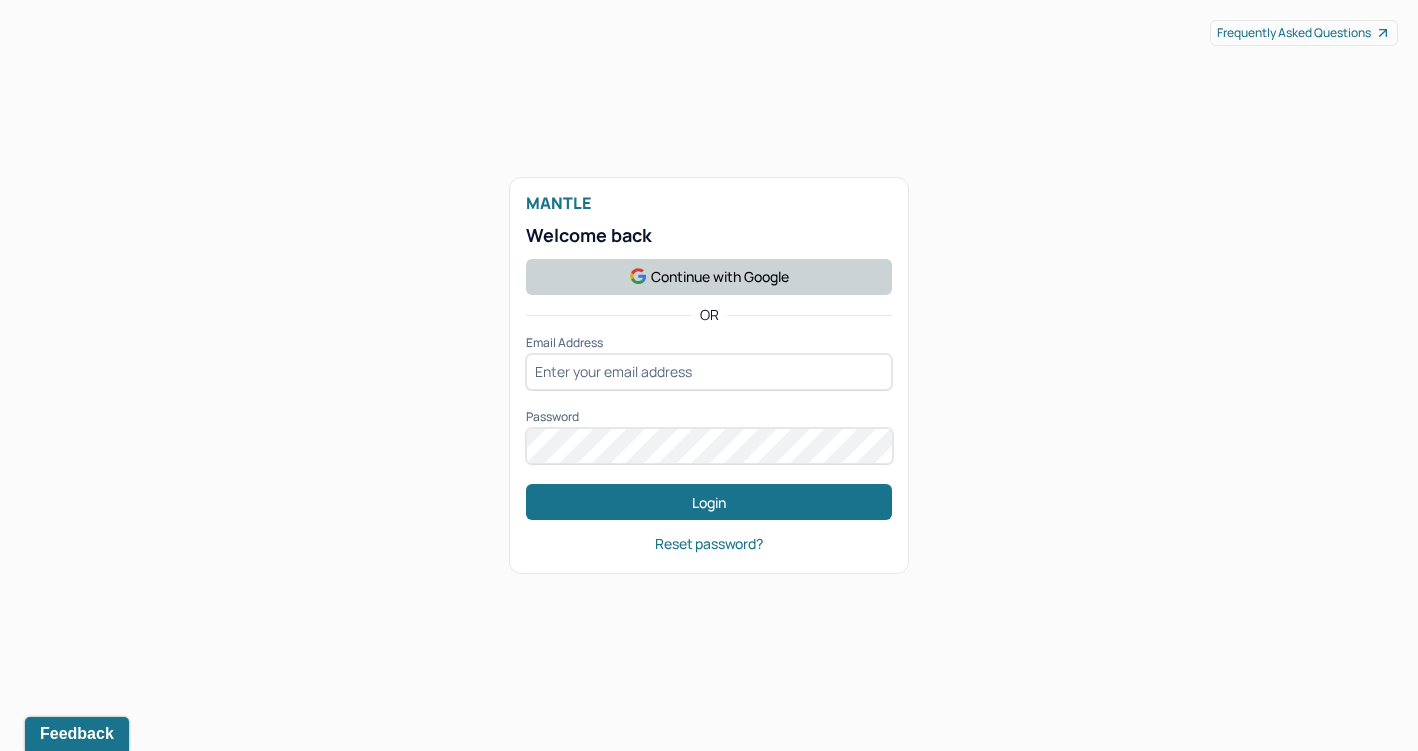 click on "Continue with Google" at bounding box center (709, 277) 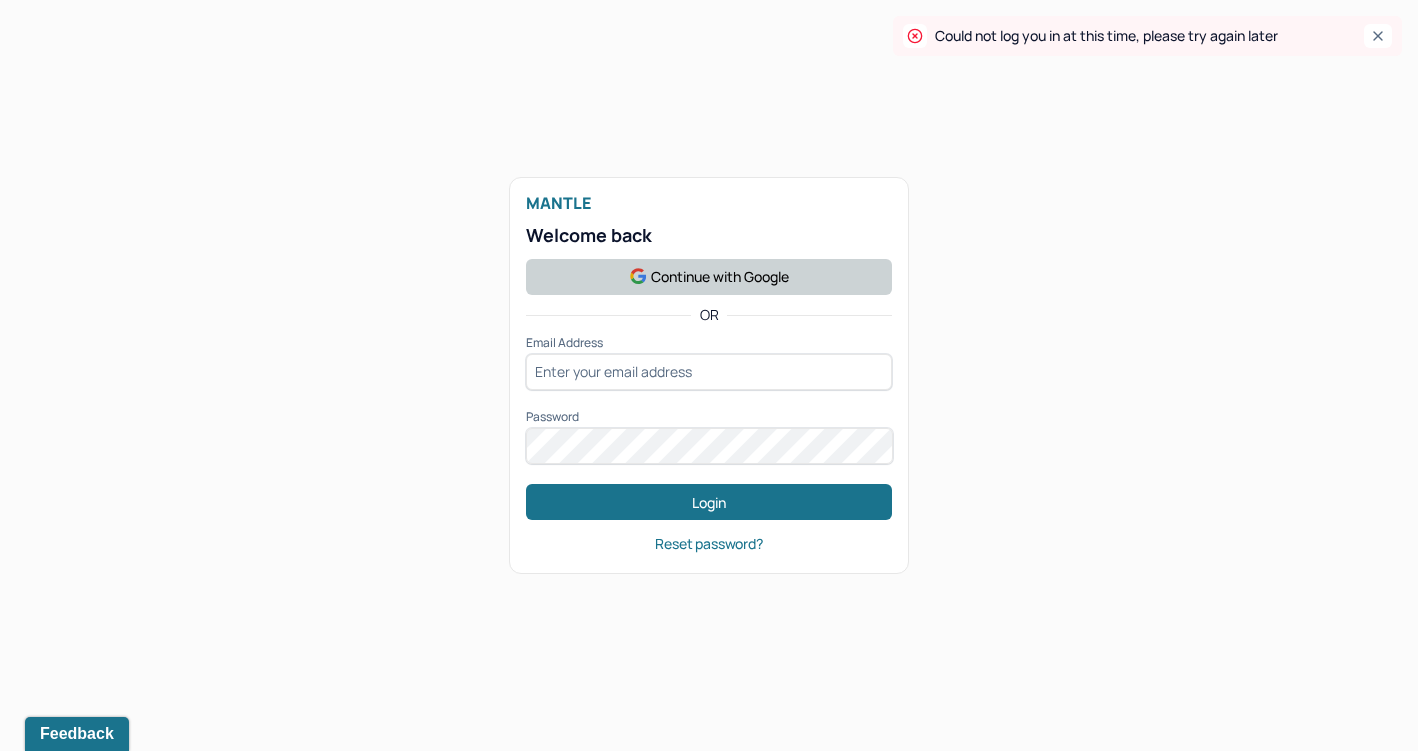 click on "Continue with Google" at bounding box center (709, 277) 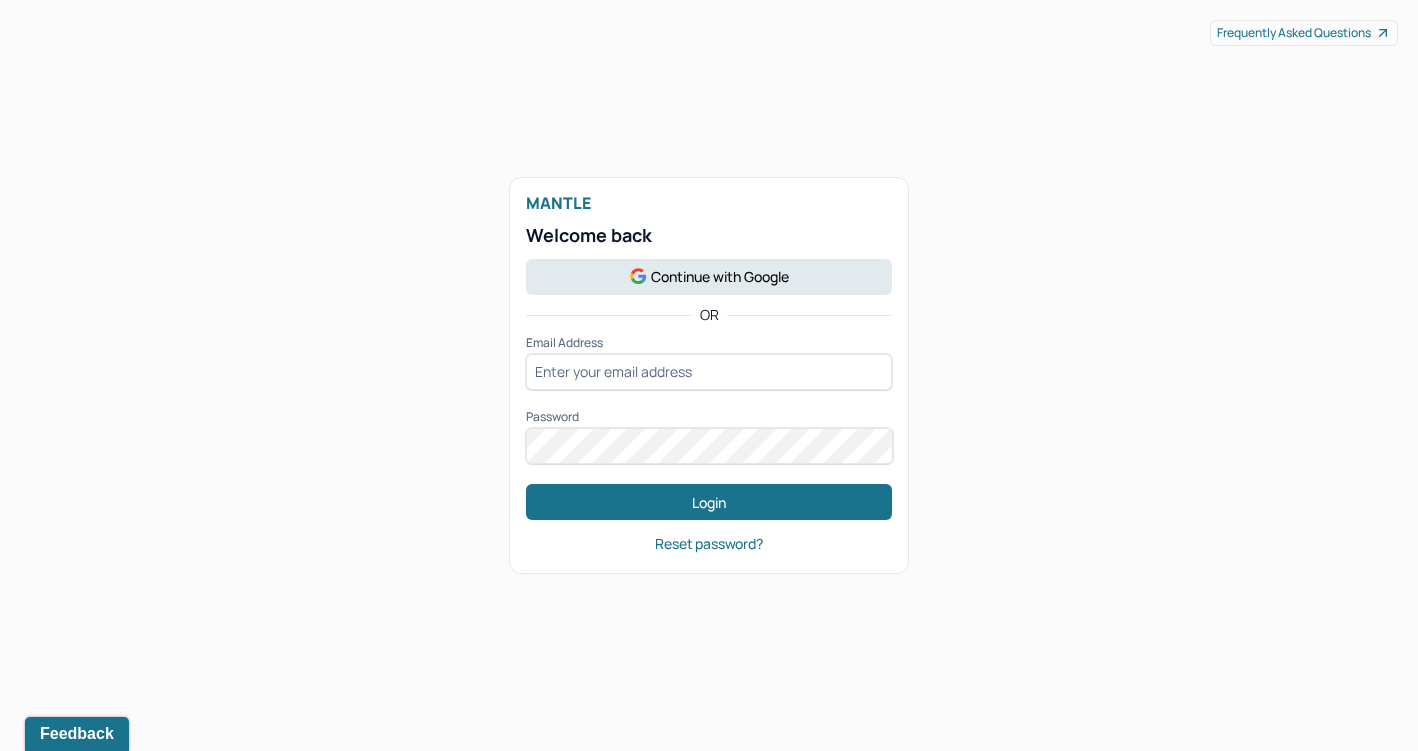 click on "Continue with Google" at bounding box center (709, 277) 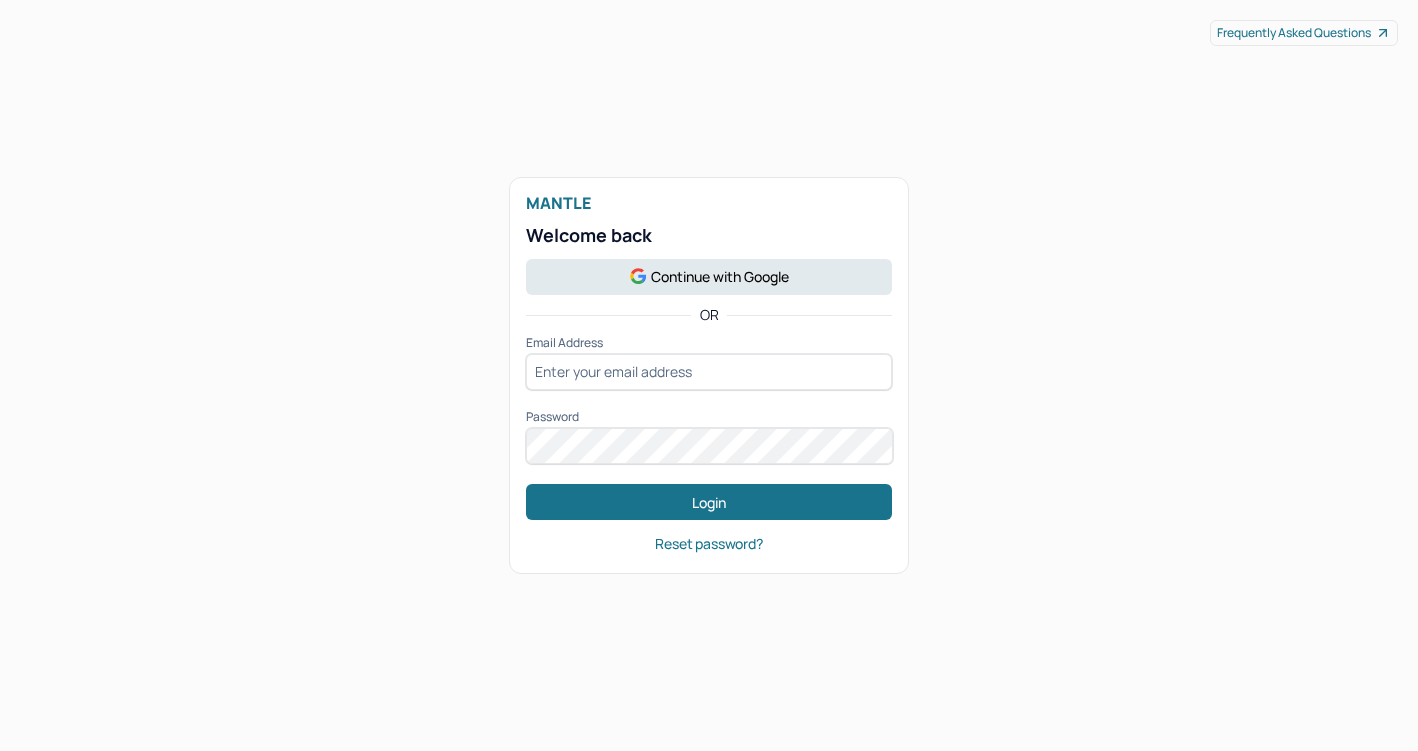 scroll, scrollTop: 0, scrollLeft: 0, axis: both 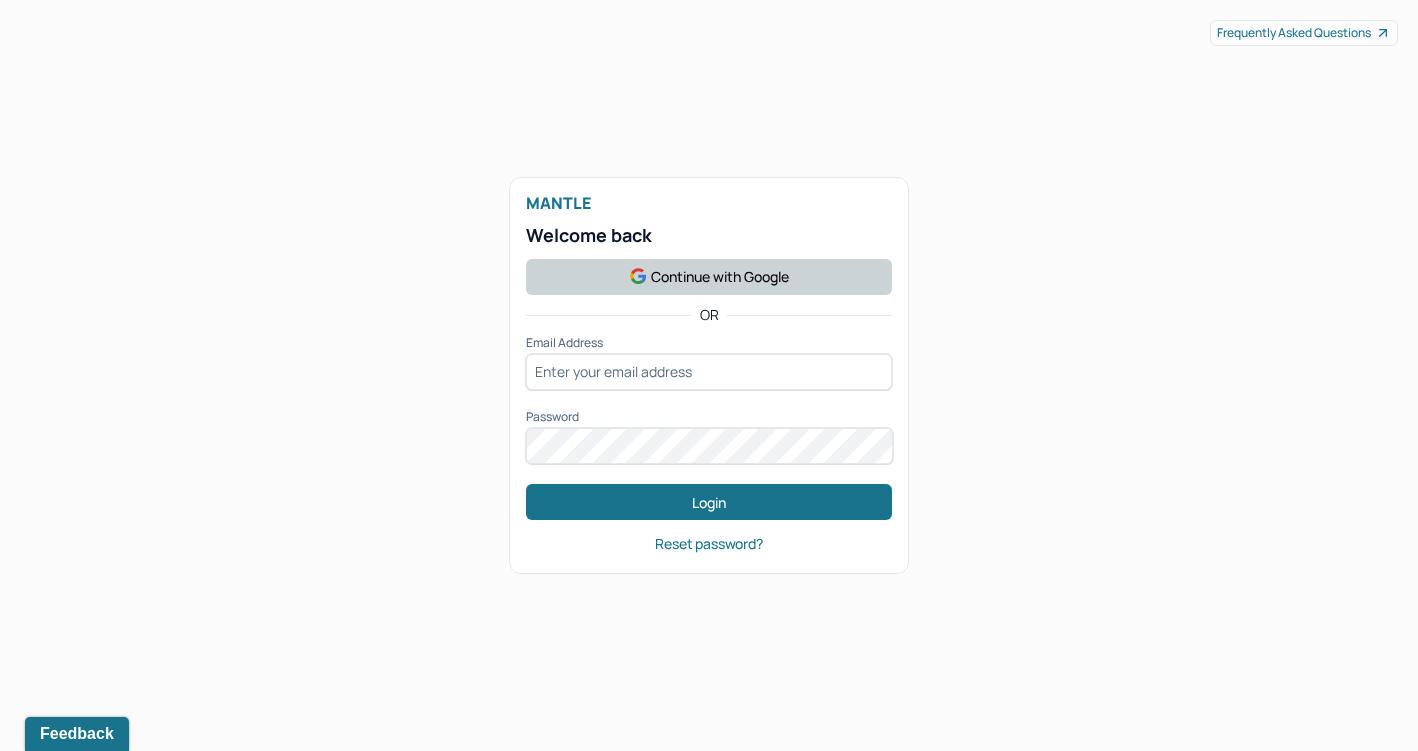 click on "Continue with Google" at bounding box center (709, 277) 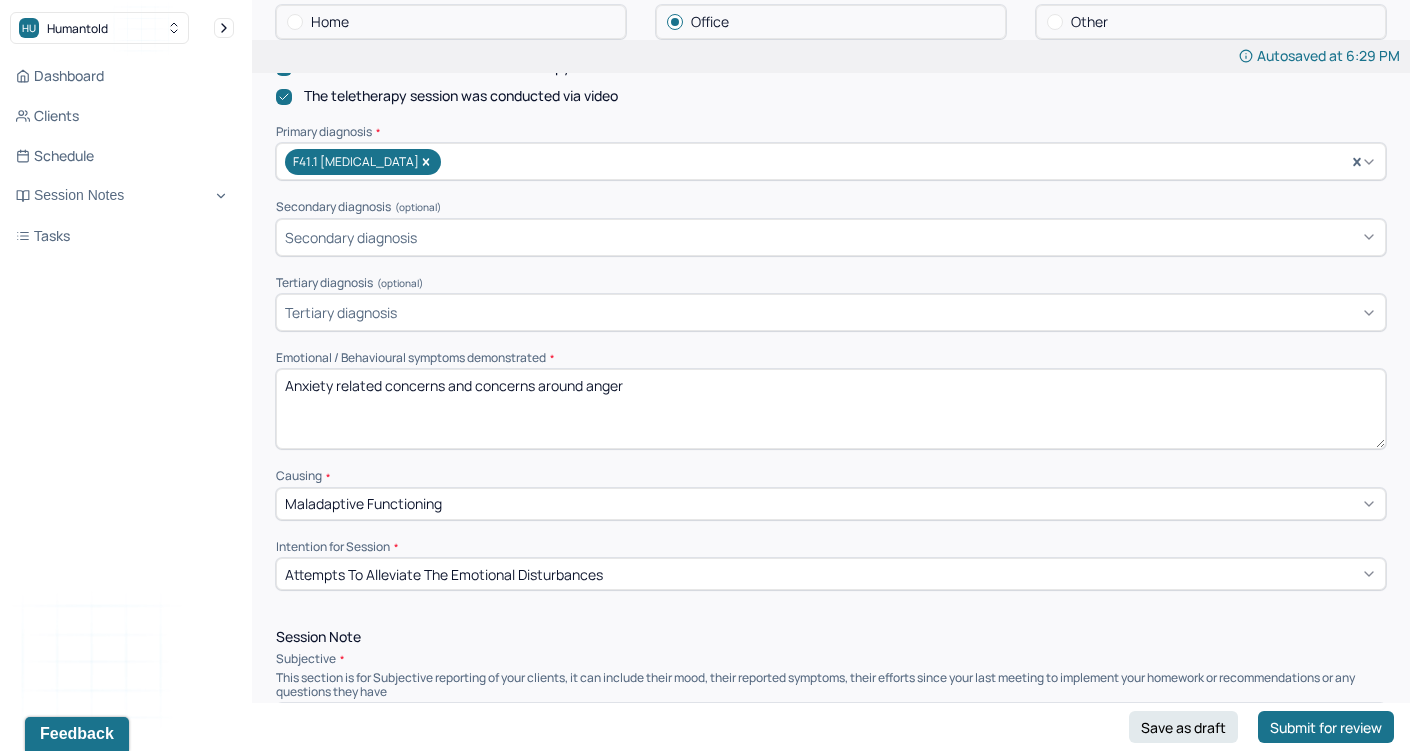scroll, scrollTop: 610, scrollLeft: 1, axis: both 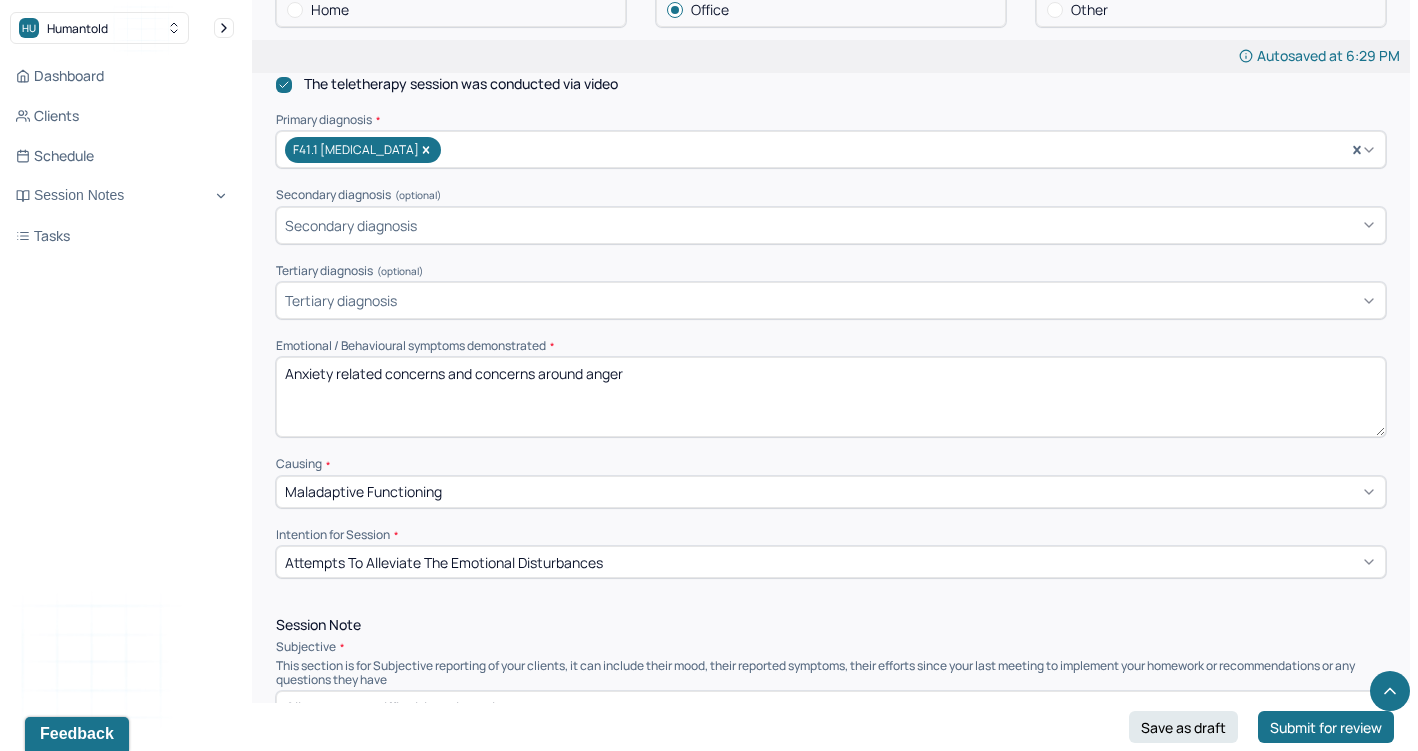 click on "Anxiety related concerns and concerns around anger" at bounding box center [831, 397] 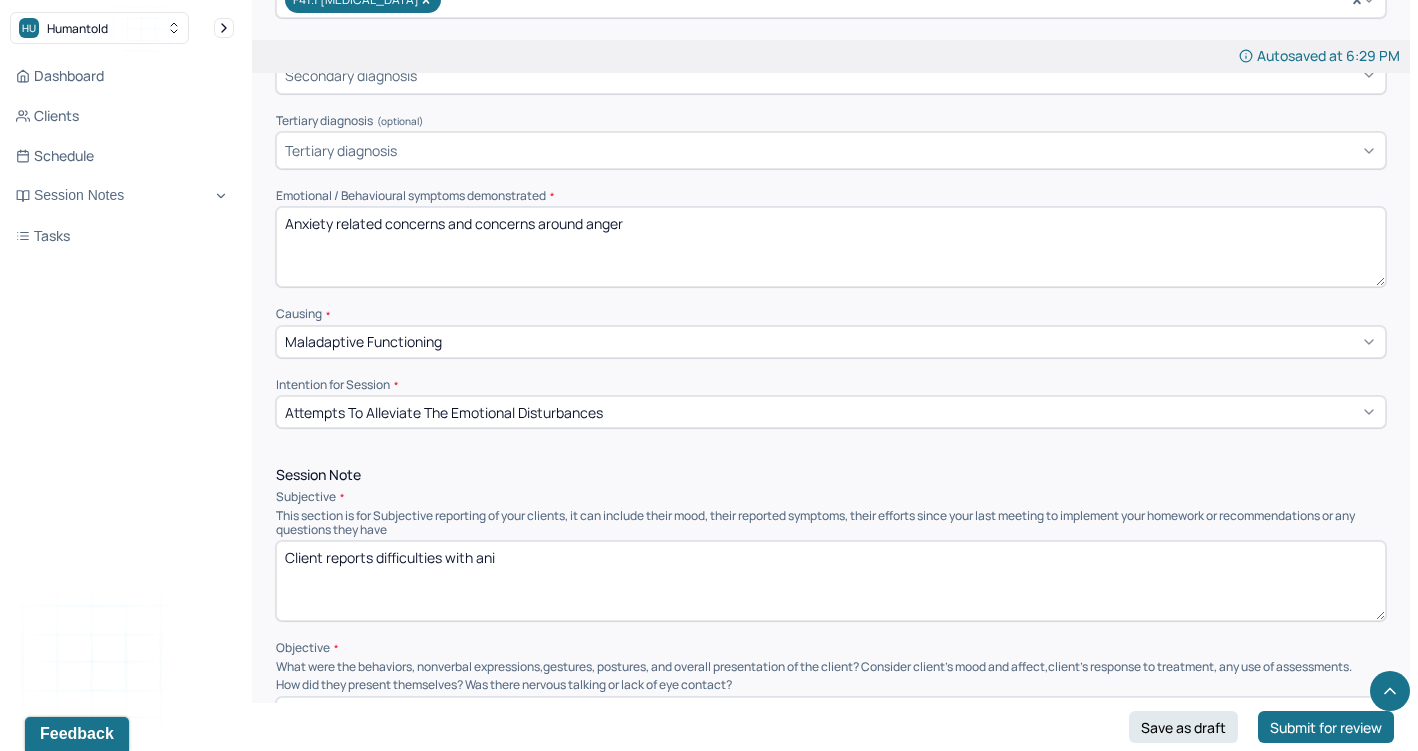 scroll, scrollTop: 878, scrollLeft: 0, axis: vertical 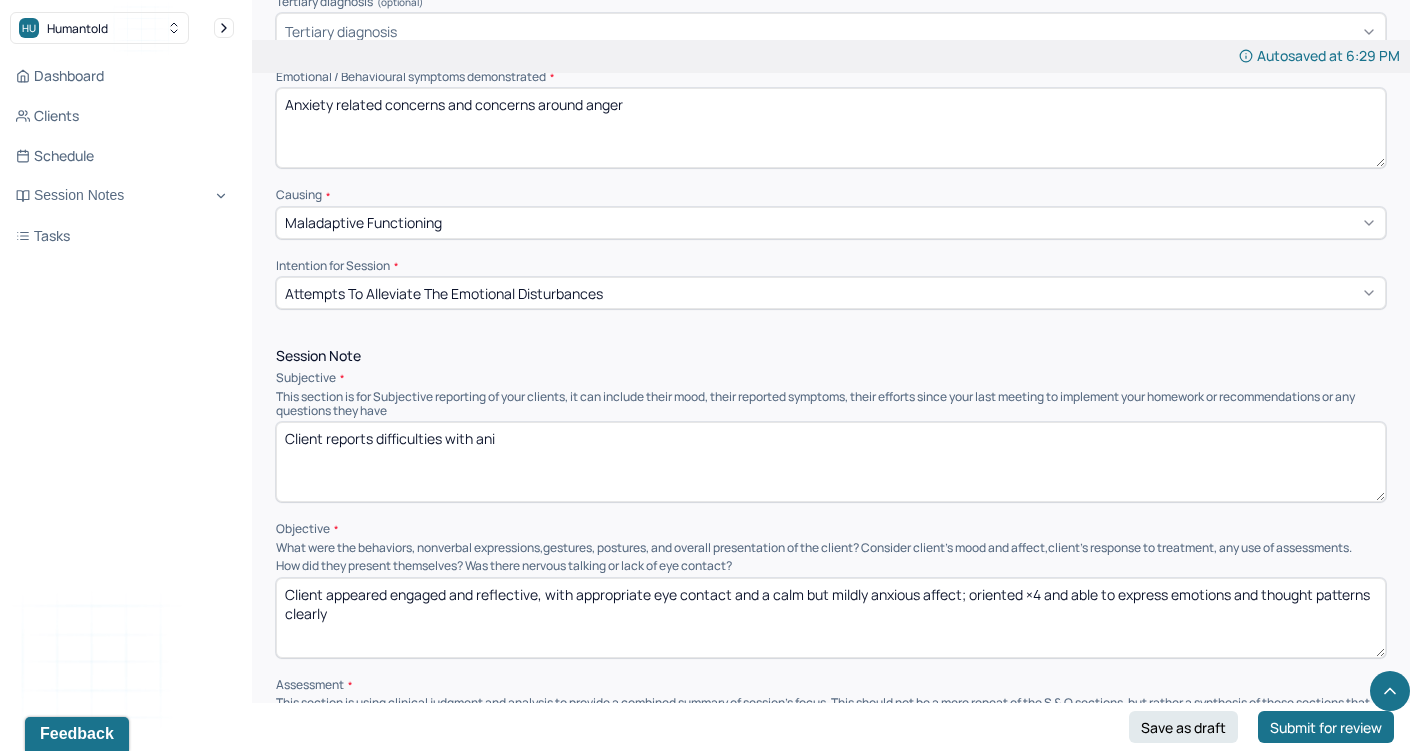 click on "Client reports difficulties with ani" at bounding box center [831, 462] 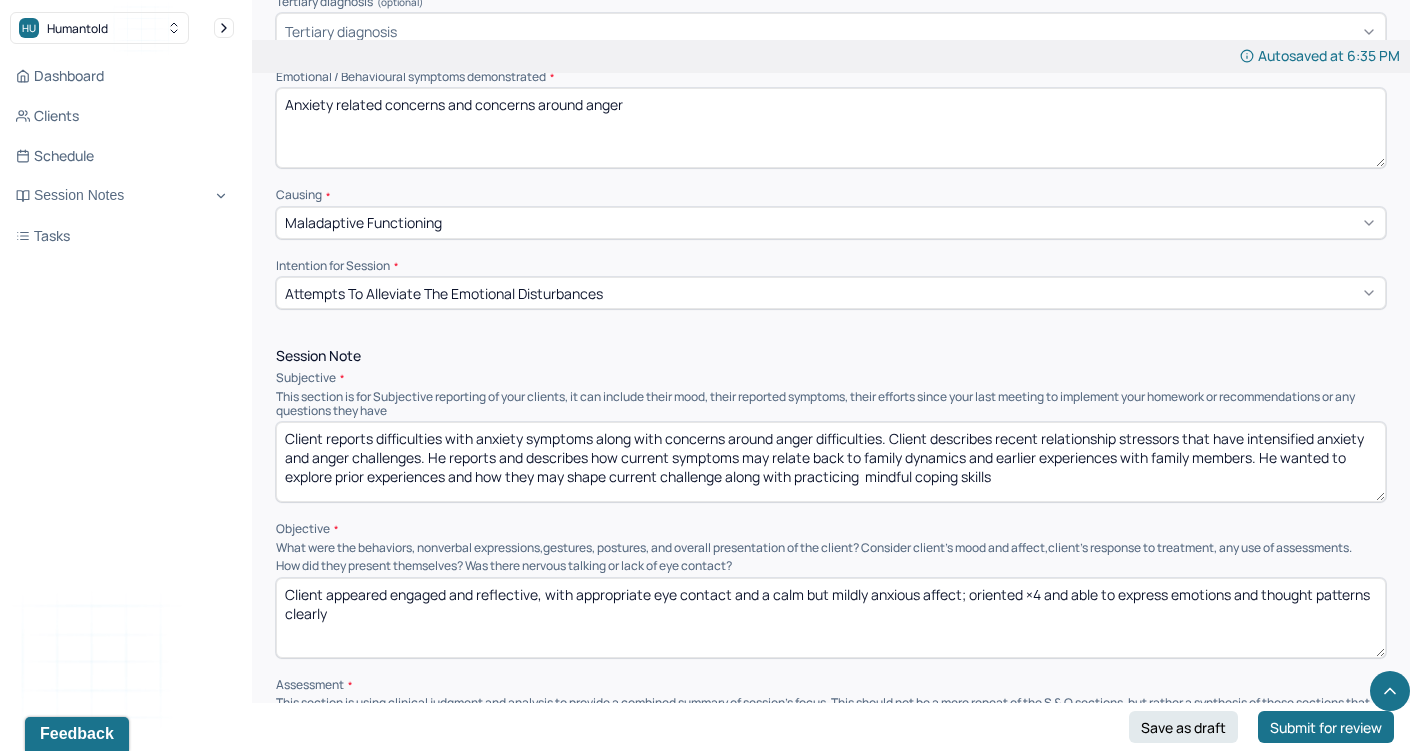 drag, startPoint x: 1043, startPoint y: 463, endPoint x: 251, endPoint y: 401, distance: 794.42303 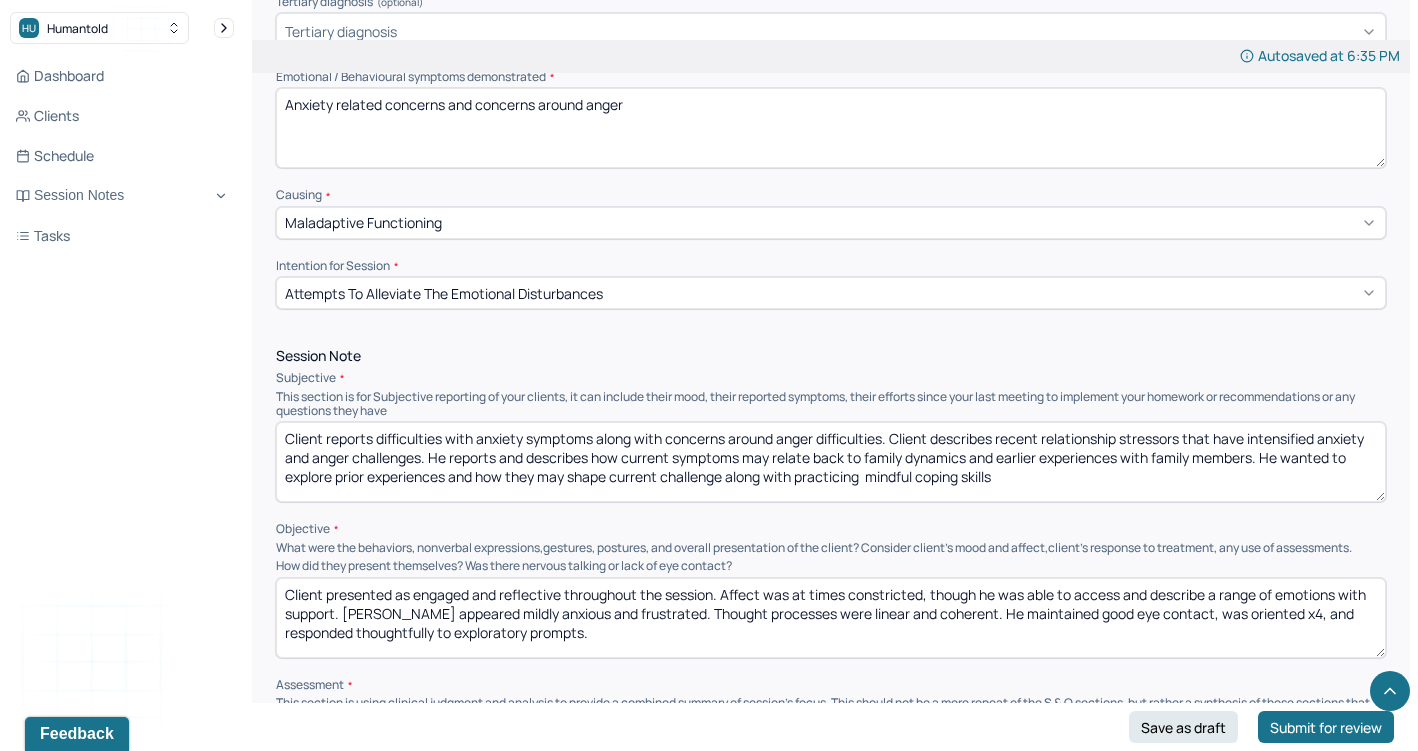 click on "Client appeared engaged and reflective, with appropriate eye contact and a calm but mildly anxious affect; oriented ×4 and able to express emotions and thought patterns clearly" at bounding box center [831, 618] 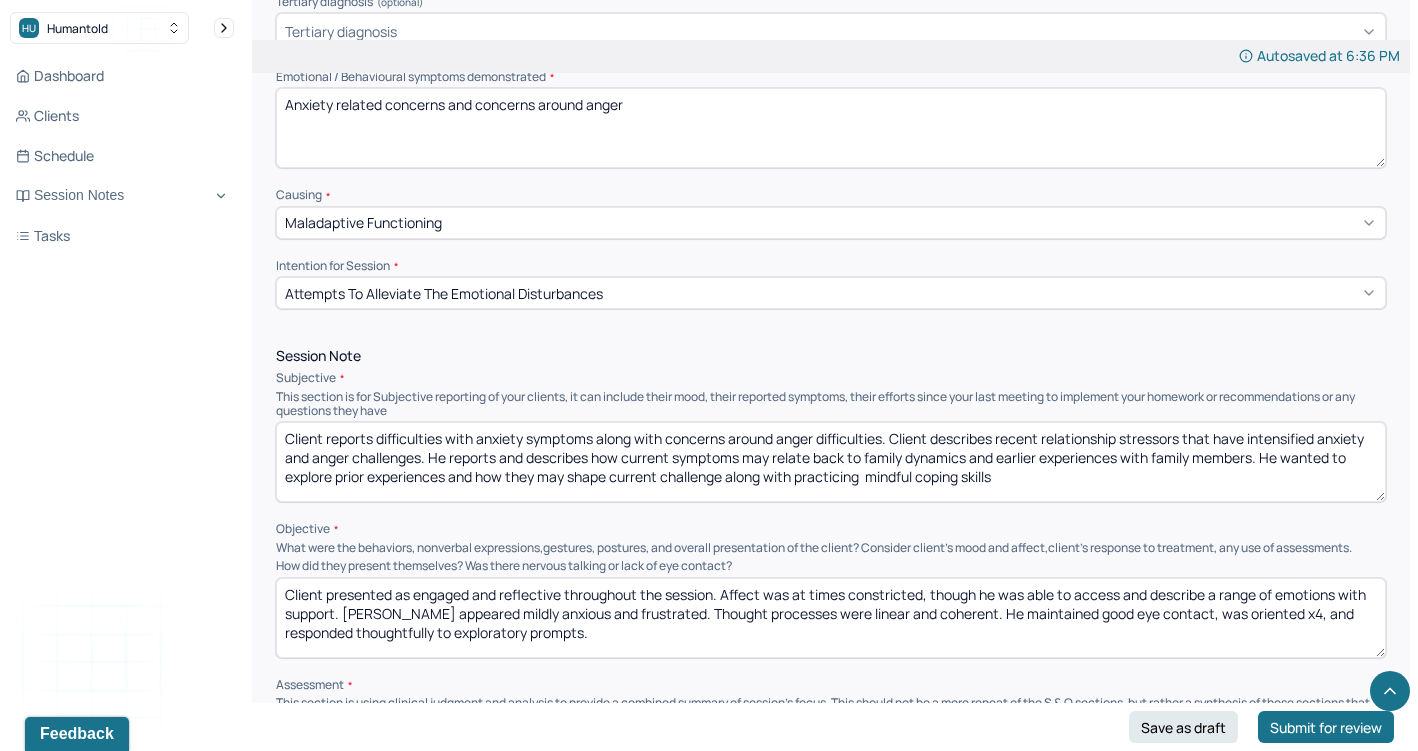 click on "Client presented as engaged and reflective throughout the session. Affect was at times constricted, though he was able to access and describe a range of emotions with support. Mood appeared mildly anxious and frustrated. Thought processes were linear and coherent. He maintained good eye contact, was oriented x4, and responded thoughtfully to exploratory prompts." at bounding box center (831, 618) 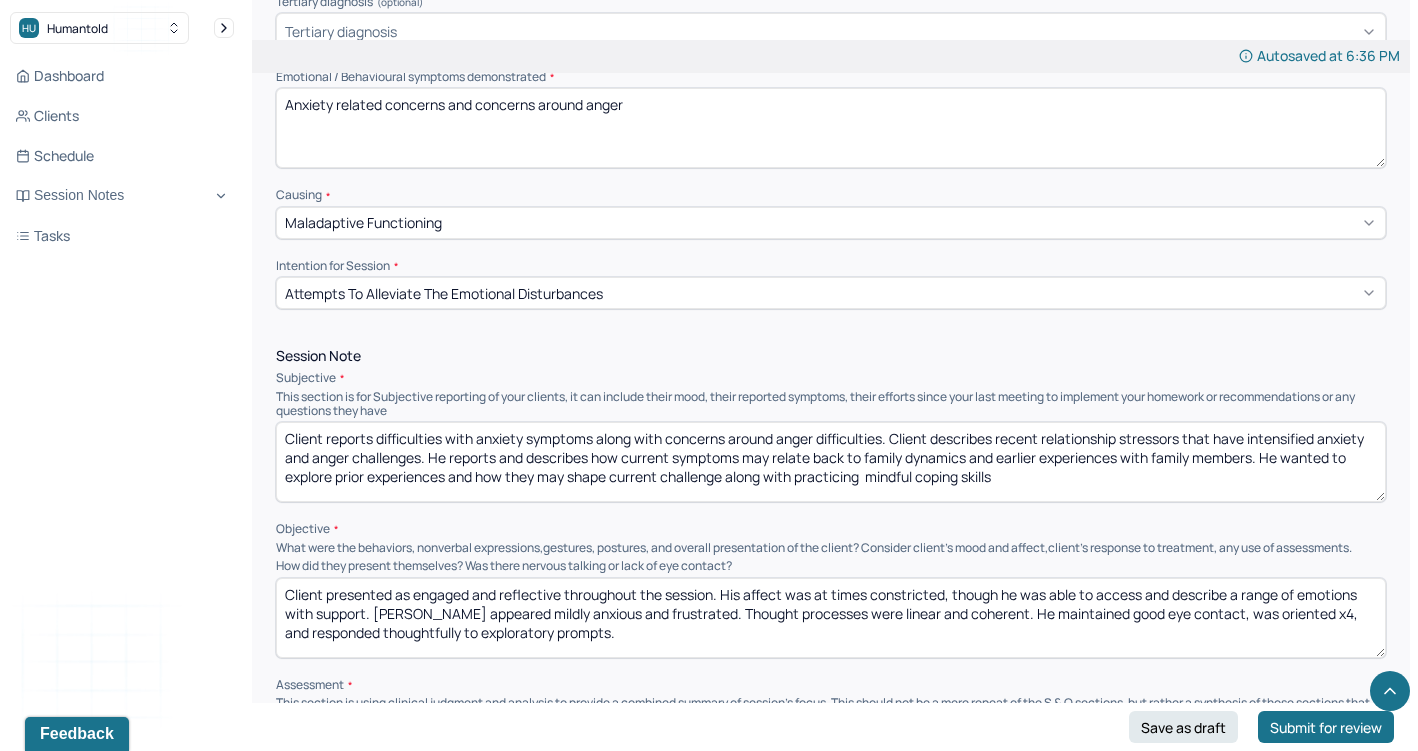 click on "Client presented as engaged and reflective throughout the session. His affect was at times constricted, though he was able to access and describe a range of emotions with support. Mood appeared mildly anxious and frustrated. Thought processes were linear and coherent. He maintained good eye contact, was oriented x4, and responded thoughtfully to exploratory prompts." at bounding box center [831, 618] 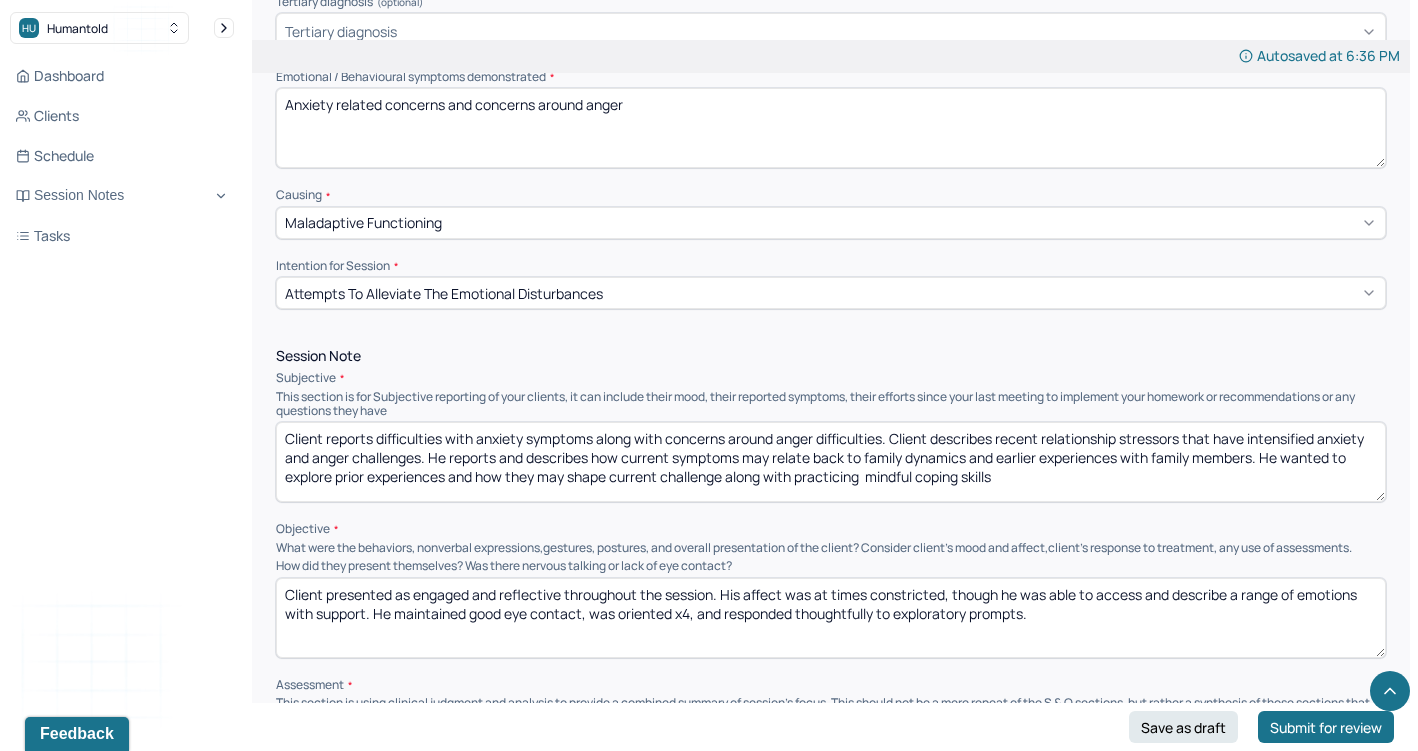 click on "Client presented as engaged and reflective throughout the session. His affect was at times constricted, though he was able to access and describe a range of emotions with support. Mood appeared mildly anxious and frustrated. Thought processes were linear and coherent. He maintained good eye contact, was oriented x4, and responded thoughtfully to exploratory prompts." at bounding box center [831, 618] 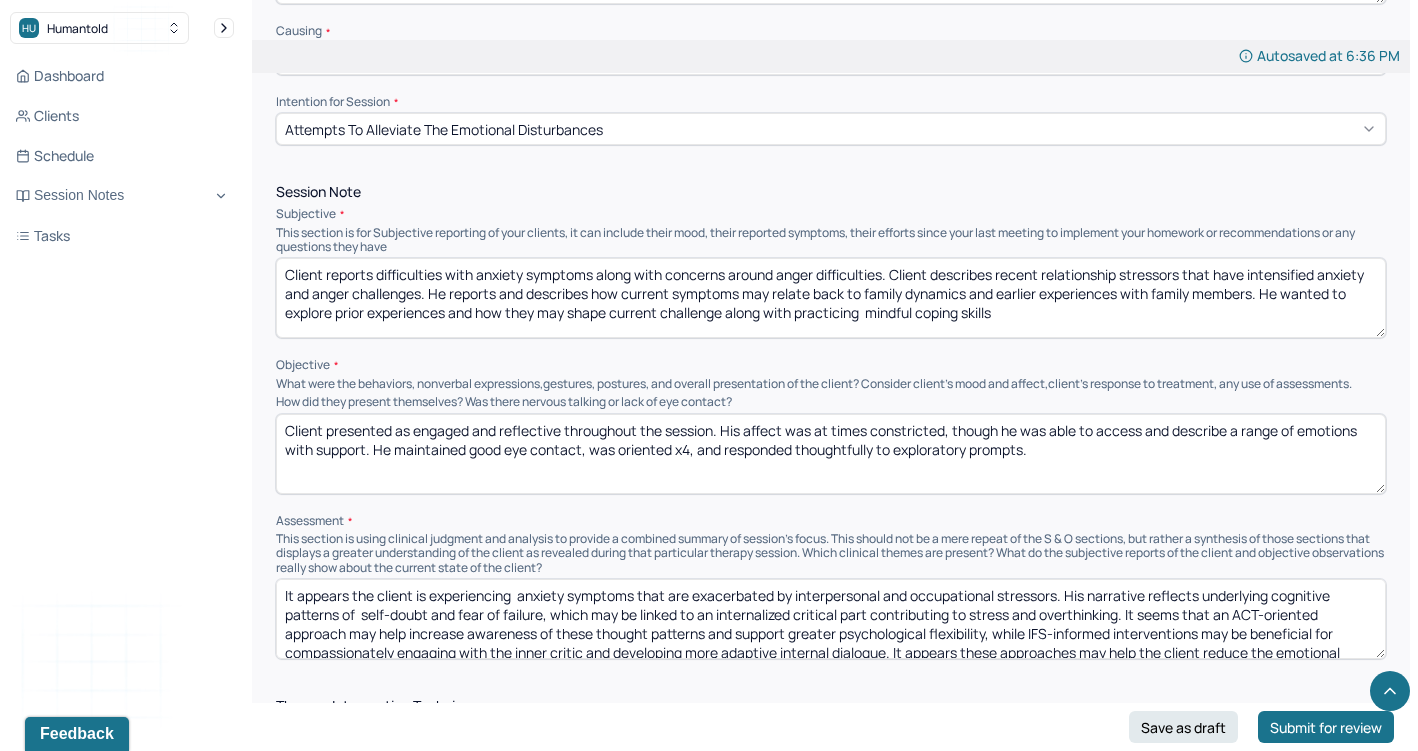 scroll, scrollTop: 1092, scrollLeft: 0, axis: vertical 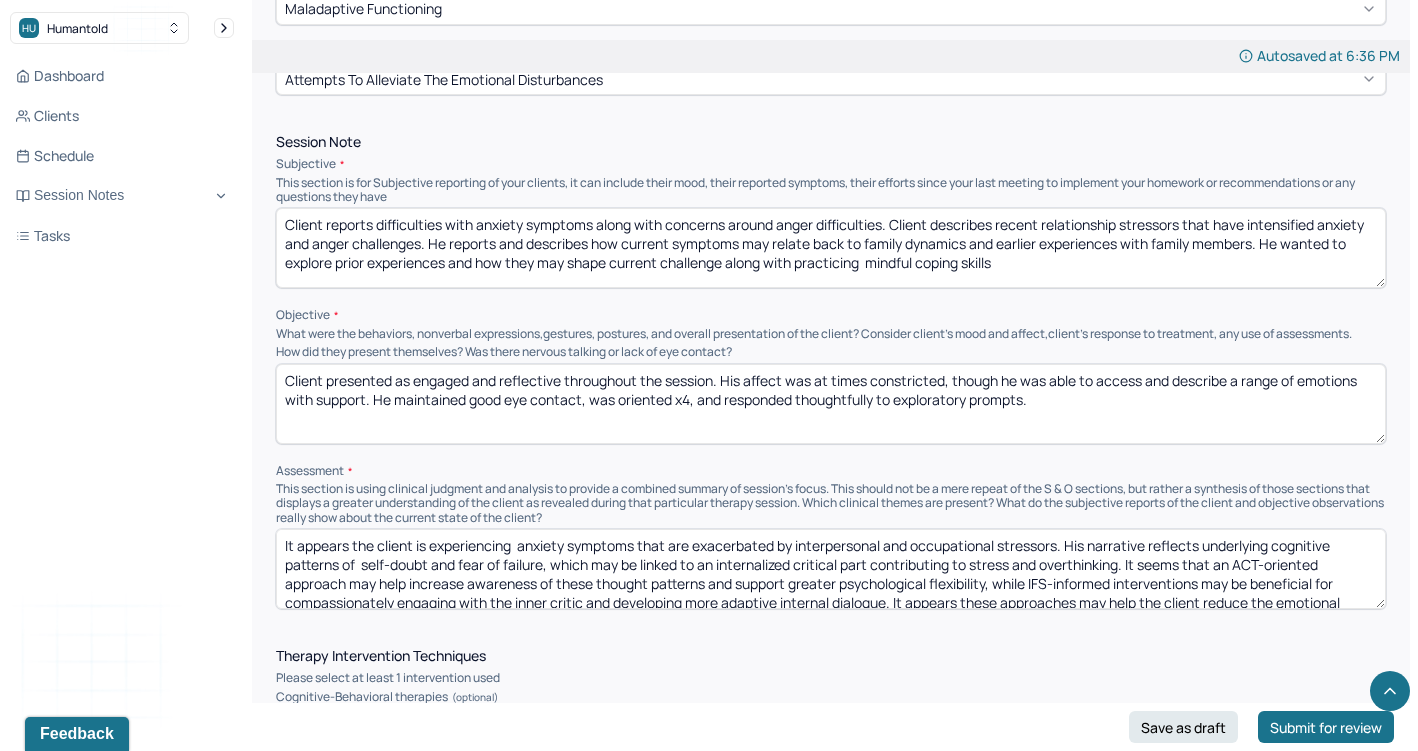 drag, startPoint x: 875, startPoint y: 381, endPoint x: 1041, endPoint y: 381, distance: 166 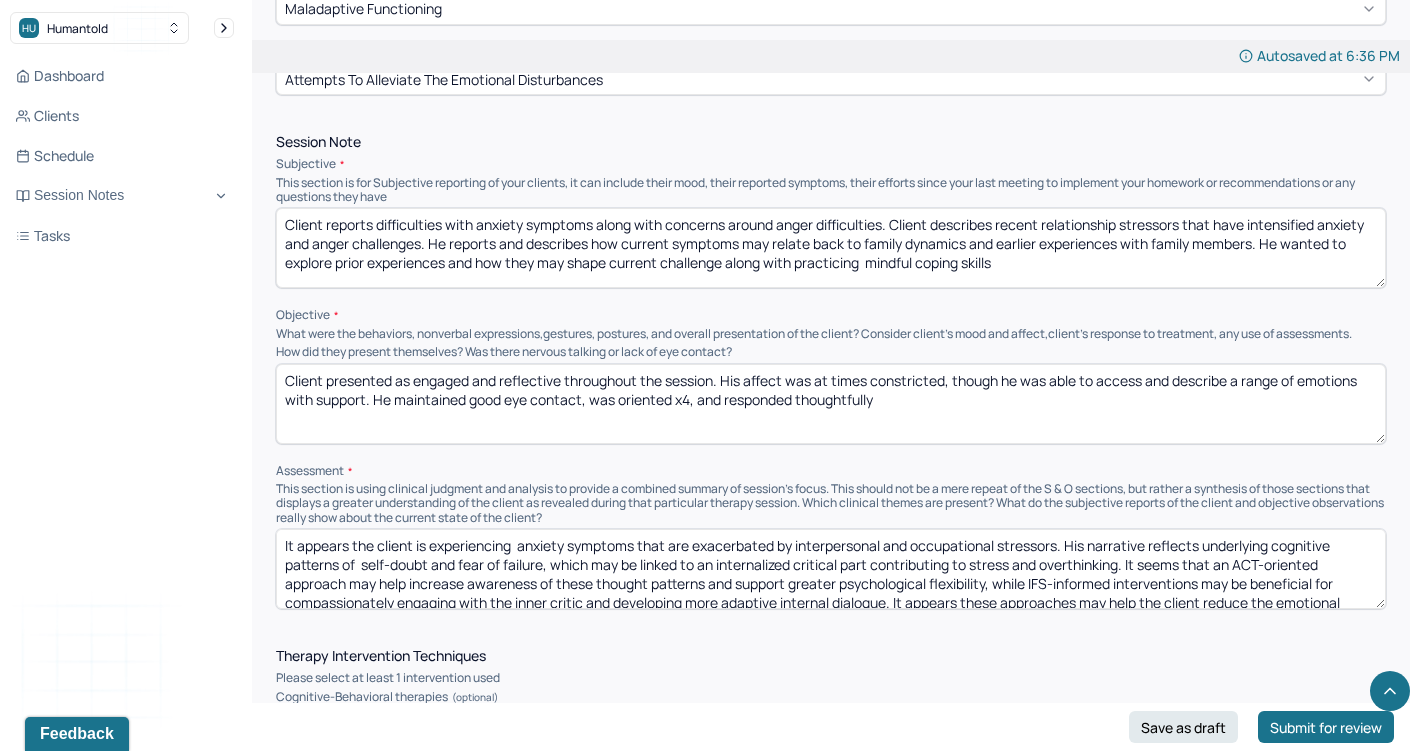 type on "Client presented as engaged and reflective throughout the session. His affect was at times constricted, though he was able to access and describe a range of emotions with support. He maintained good eye contact, was oriented x4, and responded thoughtfully" 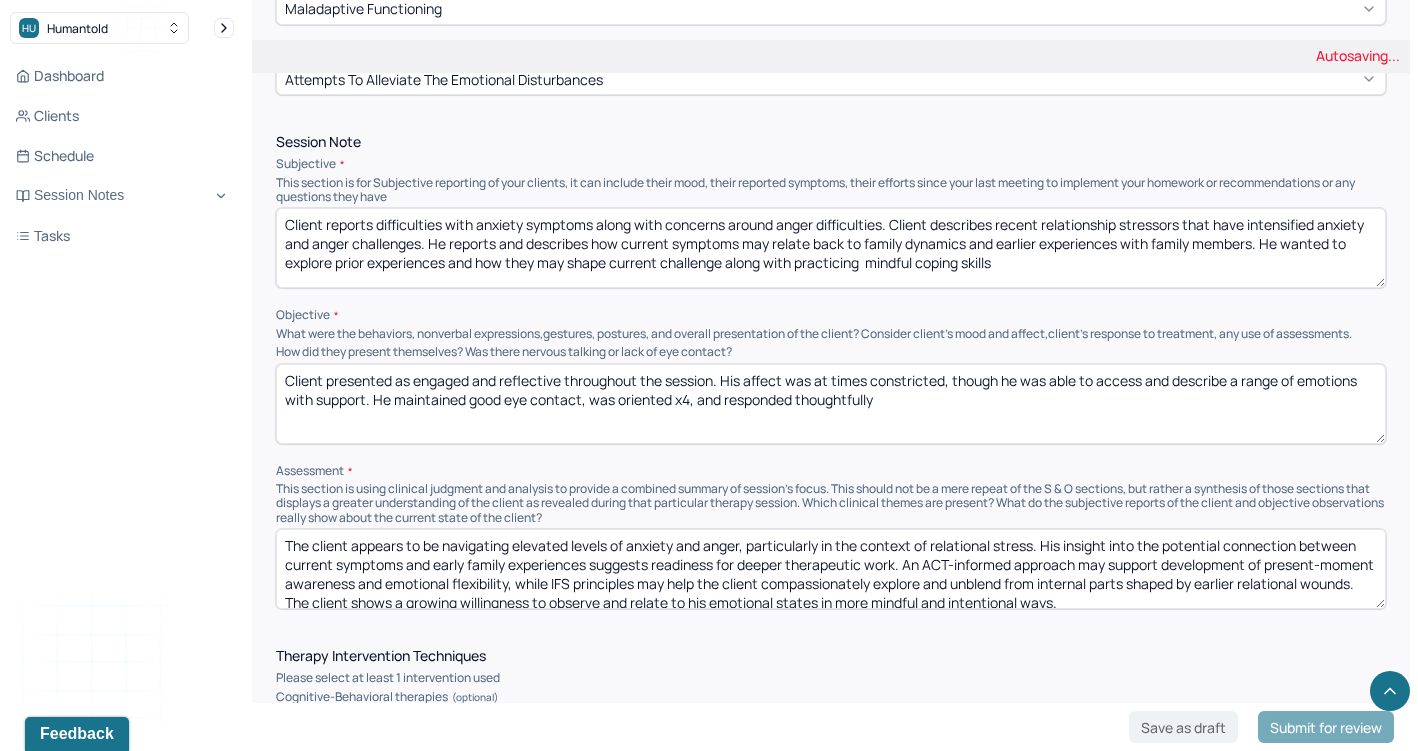 scroll, scrollTop: 0, scrollLeft: 0, axis: both 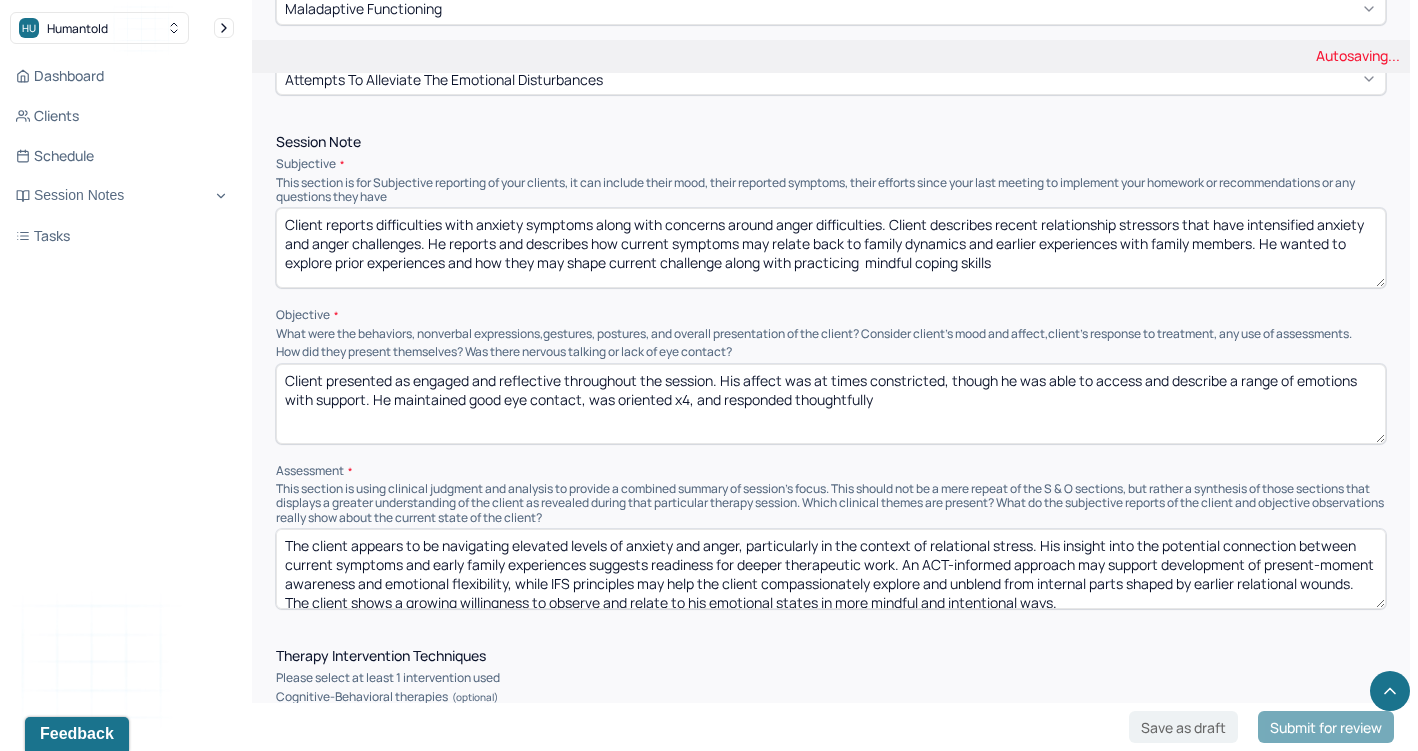 click on "It appears the client is experiencing  anxiety symptoms that are exacerbated by interpersonal and occupational stressors. His narrative reflects underlying cognitive patterns of  self-doubt and fear of failure, which may be linked to an internalized critical part contributing to stress and overthinking. It seems that an ACT-oriented approach may help increase awareness of these thought patterns and support greater psychological flexibility, while IFS-informed interventions may be beneficial for compassionately engaging with the inner critic and developing more adaptive internal dialogue. It appears these approaches may help the client reduce the emotional impact of stressors and respond more effectively to anxiety-provoking situations." at bounding box center [831, 569] 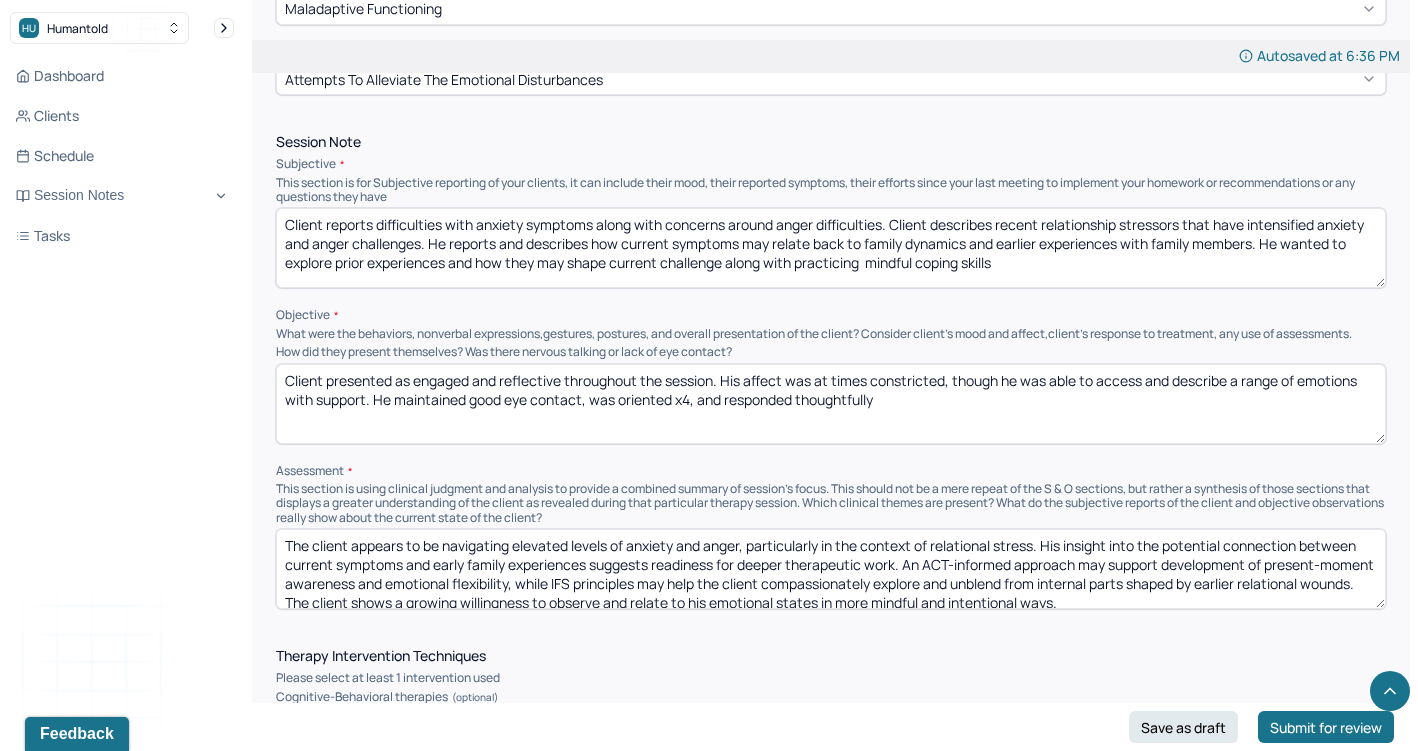 drag, startPoint x: 511, startPoint y: 528, endPoint x: 626, endPoint y: 523, distance: 115.10864 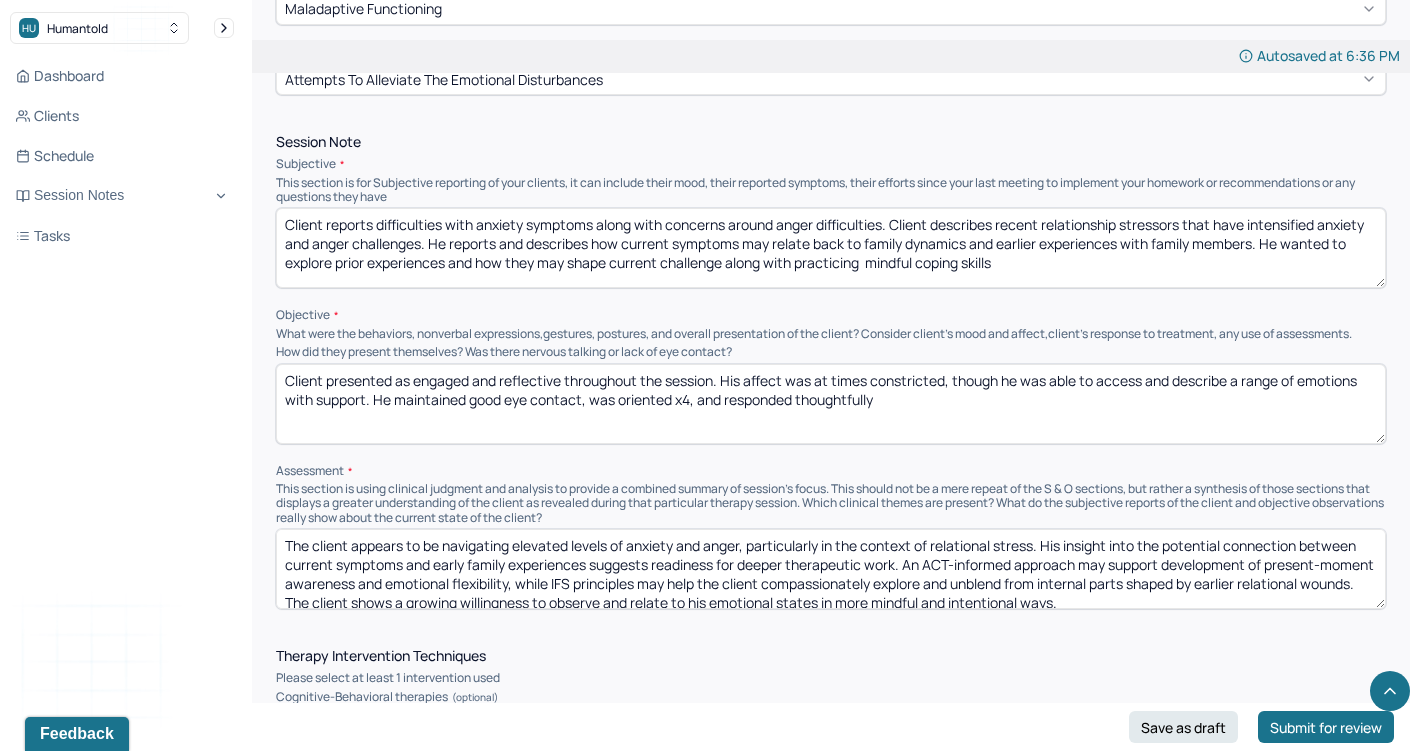 click on "The client appears to be navigating elevated levels of anxiety and anger, particularly in the context of relational stress. His insight into the potential connection between current symptoms and early family experiences suggests readiness for deeper therapeutic work. An ACT-informed approach may support development of present-moment awareness and emotional flexibility, while IFS principles may help the client compassionately explore and unblend from internal parts shaped by earlier relational wounds. The client shows a growing willingness to observe and relate to his emotional states in more mindful and intentional ways." at bounding box center [831, 569] 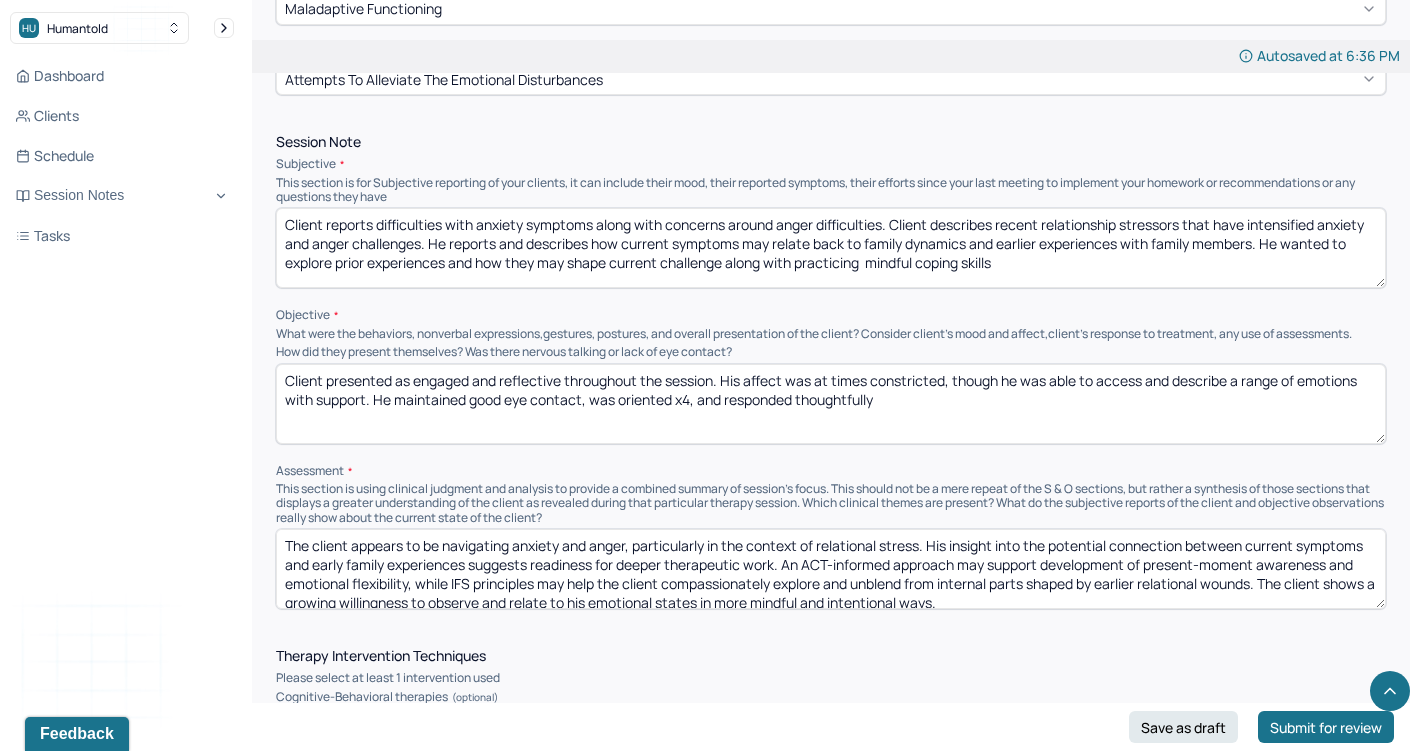 drag, startPoint x: 632, startPoint y: 533, endPoint x: 710, endPoint y: 530, distance: 78.05767 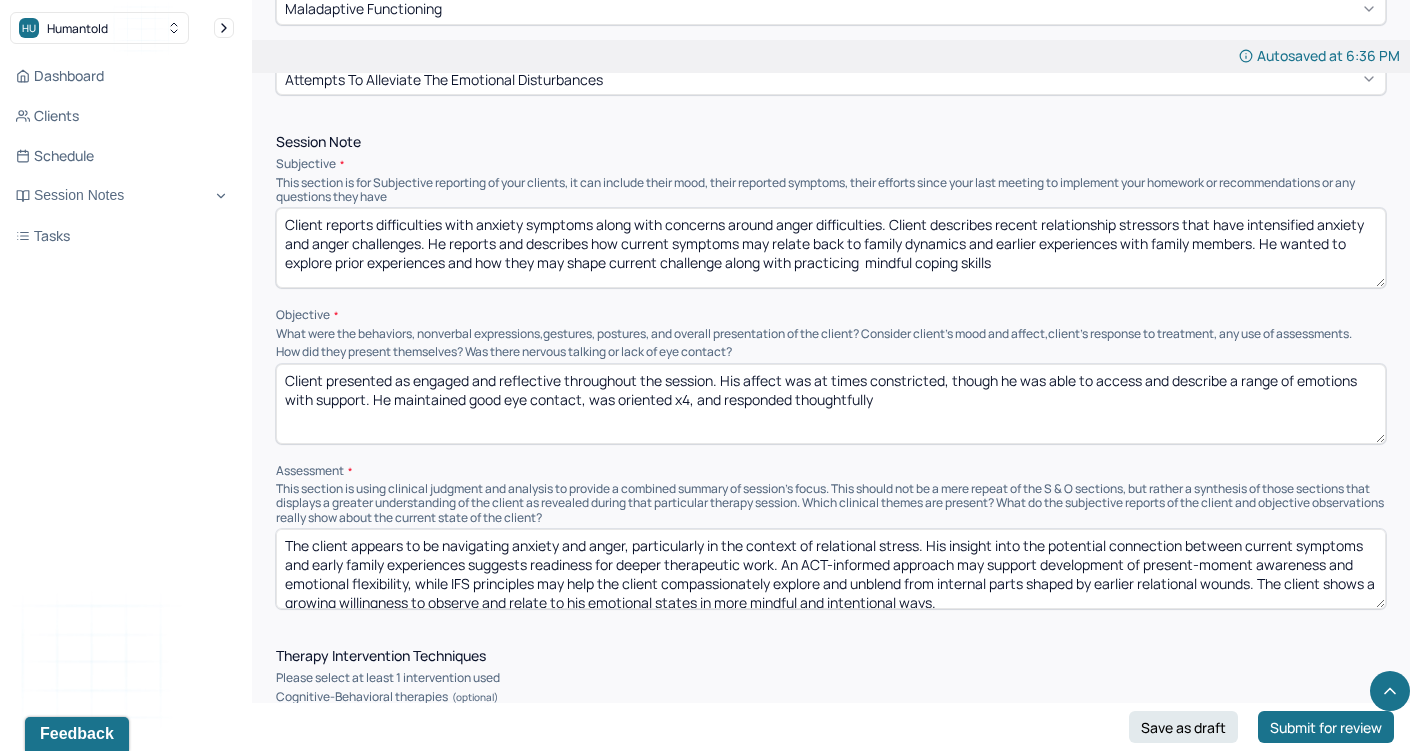 click on "The client appears to be navigating anxiety and anger, particularly in the context of relational stress. His insight into the potential connection between current symptoms and early family experiences suggests readiness for deeper therapeutic work. An ACT-informed approach may support development of present-moment awareness and emotional flexibility, while IFS principles may help the client compassionately explore and unblend from internal parts shaped by earlier relational wounds. The client shows a growing willingness to observe and relate to his emotional states in more mindful and intentional ways." at bounding box center (831, 569) 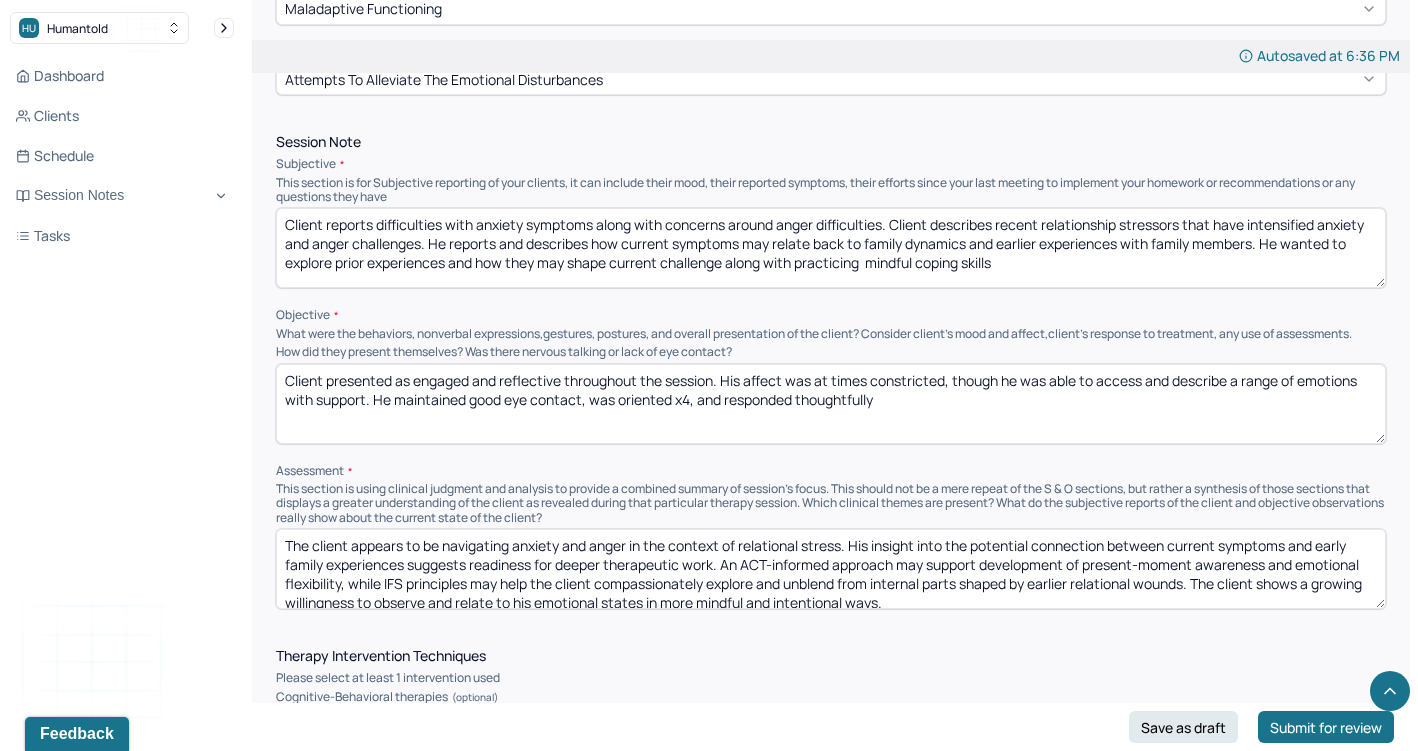 drag, startPoint x: 471, startPoint y: 548, endPoint x: 715, endPoint y: 539, distance: 244.16592 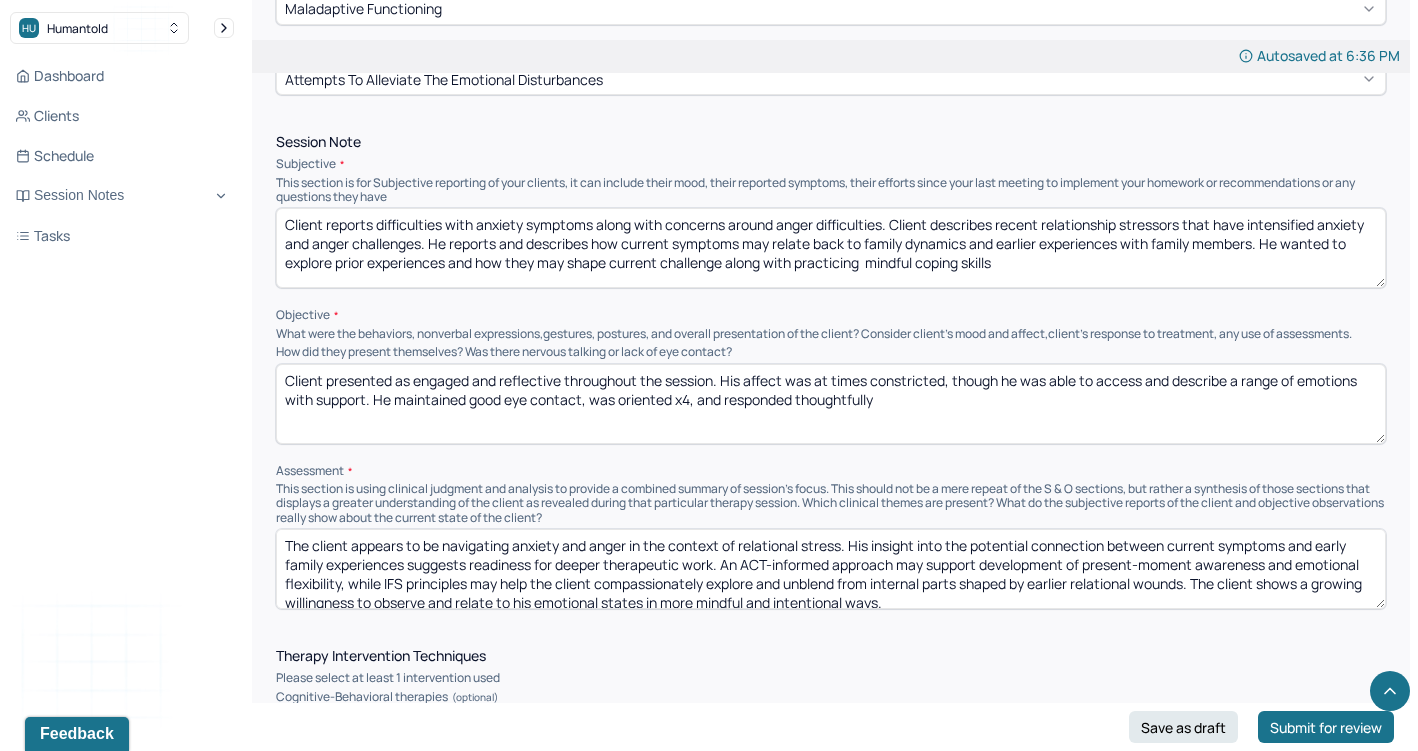 click on "The client appears to be navigating anxiety and anger in the context of relational stress. His insight into the potential connection between current symptoms and early family experiences suggests readiness for deeper therapeutic work. An ACT-informed approach may support development of present-moment awareness and emotional flexibility, while IFS principles may help the client compassionately explore and unblend from internal parts shaped by earlier relational wounds. The client shows a growing willingness to observe and relate to his emotional states in more mindful and intentional ways." at bounding box center (831, 569) 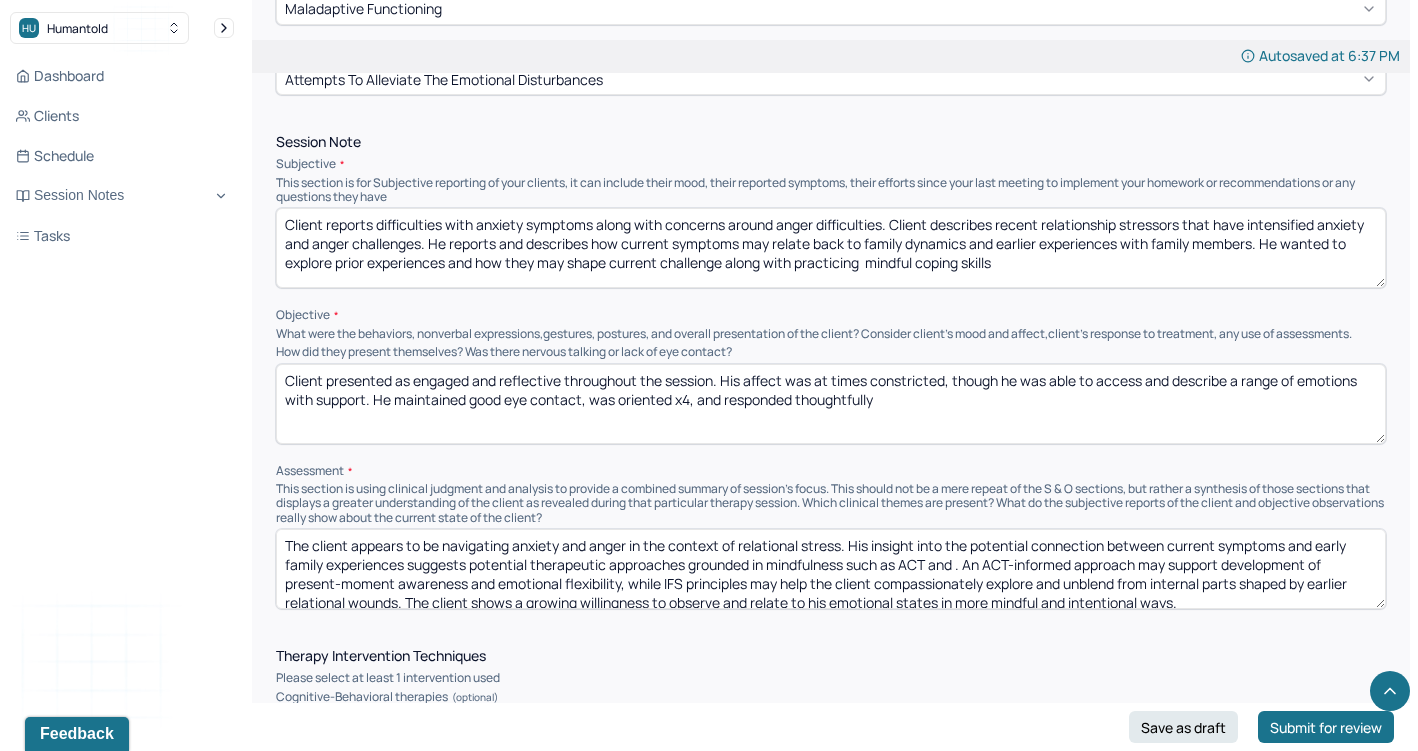 drag, startPoint x: 689, startPoint y: 545, endPoint x: 959, endPoint y: 541, distance: 270.02963 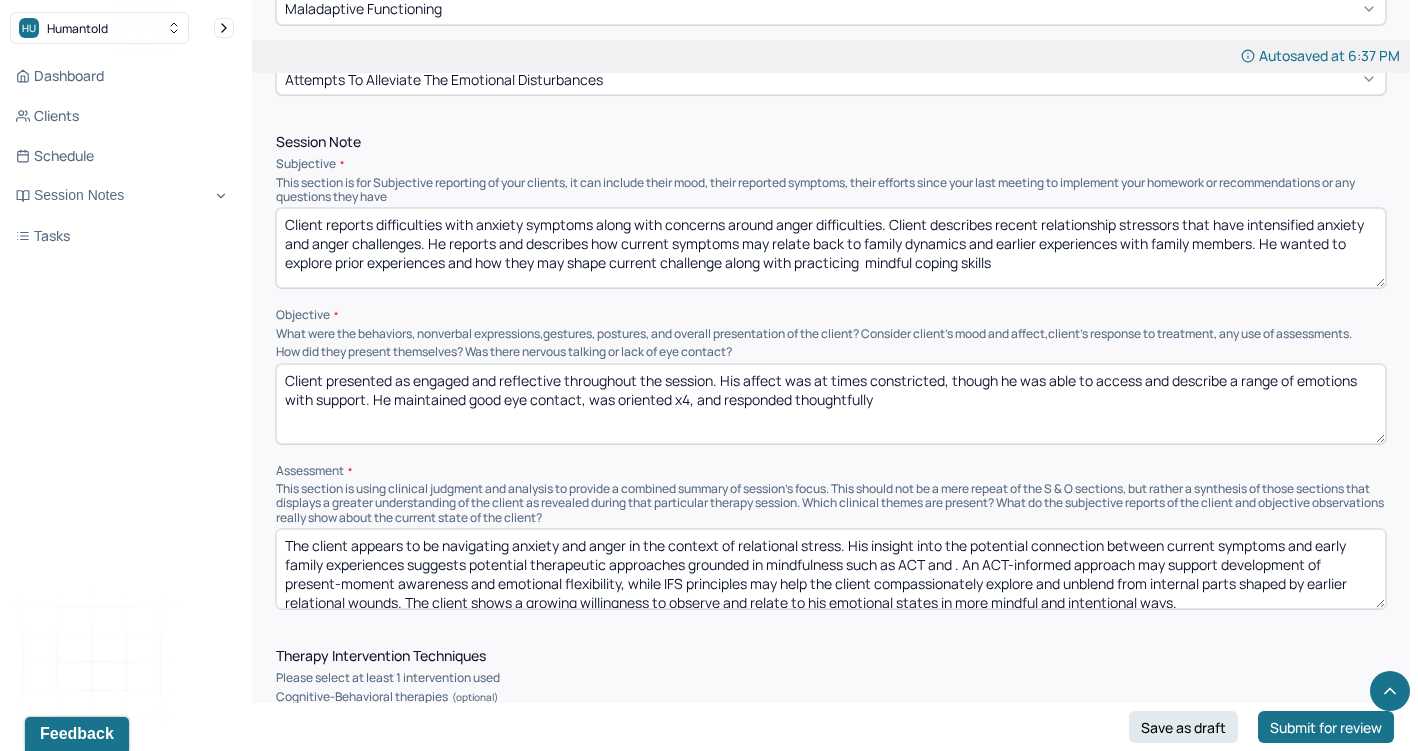click on "The client appears to be navigating anxiety and anger in the context of relational stress. His insight into the potential connection between current symptoms and early family experiences suggests potential therapeutic approaches grounded in mindfulness such as ACT and . An ACT-informed approach may support development of present-moment awareness and emotional flexibility, while IFS principles may help the client compassionately explore and unblend from internal parts shaped by earlier relational wounds. The client shows a growing willingness to observe and relate to his emotional states in more mindful and intentional ways." at bounding box center (831, 569) 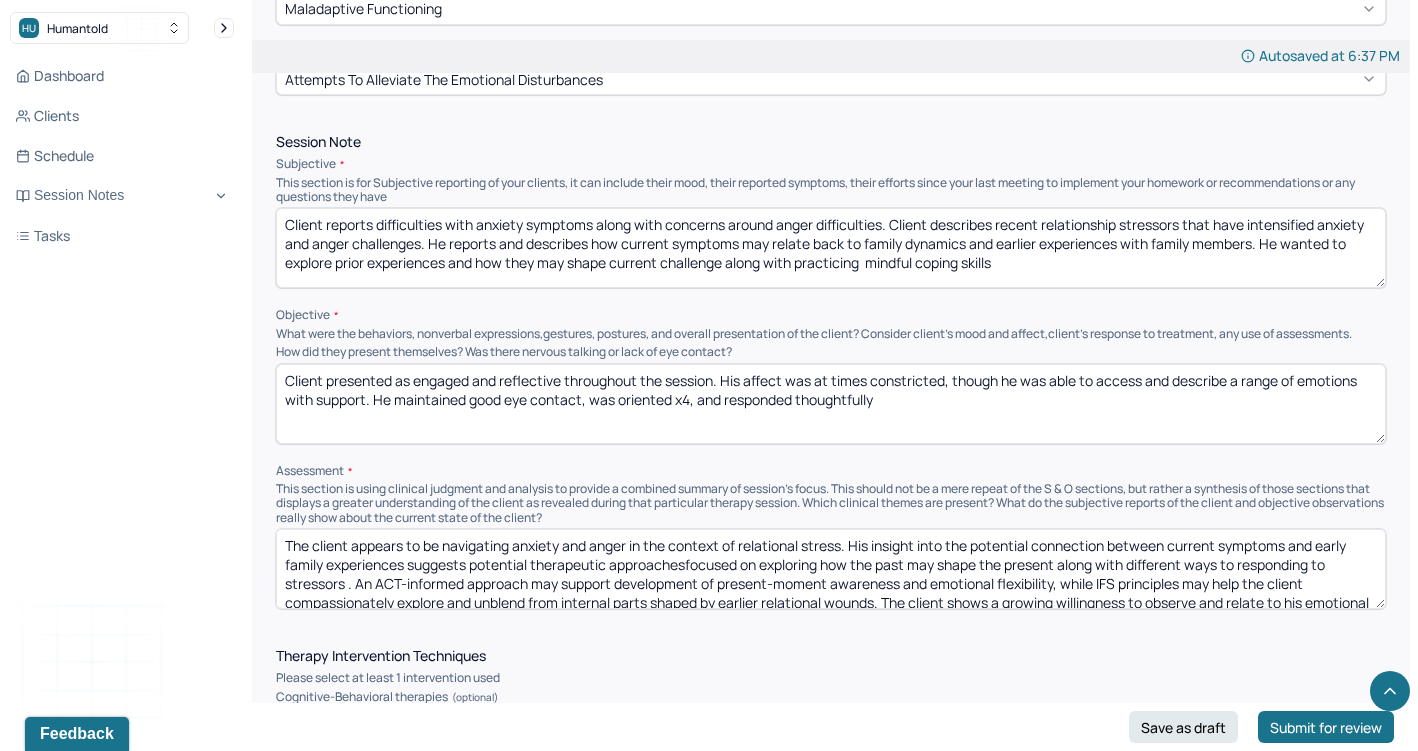 click on "The client appears to be navigating anxiety and anger in the context of relational stress. His insight into the potential connection between current symptoms and early family experiences suggests potential therapeutic approachesfocused on exploring how the past may shape the present along with different ways to responding to stressors . An ACT-informed approach may support development of present-moment awareness and emotional flexibility, while IFS principles may help the client compassionately explore and unblend from internal parts shaped by earlier relational wounds. The client shows a growing willingness to observe and relate to his emotional states in more mindful and intentional ways." at bounding box center [831, 569] 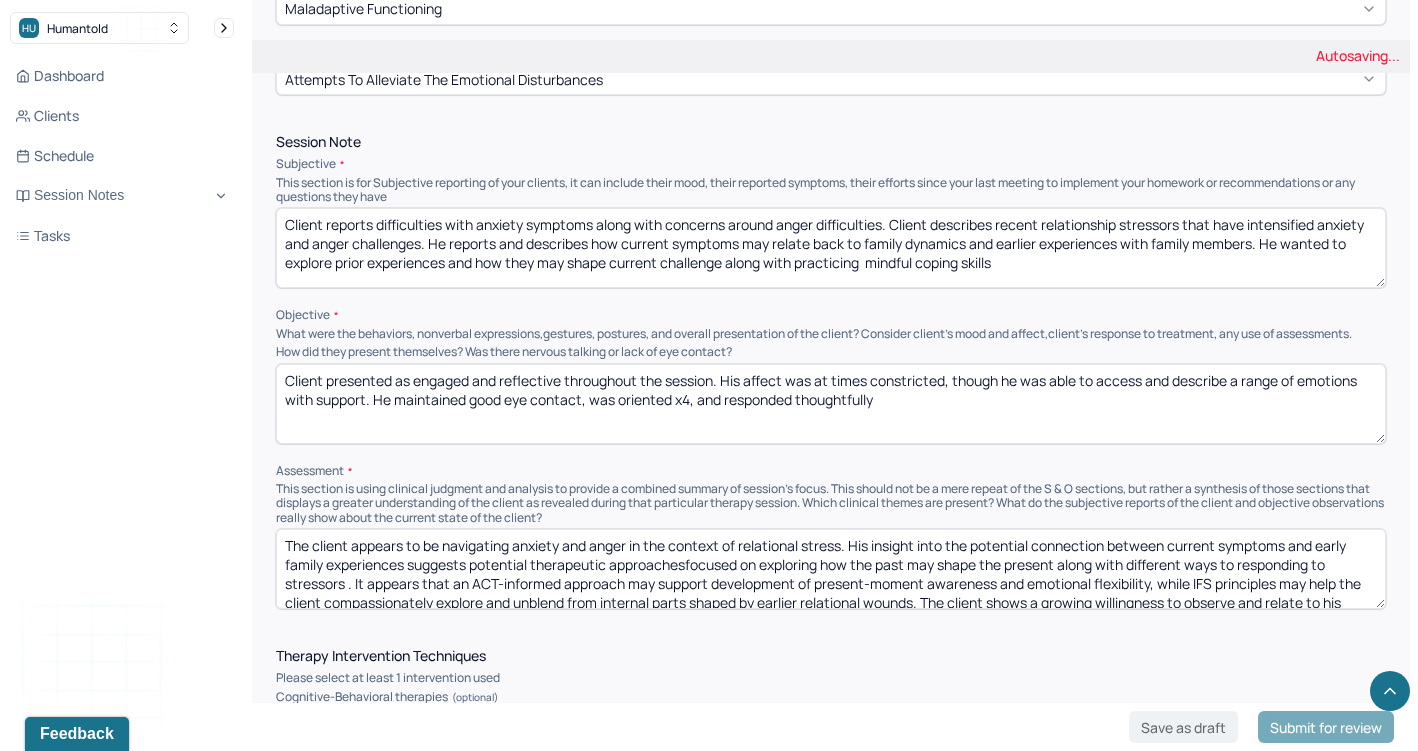 click on "The client appears to be navigating anxiety and anger in the context of relational stress. His insight into the potential connection between current symptoms and early family experiences suggests potential therapeutic approachesfocused on exploring how the past may shape the present along with different ways to responding to stressors . An ACT-informed approach may support development of present-moment awareness and emotional flexibility, while IFS principles may help the client compassionately explore and unblend from internal parts shaped by earlier relational wounds. The client shows a growing willingness to observe and relate to his emotional states in more mindful and intentional ways." at bounding box center [831, 569] 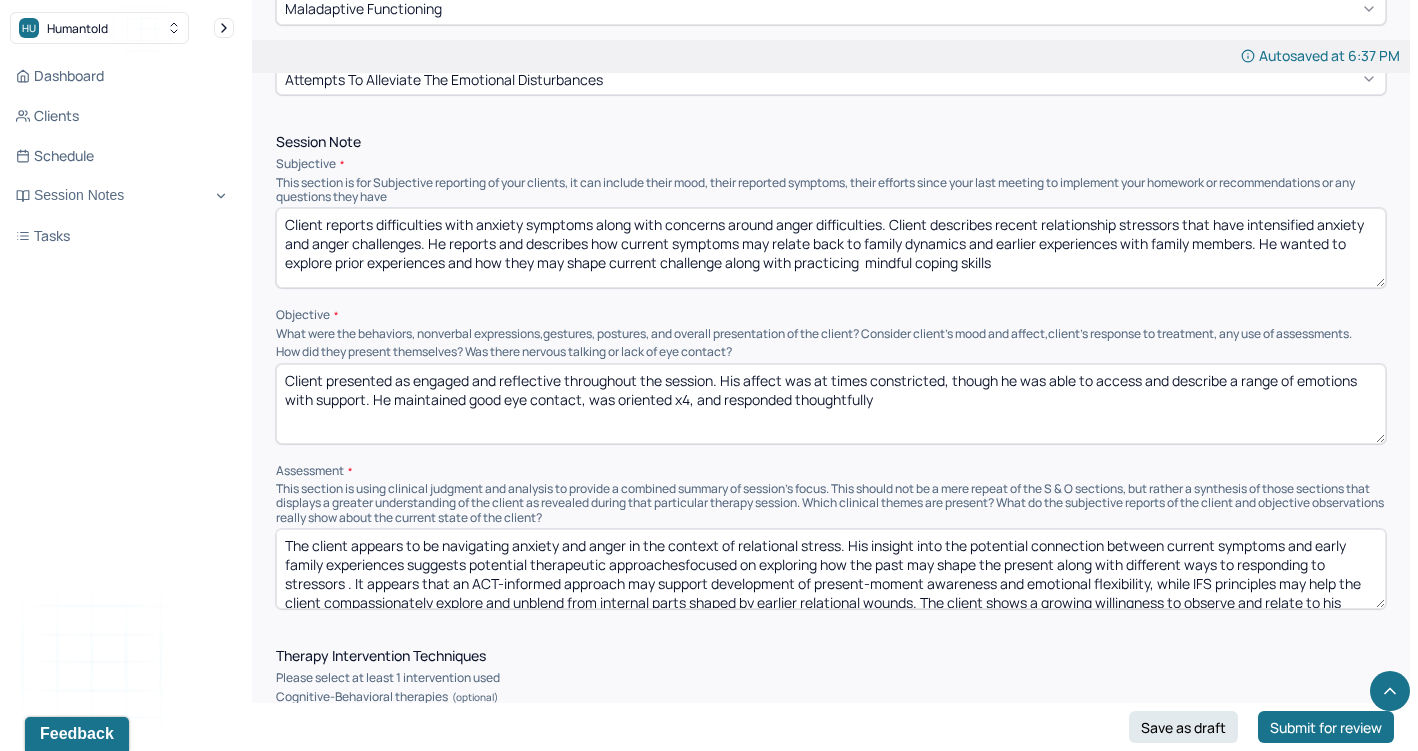 click on "The client appears to be navigating anxiety and anger in the context of relational stress. His insight into the potential connection between current symptoms and early family experiences suggests potential therapeutic approachesfocused on exploring how the past may shape the present along with different ways to responding to stressors . It appears that an ACT-informed approach may support development of present-moment awareness and emotional flexibility, while IFS principles may help the client compassionately explore and unblend from internal parts shaped by earlier relational wounds. The client shows a growing willingness to observe and relate to his emotional states in more mindful and intentional ways." at bounding box center (831, 569) 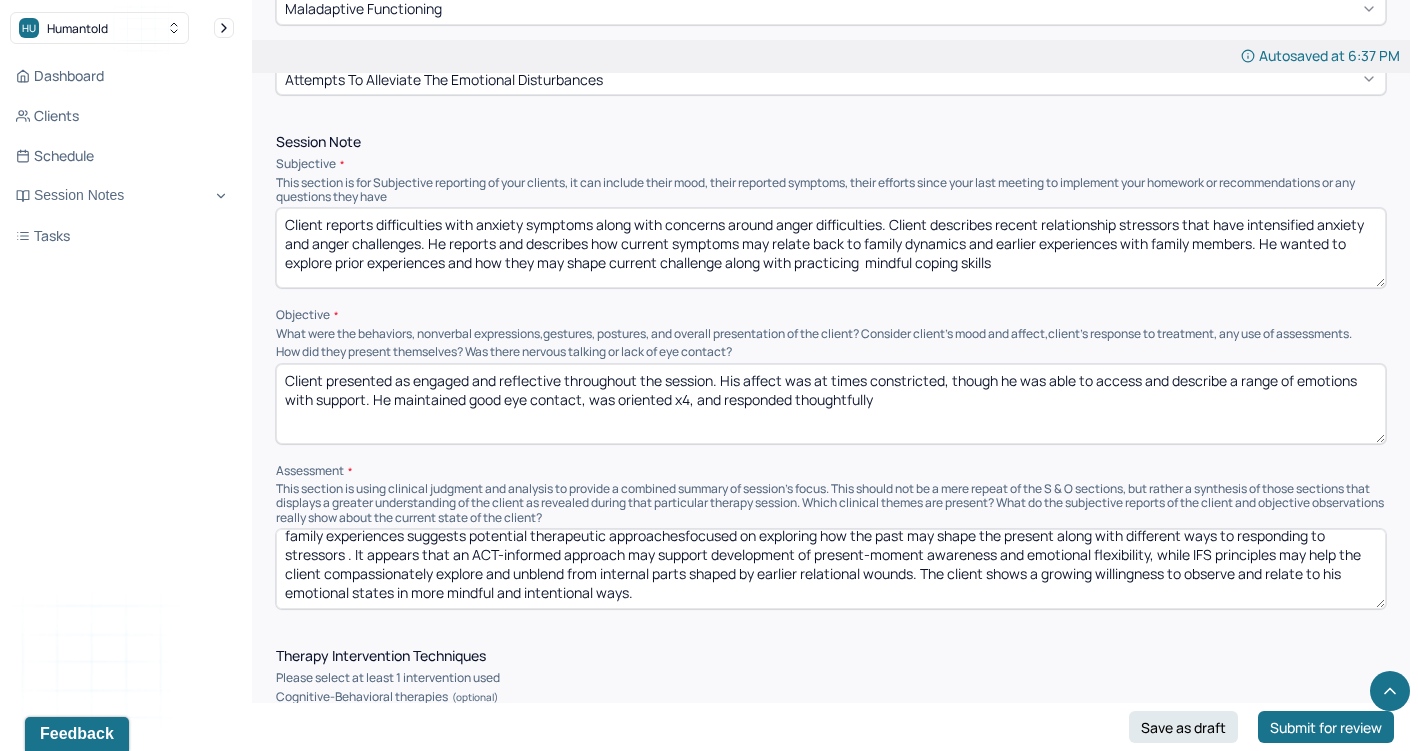 scroll, scrollTop: 28, scrollLeft: 0, axis: vertical 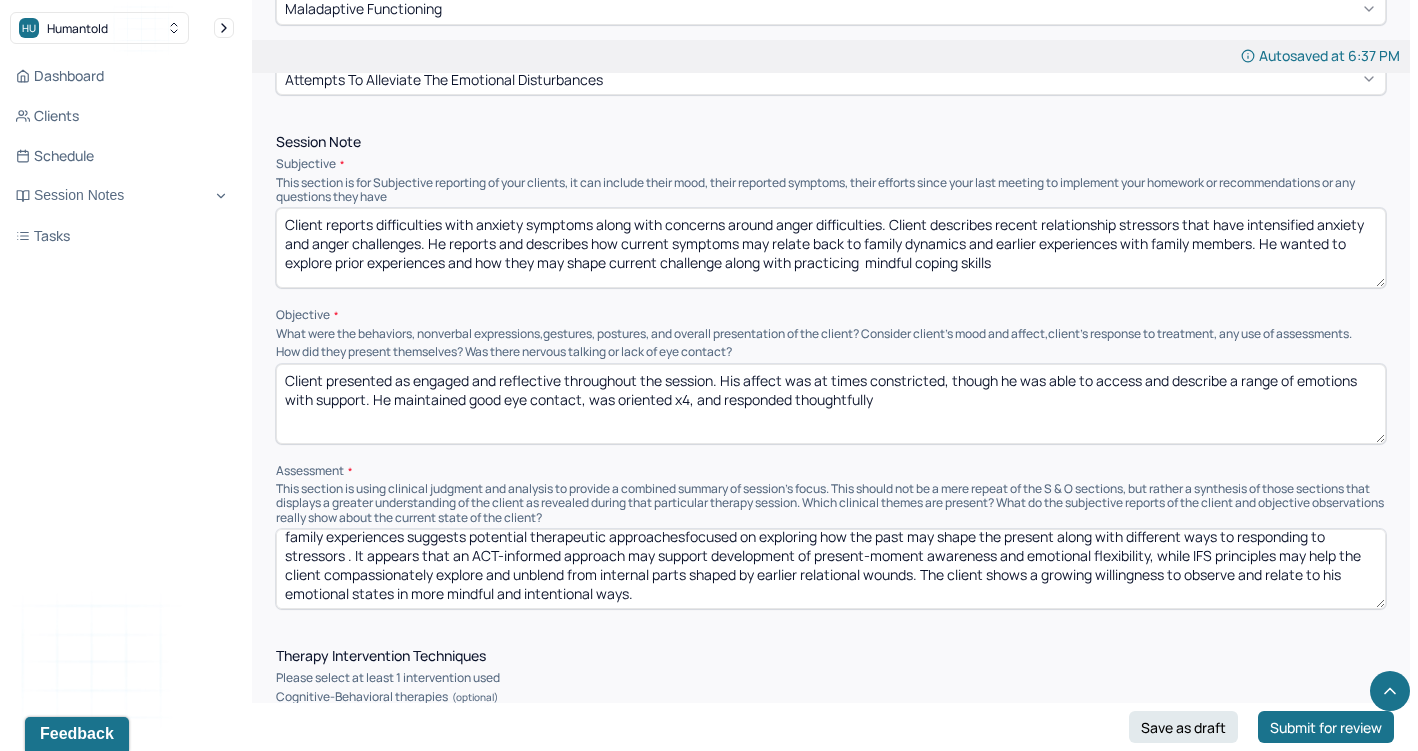 click on "The client appears to be navigating anxiety and anger in the context of relational stress. His insight into the potential connection between current symptoms and early family experiences suggests potential therapeutic approachesfocused on exploring how the past may shape the present along with different ways to responding to stressors . It appears that an ACT-informed approach may support development of present-moment awareness and emotional flexibility, while IFS principles may help the client compassionately explore and unblend from internal parts shaped by earlier relational wounds. The client shows a growing willingness to observe and relate to his emotional states in more mindful and intentional ways." at bounding box center [831, 569] 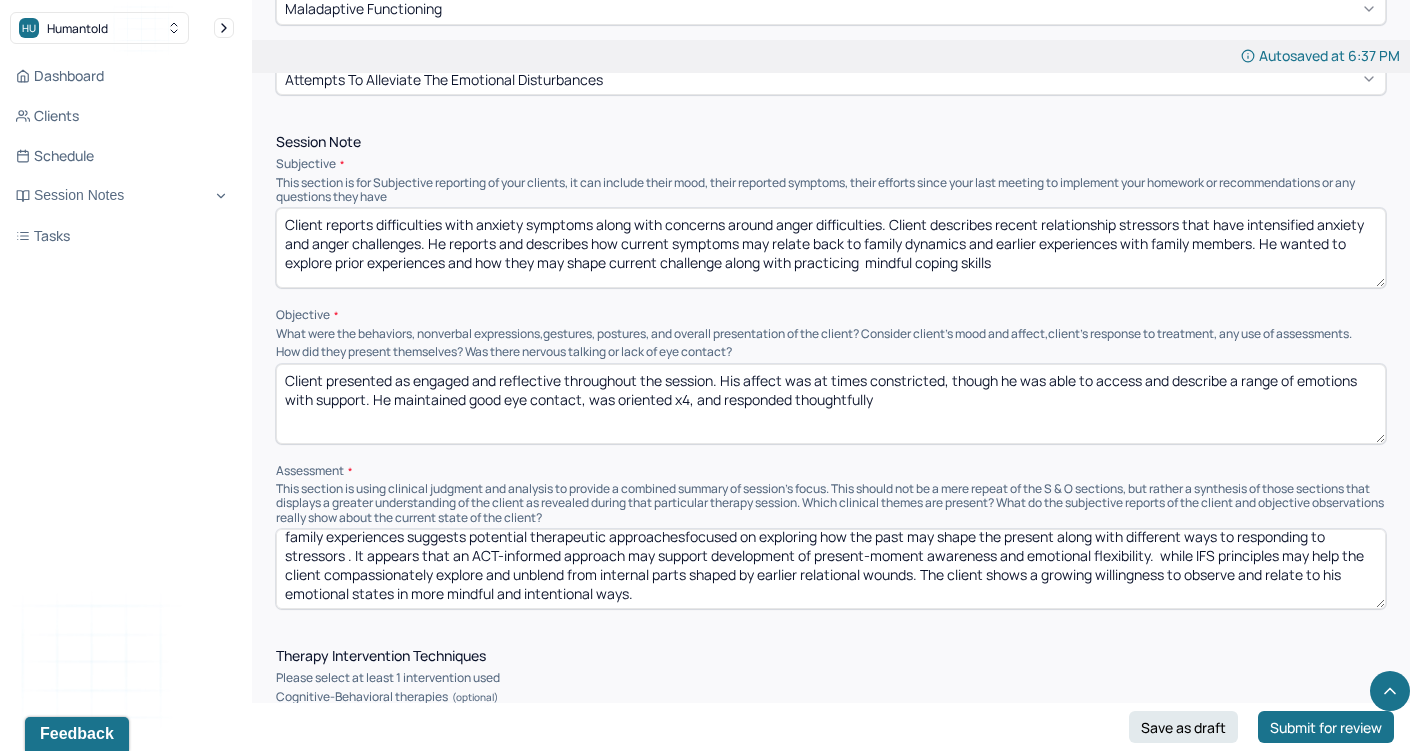 drag, startPoint x: 1159, startPoint y: 540, endPoint x: 925, endPoint y: 556, distance: 234.54637 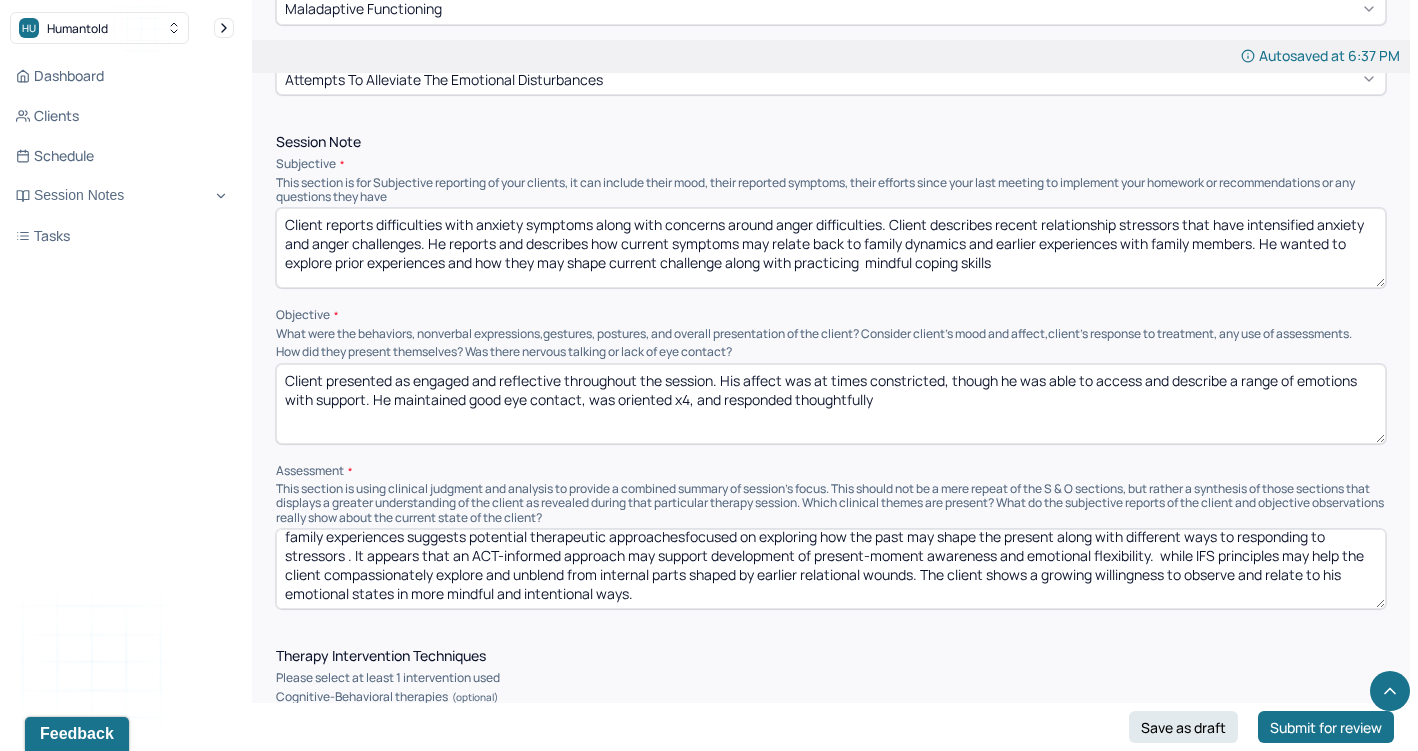 click on "The client appears to be navigating anxiety and anger in the context of relational stress. His insight into the potential connection between current symptoms and early family experiences suggests potential therapeutic approachesfocused on exploring how the past may shape the present along with different ways to responding to stressors . It appears that an ACT-informed approach may support development of present-moment awareness and emotional flexibility.  while IFS principles may help the client compassionately explore and unblend from internal parts shaped by earlier relational wounds. The client shows a growing willingness to observe and relate to his emotional states in more mindful and intentional ways." at bounding box center (831, 569) 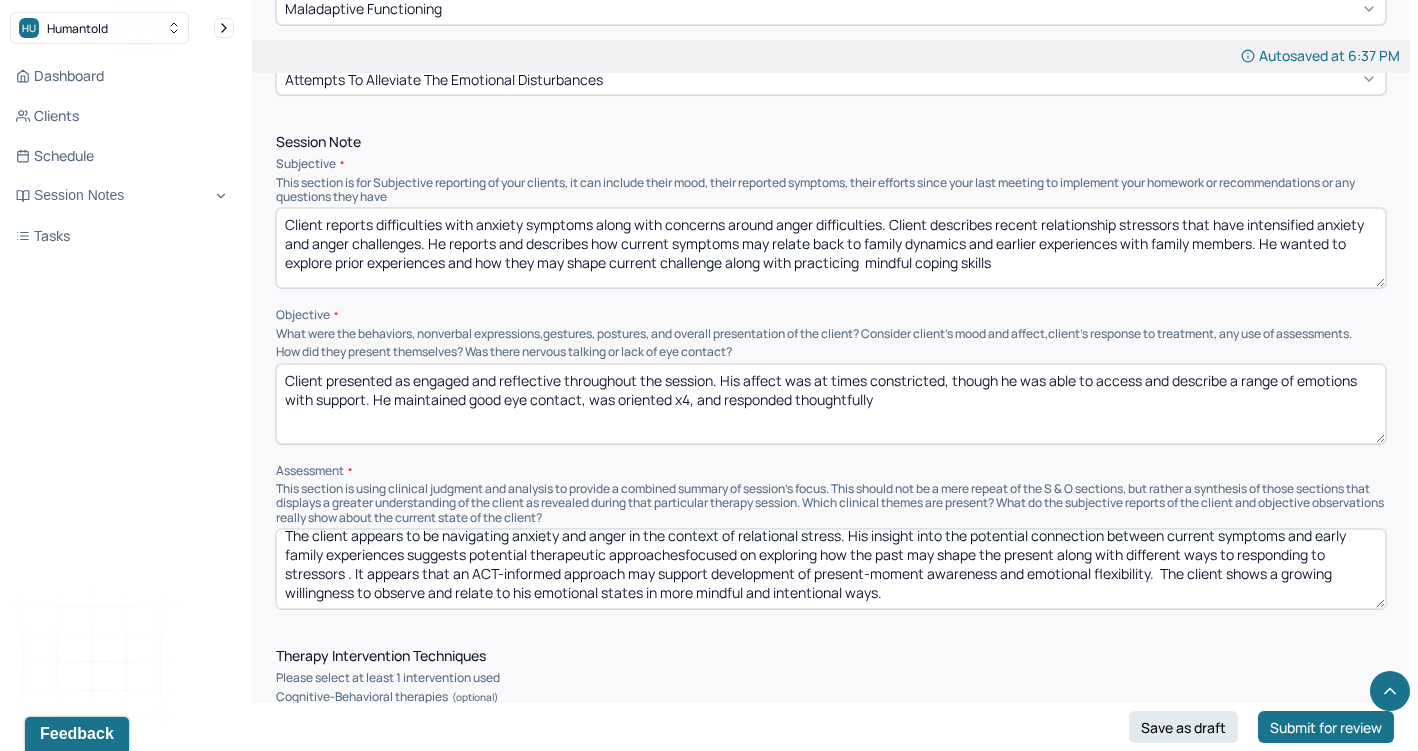 scroll, scrollTop: 9, scrollLeft: 0, axis: vertical 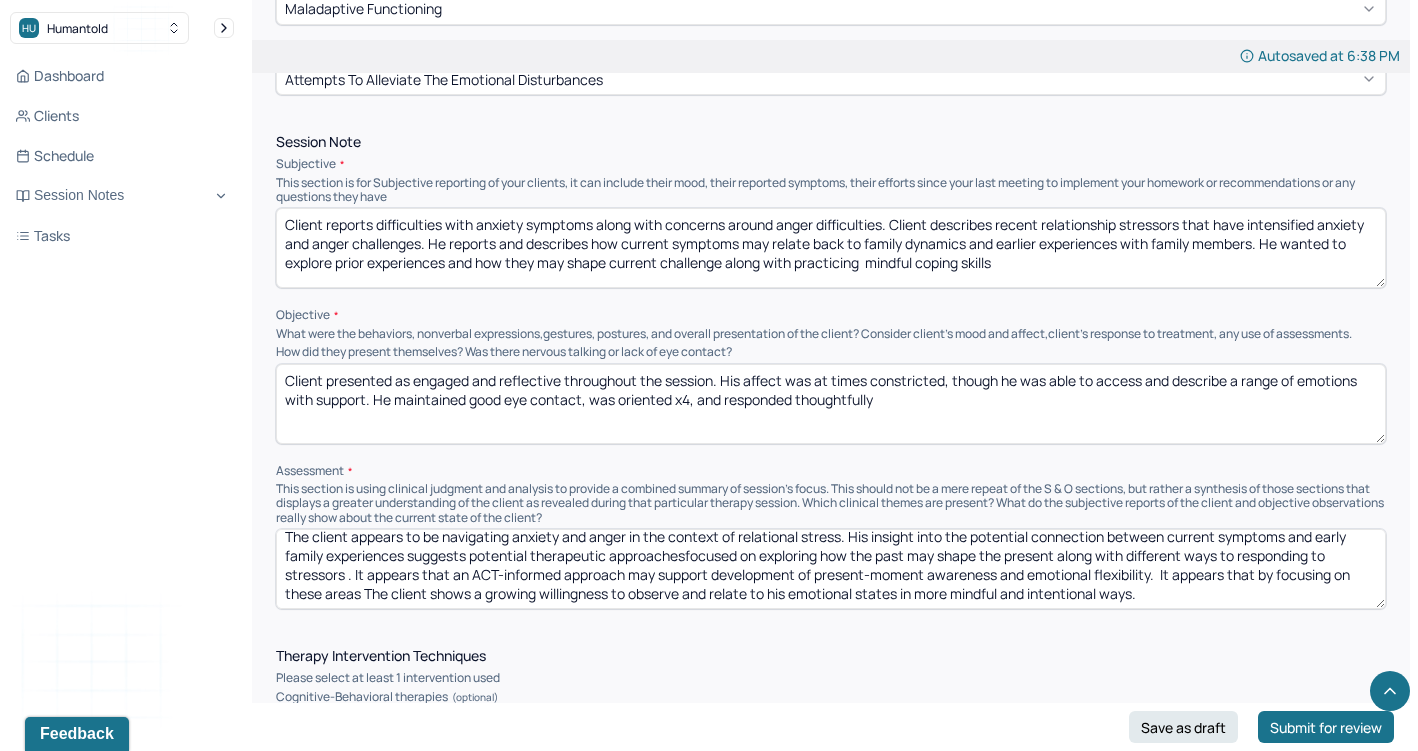 click on "The client appears to be navigating anxiety and anger in the context of relational stress. His insight into the potential connection between current symptoms and early family experiences suggests potential therapeutic approachesfocused on exploring how the past may shape the present along with different ways to responding to stressors . It appears that an ACT-informed approach may support development of present-moment awareness and emotional flexibility.  It appears that by focusing on these areas The client shows a growing willingness to observe and relate to his emotional states in more mindful and intentional ways." at bounding box center (831, 569) 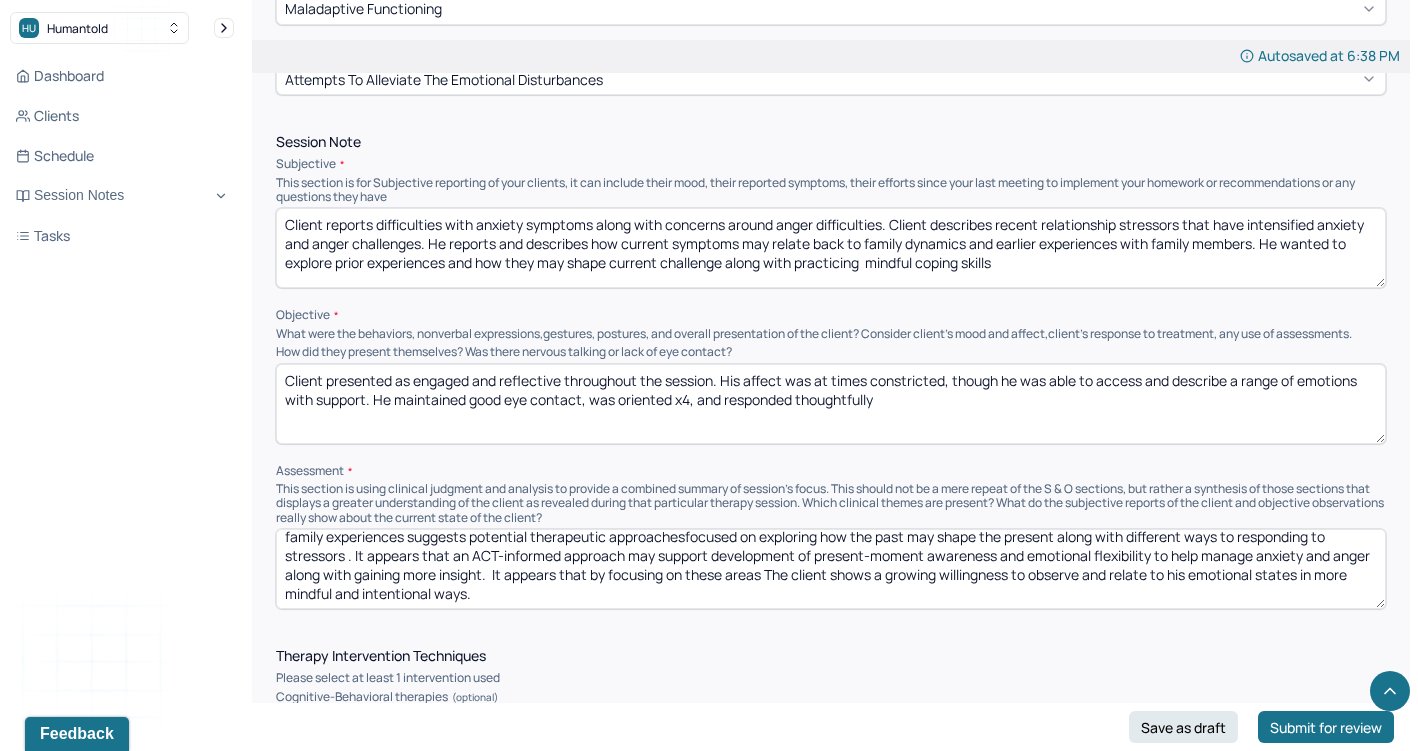 drag, startPoint x: 766, startPoint y: 576, endPoint x: 1412, endPoint y: 619, distance: 647.4295 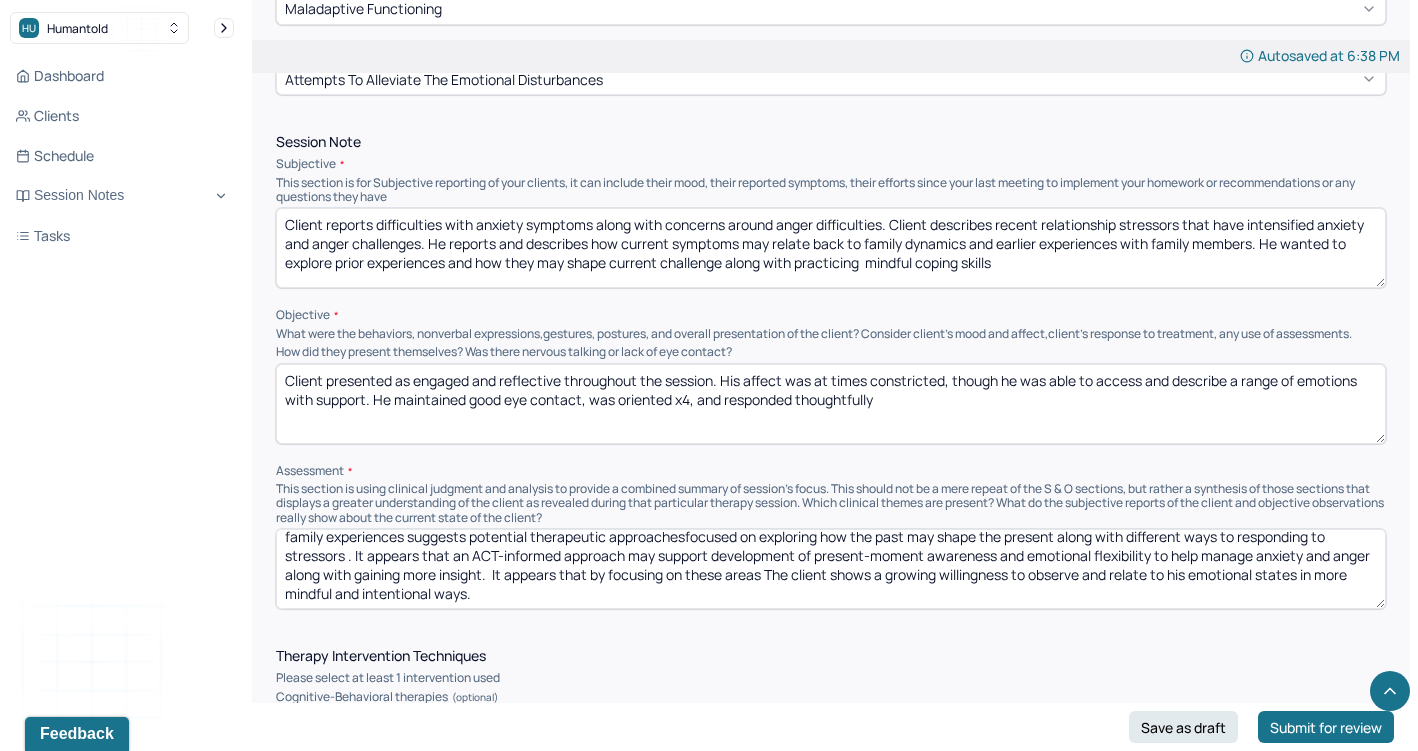 click on "Edit Note Search by client name, chart number  FAQs AR Aaron   Rodwin Autosaved at 6:38 PM Appointment Details Client name Patrick Dunn Date of service 07/25/2025 Time 9:00am - 10:00am Duration 1hr Appointment type individual therapy Provider name Aaron Rodwin Modifier 1 95 Telemedicine Note type Individual soap note Load previous session note Instructions The fields marked with an asterisk ( * ) are required before you can submit your notes. Before you can submit your session notes, they must be signed. You have the option to save your notes as a draft before making a submission. Appointment location * Teletherapy Client Teletherapy Location here Home Office Other Provider Teletherapy Location Home Office Other Consent was received for the teletherapy session The teletherapy session was conducted via video Primary diagnosis * F41.1 GENERALIZED ANXIETY DISORDER Secondary diagnosis (optional) Secondary diagnosis Tertiary diagnosis (optional) Tertiary diagnosis Emotional / Behavioural symptoms demonstrated * *" at bounding box center (831, 698) 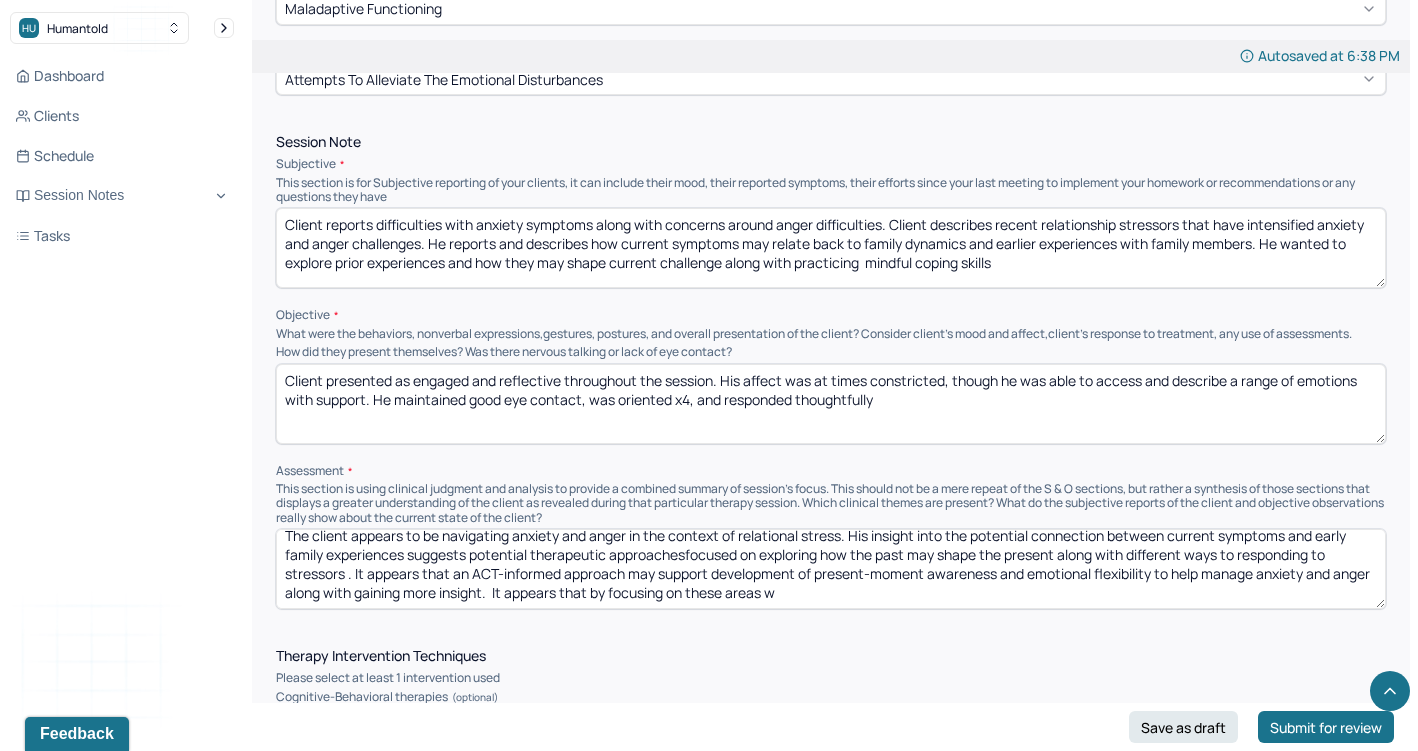 scroll, scrollTop: 9, scrollLeft: 0, axis: vertical 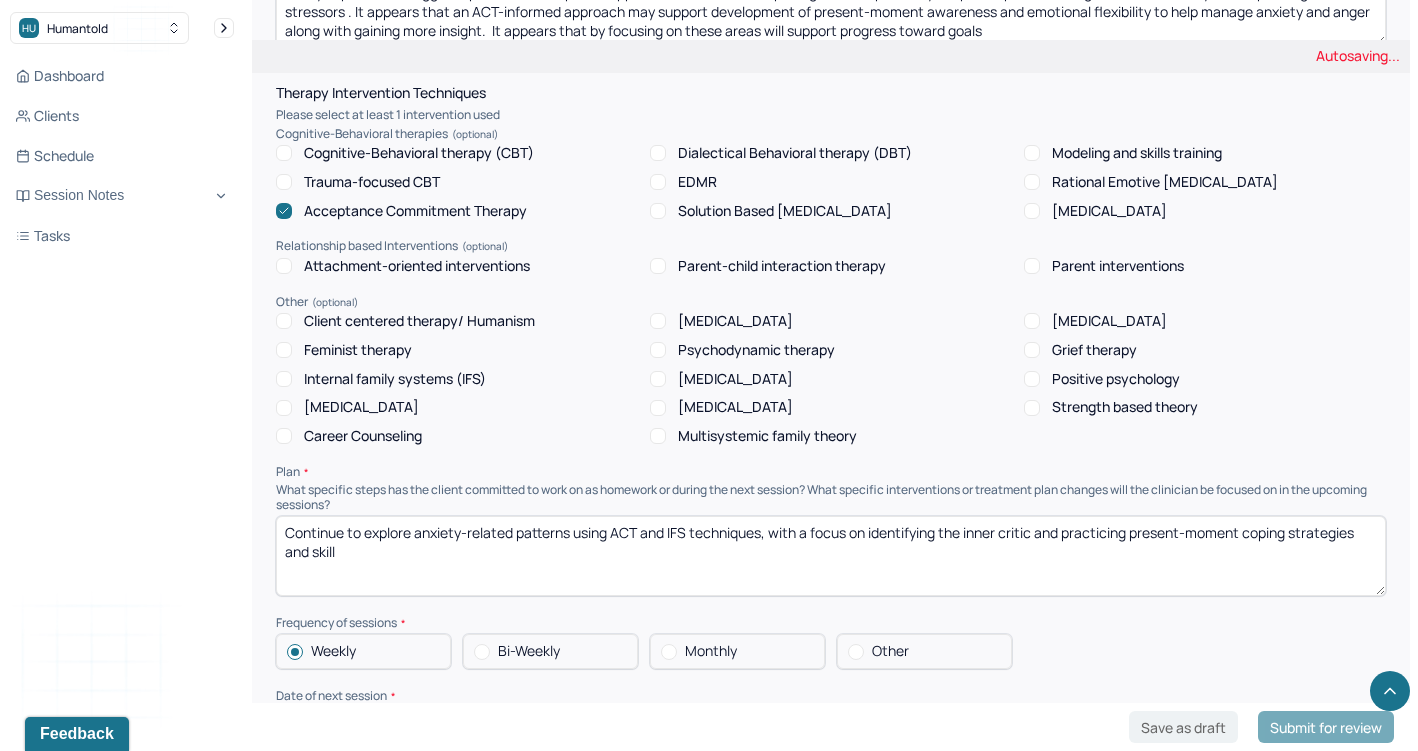 type on "The client appears to be navigating anxiety and anger in the context of relational stress. His insight into the potential connection between current symptoms and early family experiences suggests potential therapeutic approachesfocused on exploring how the past may shape the present along with different ways to responding to stressors . It appears that an ACT-informed approach may support development of present-moment awareness and emotional flexibility to help manage anxiety and anger along with gaining more insight.  It appears that by focusing on these areas will support progress toward goals" 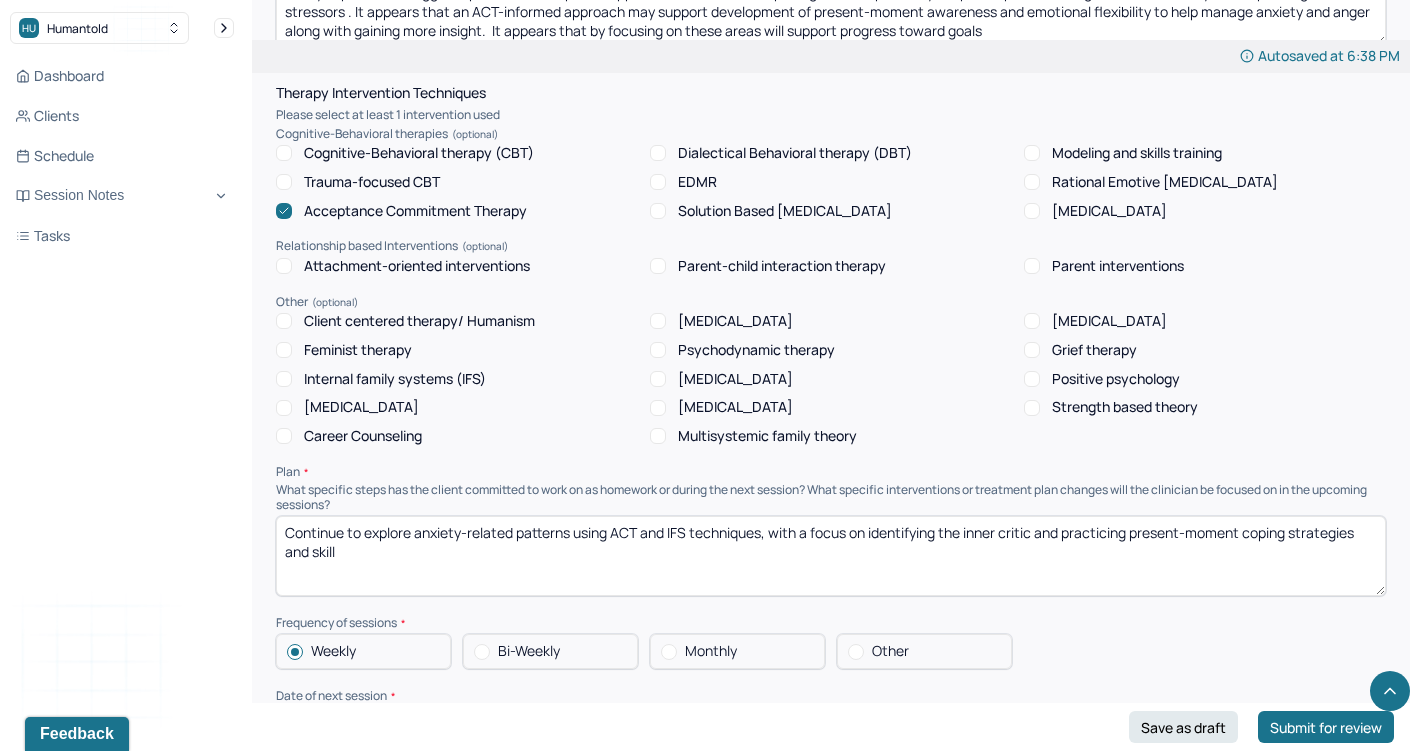 drag, startPoint x: 498, startPoint y: 520, endPoint x: 263, endPoint y: 510, distance: 235.21268 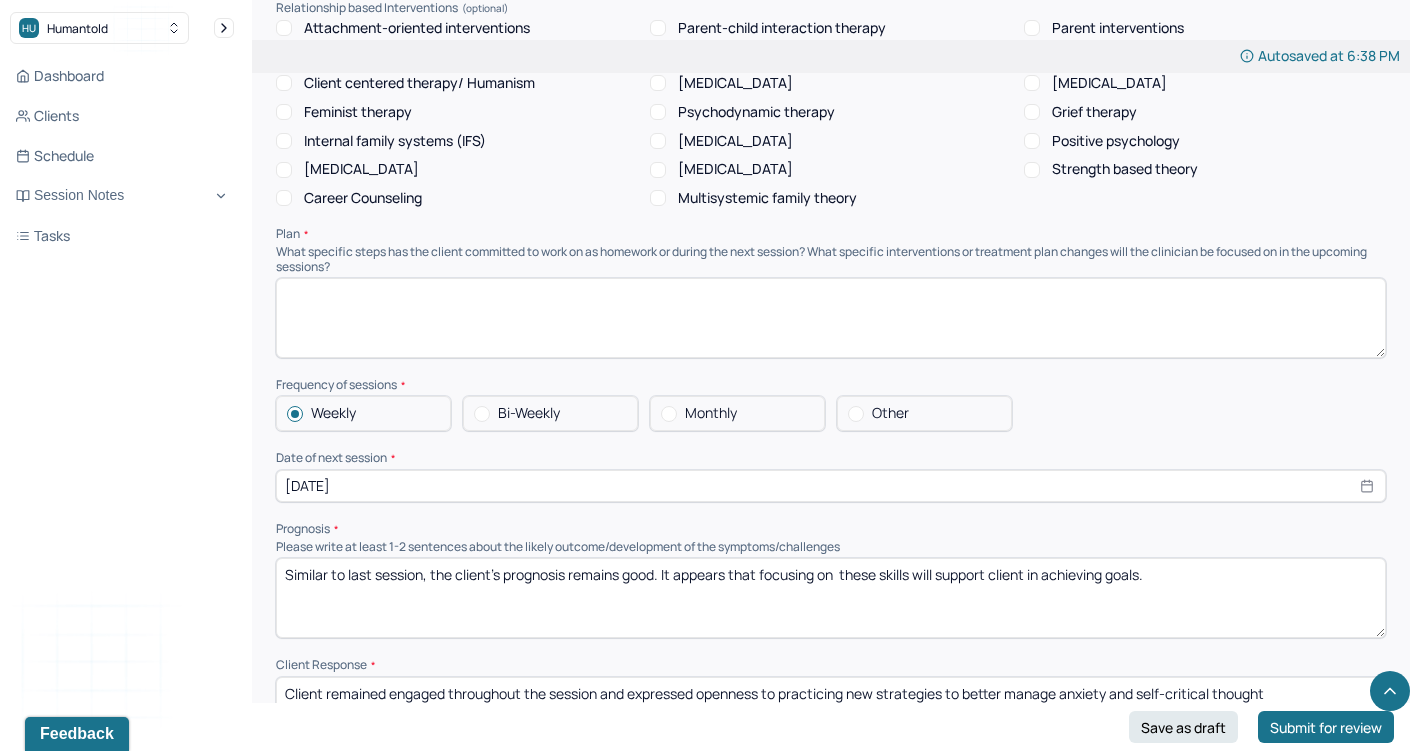 scroll, scrollTop: 1952, scrollLeft: 0, axis: vertical 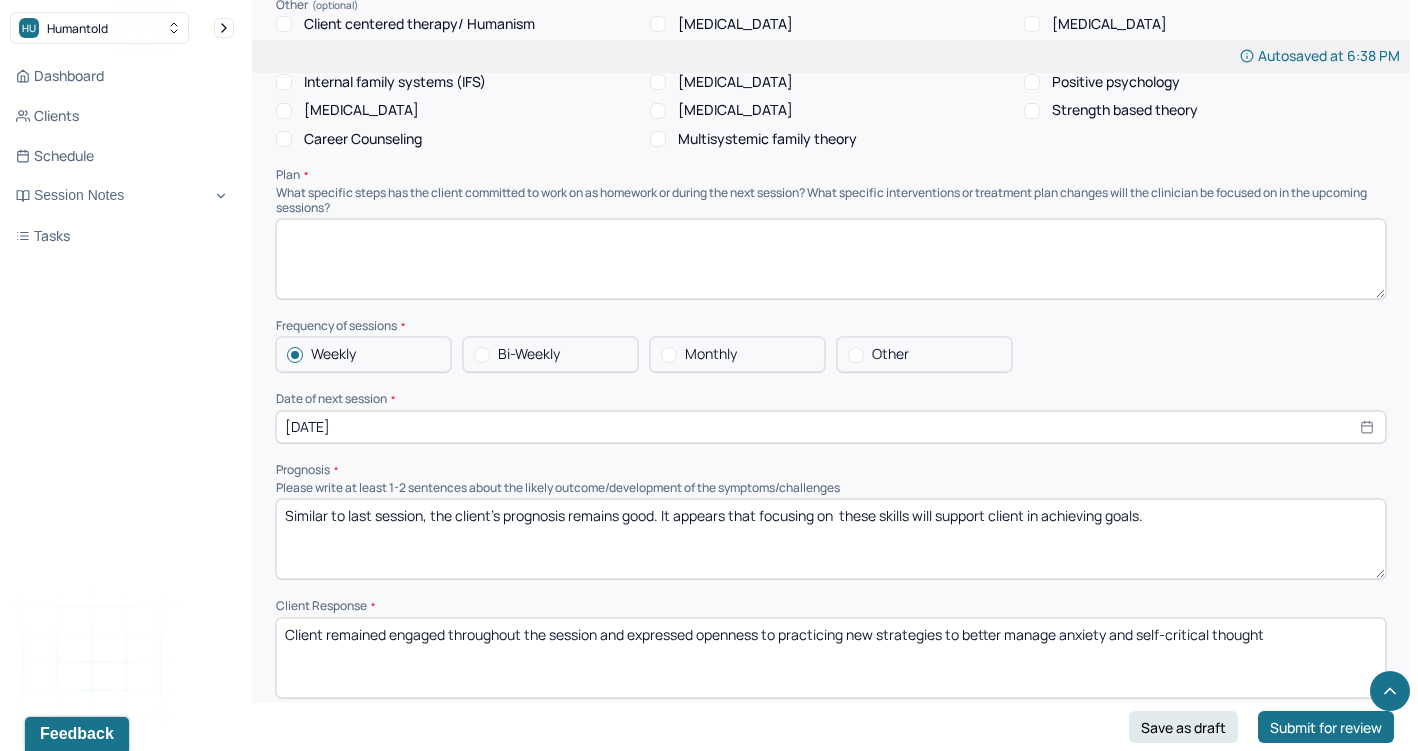 paste on "continue building on ACT strategies such as defusion and values-based reflection, while incorporating IFS-informed techniques to help the client engage with protective and wounded parts. Assign brief daily mindfulness practice focused on noticing emotional triggers without judgment. Begin mapping family-related emotional patterns to increase awareness of core emotional themes and internal narratives." 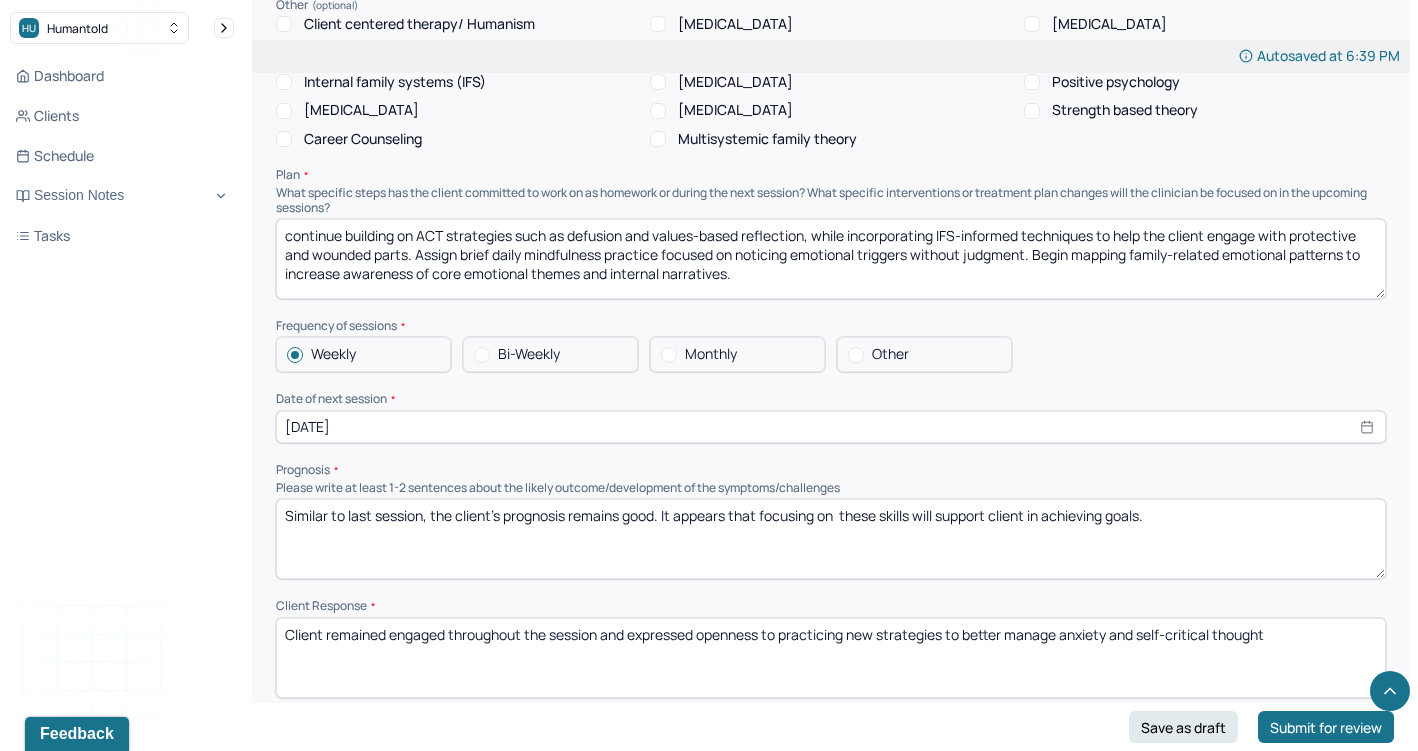 click on "continue building on ACT strategies such as defusion and values-based reflection, while incorporating IFS-informed techniques to help the client engage with protective and wounded parts. Assign brief daily mindfulness practice focused on noticing emotional triggers without judgment. Begin mapping family-related emotional patterns to increase awareness of core emotional themes and internal narratives." at bounding box center (831, 259) 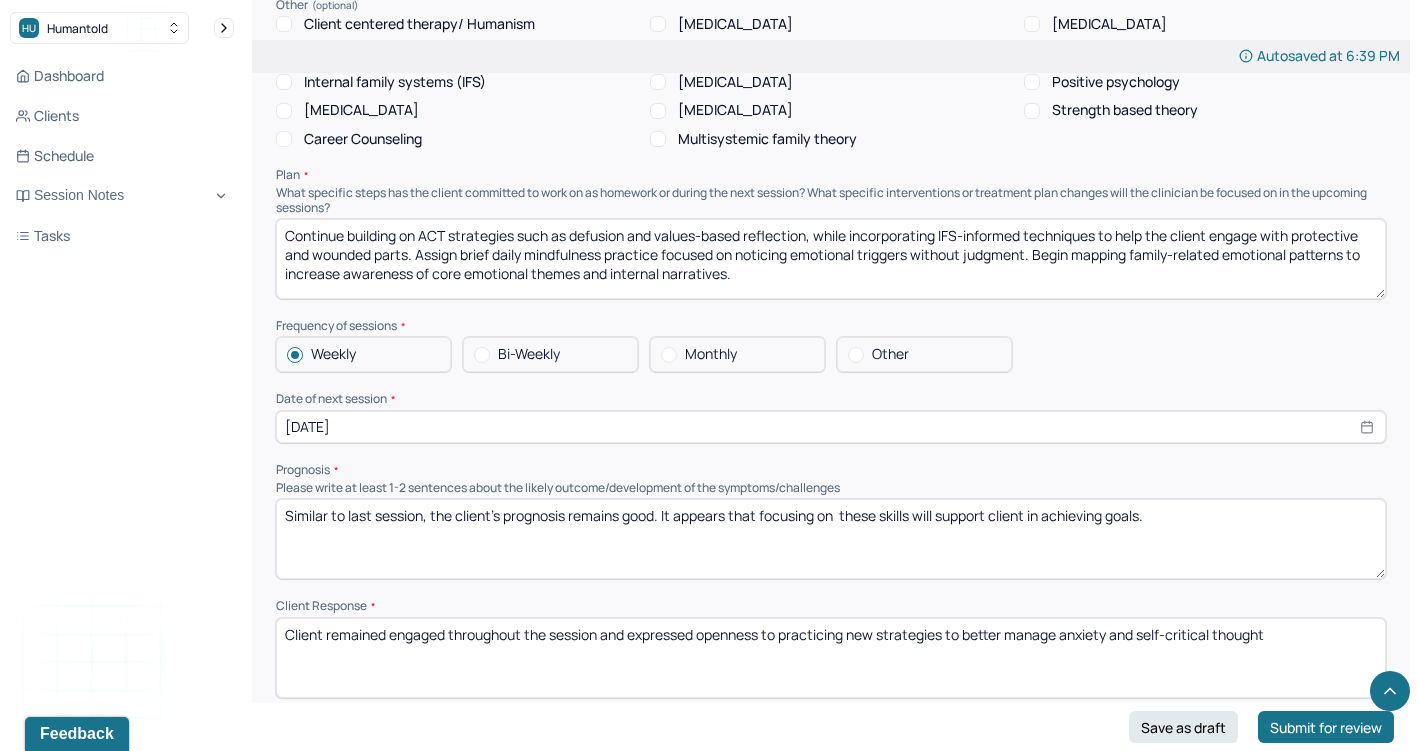 drag, startPoint x: 820, startPoint y: 209, endPoint x: 411, endPoint y: 224, distance: 409.27496 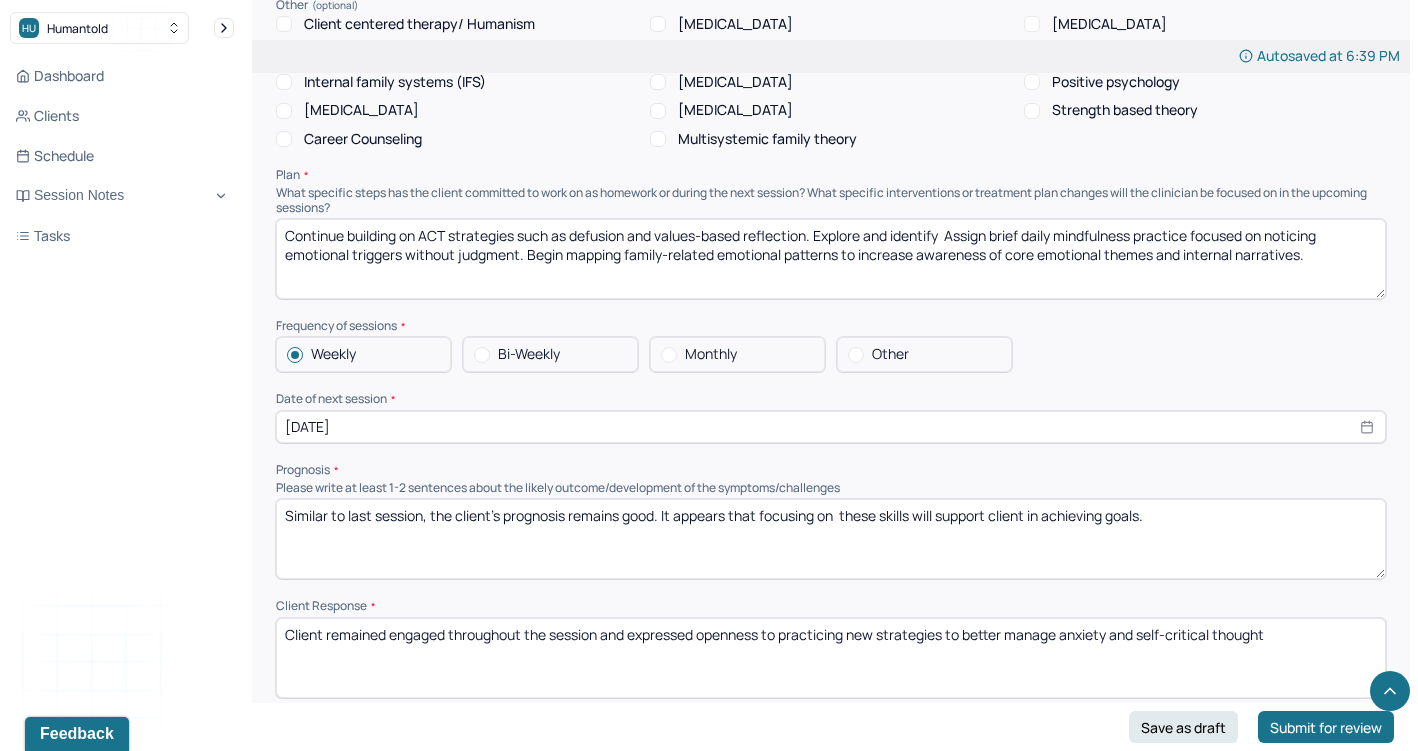 drag, startPoint x: 952, startPoint y: 206, endPoint x: 1399, endPoint y: 206, distance: 447 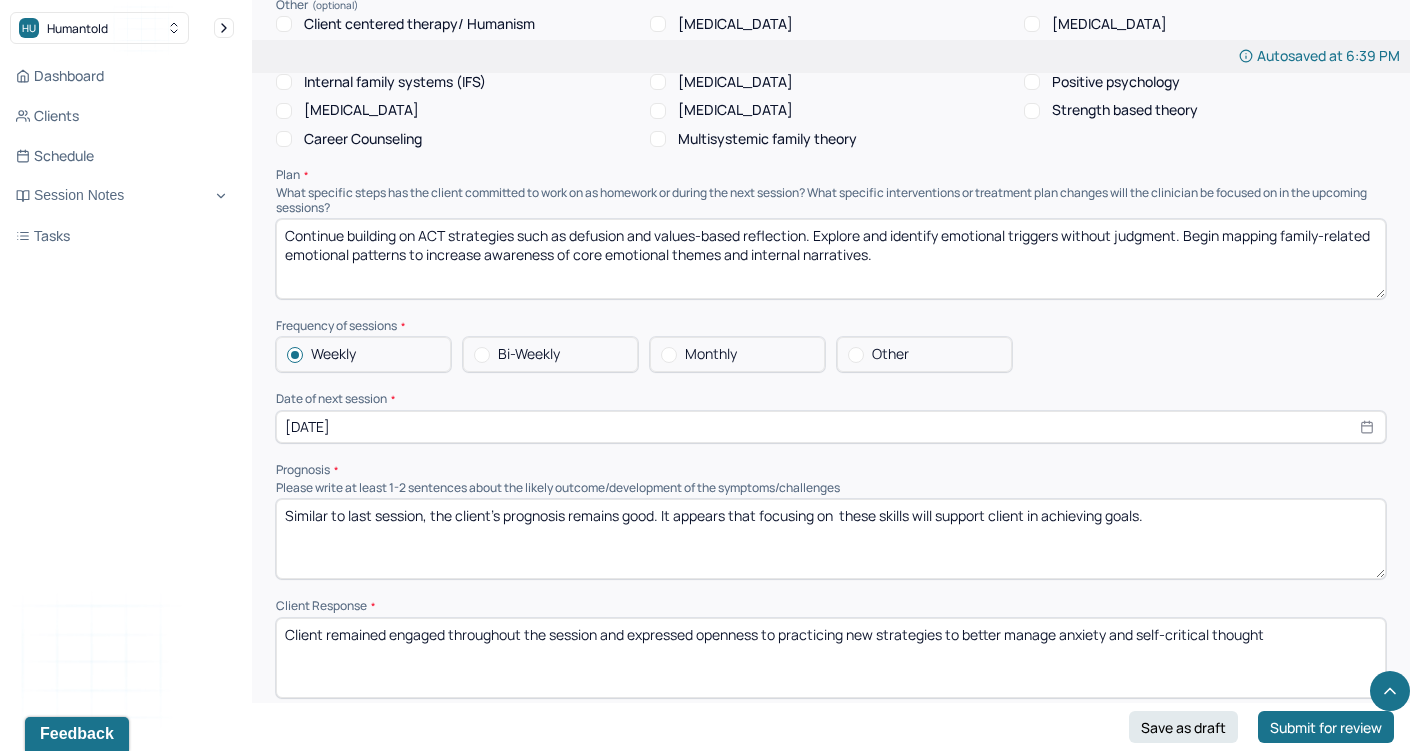 drag, startPoint x: 1198, startPoint y: 209, endPoint x: 1226, endPoint y: 245, distance: 45.607018 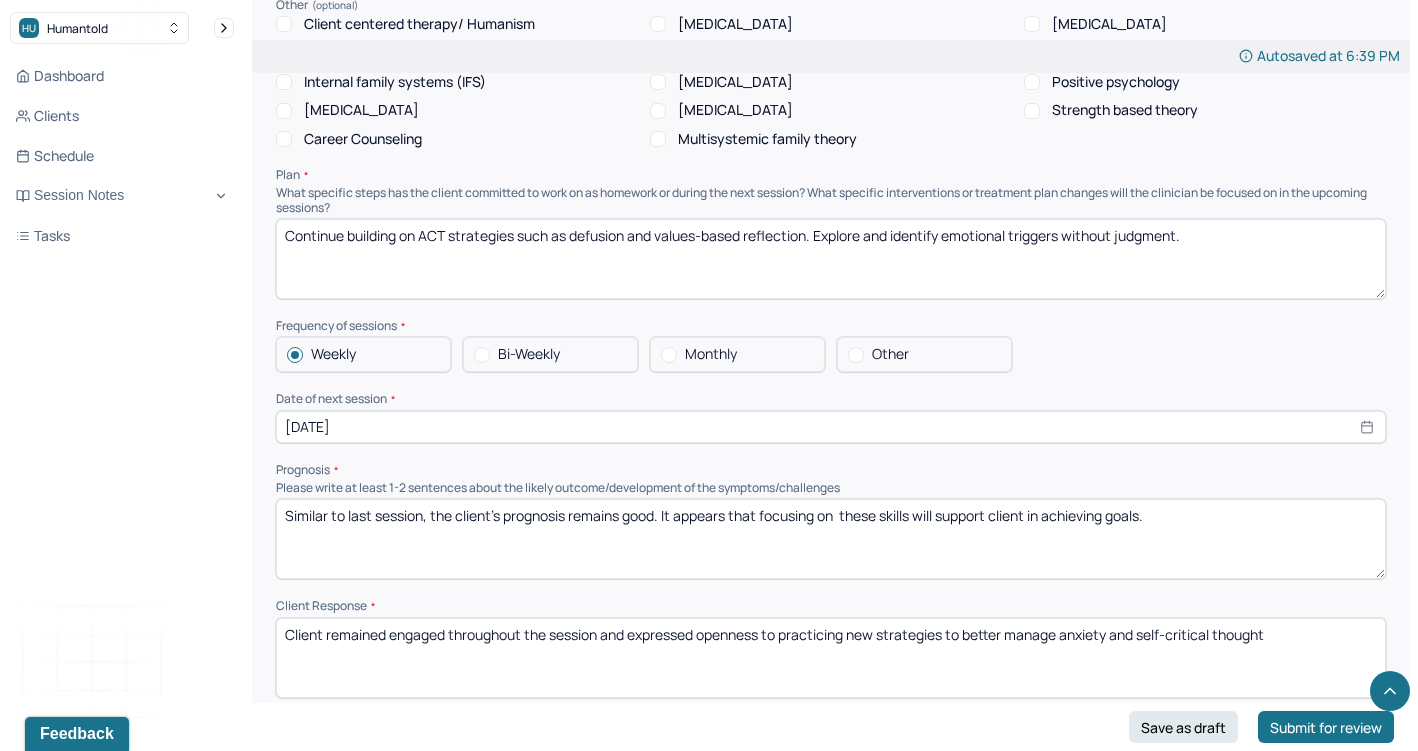 type on "Continue building on ACT strategies such as defusion and values-based reflection. Explore and identify emotional triggers without judgment." 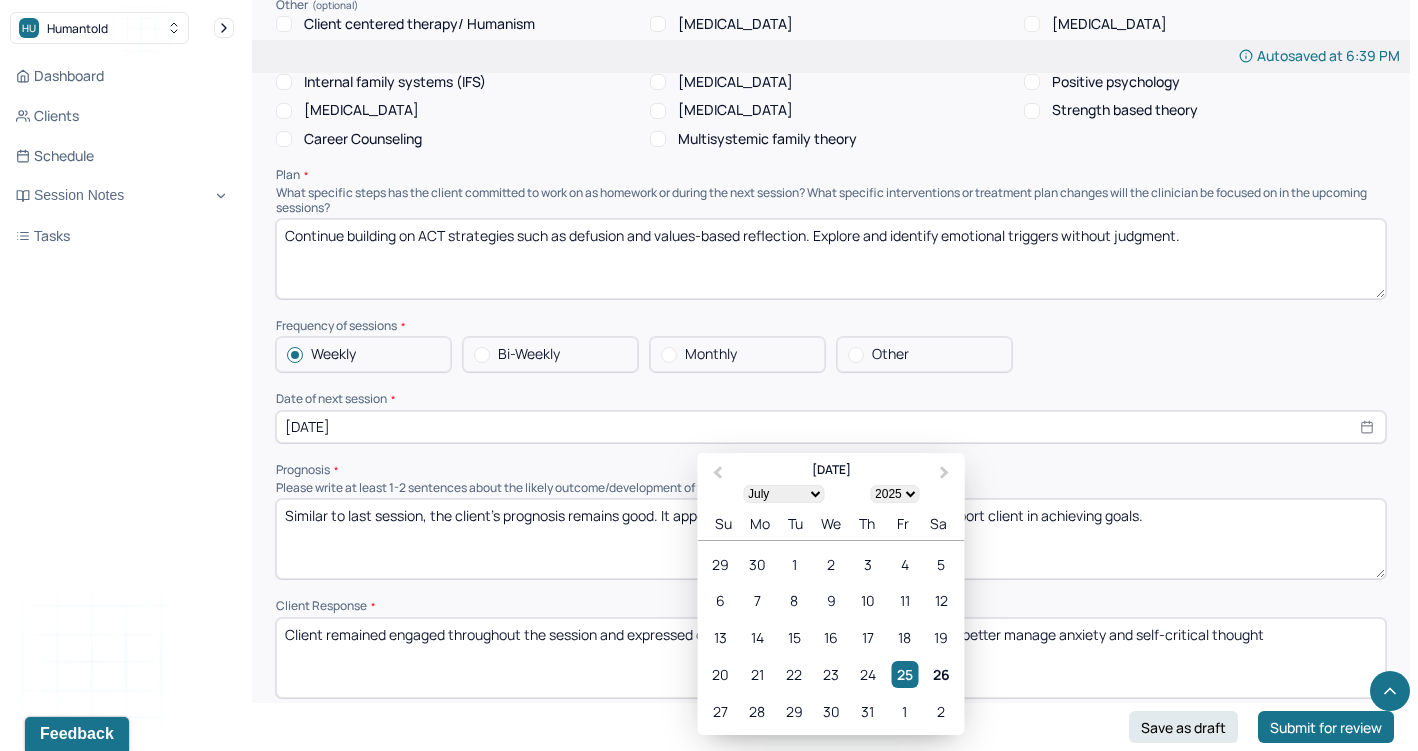 click on "[DATE]" at bounding box center [831, 427] 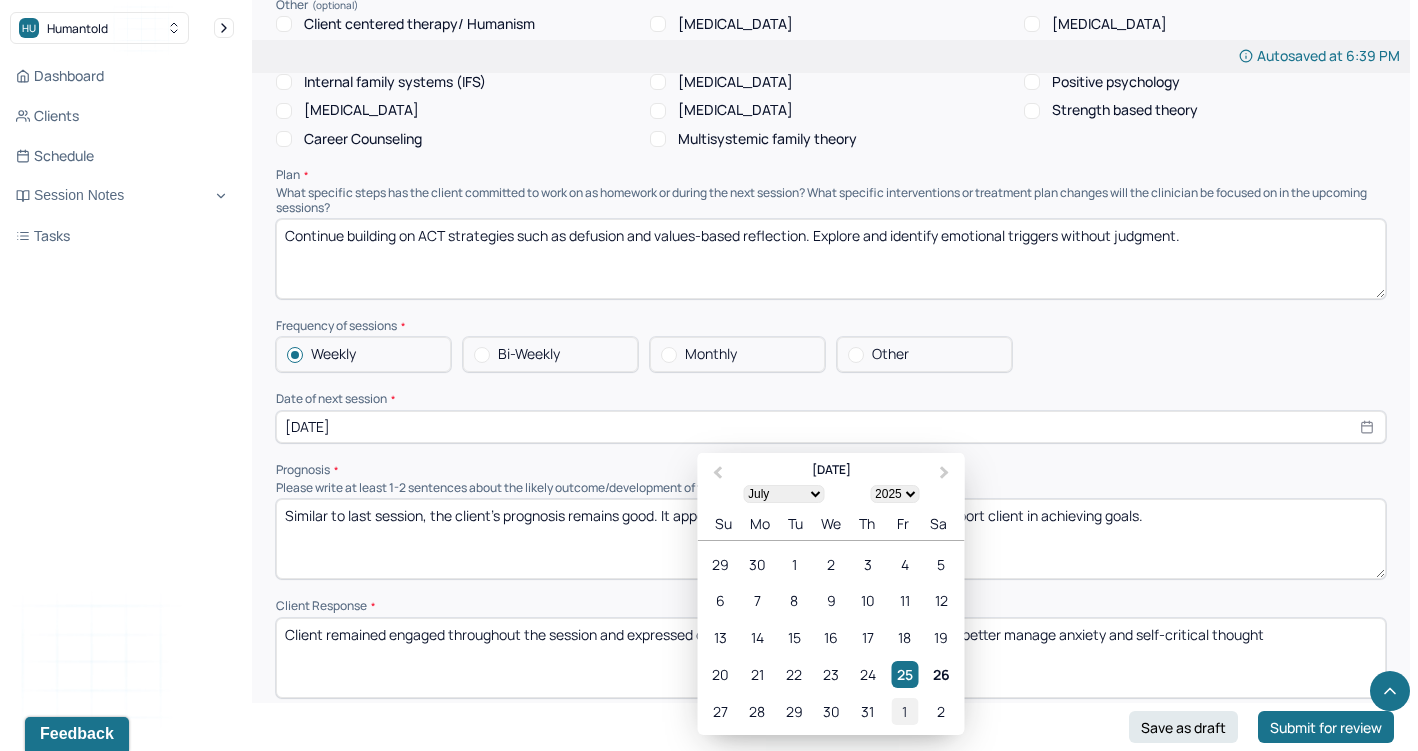 click on "1" at bounding box center [904, 711] 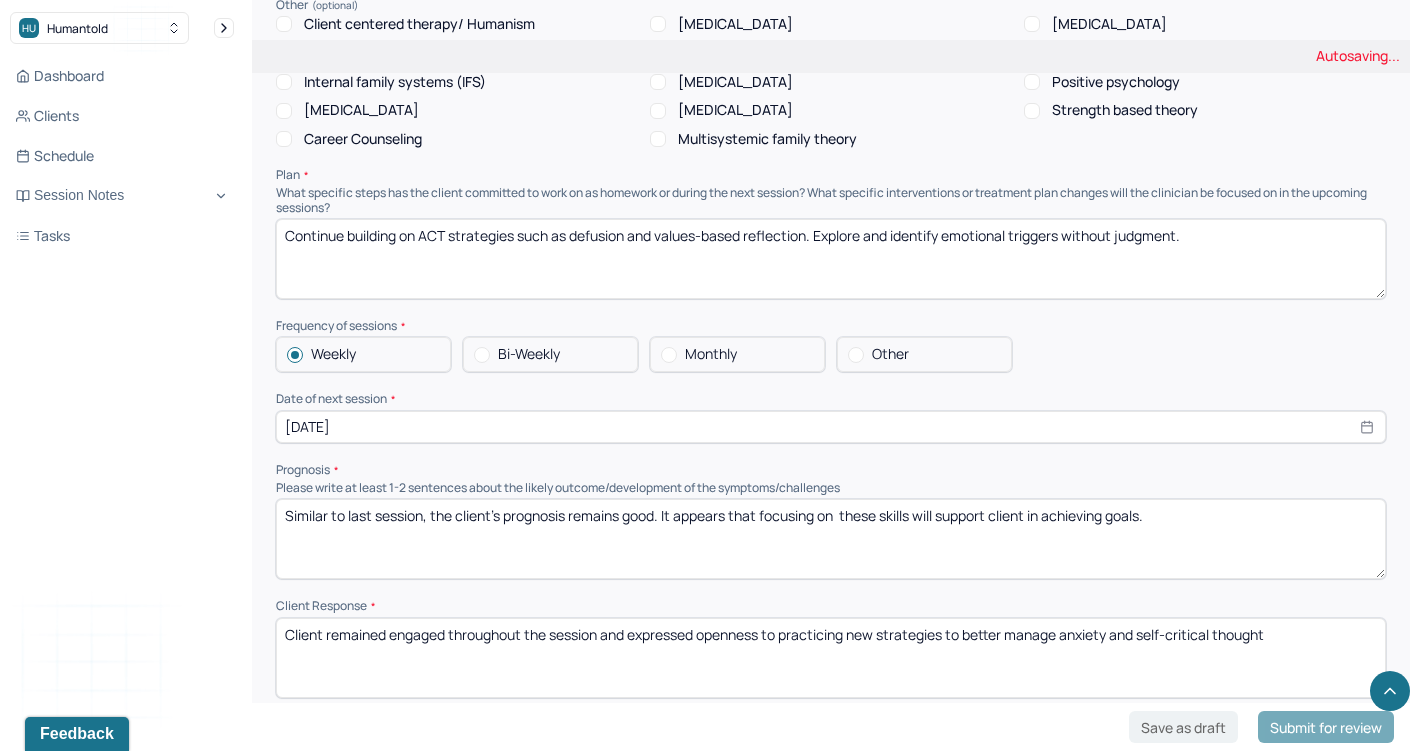 click on "Similar to last session, the client's prognosis remains good. It appears that focusing on  these skills will support client in achieving goals." at bounding box center [831, 539] 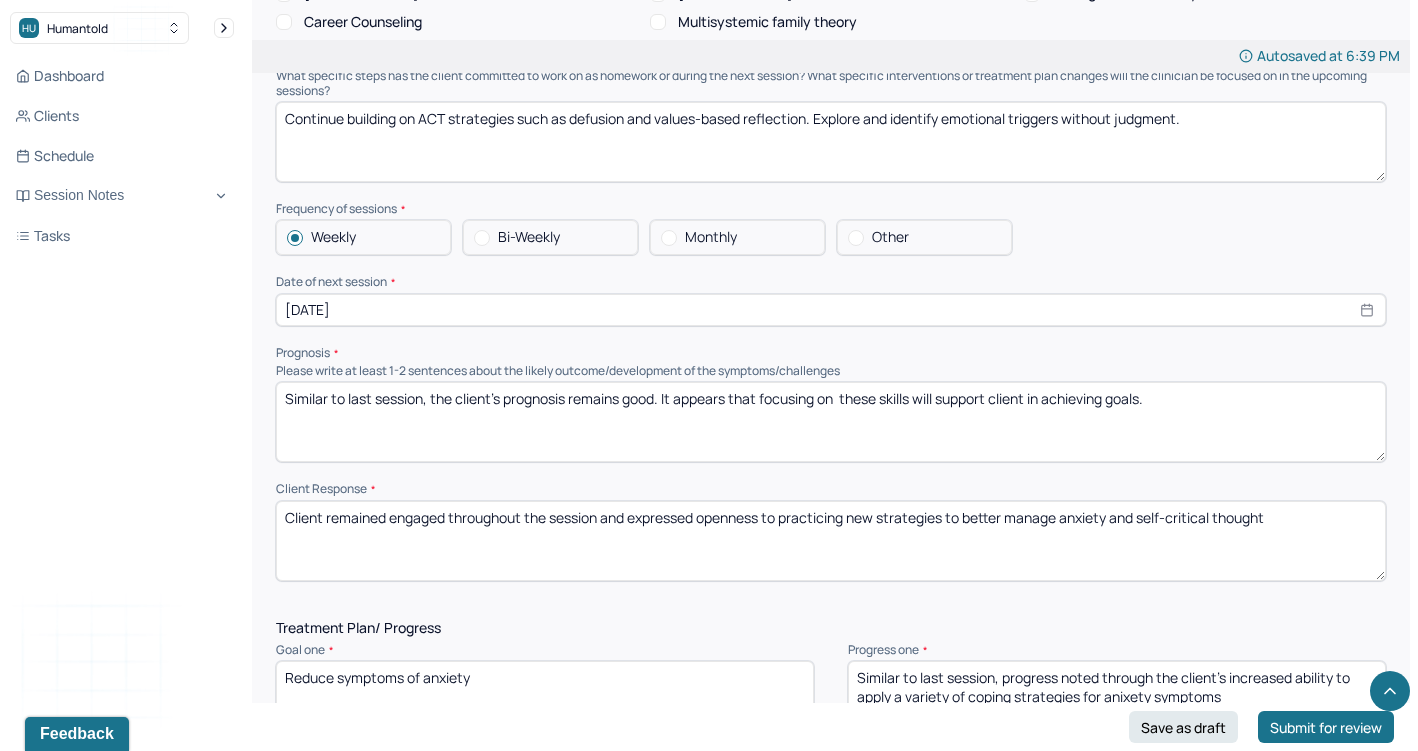 scroll, scrollTop: 2135, scrollLeft: 0, axis: vertical 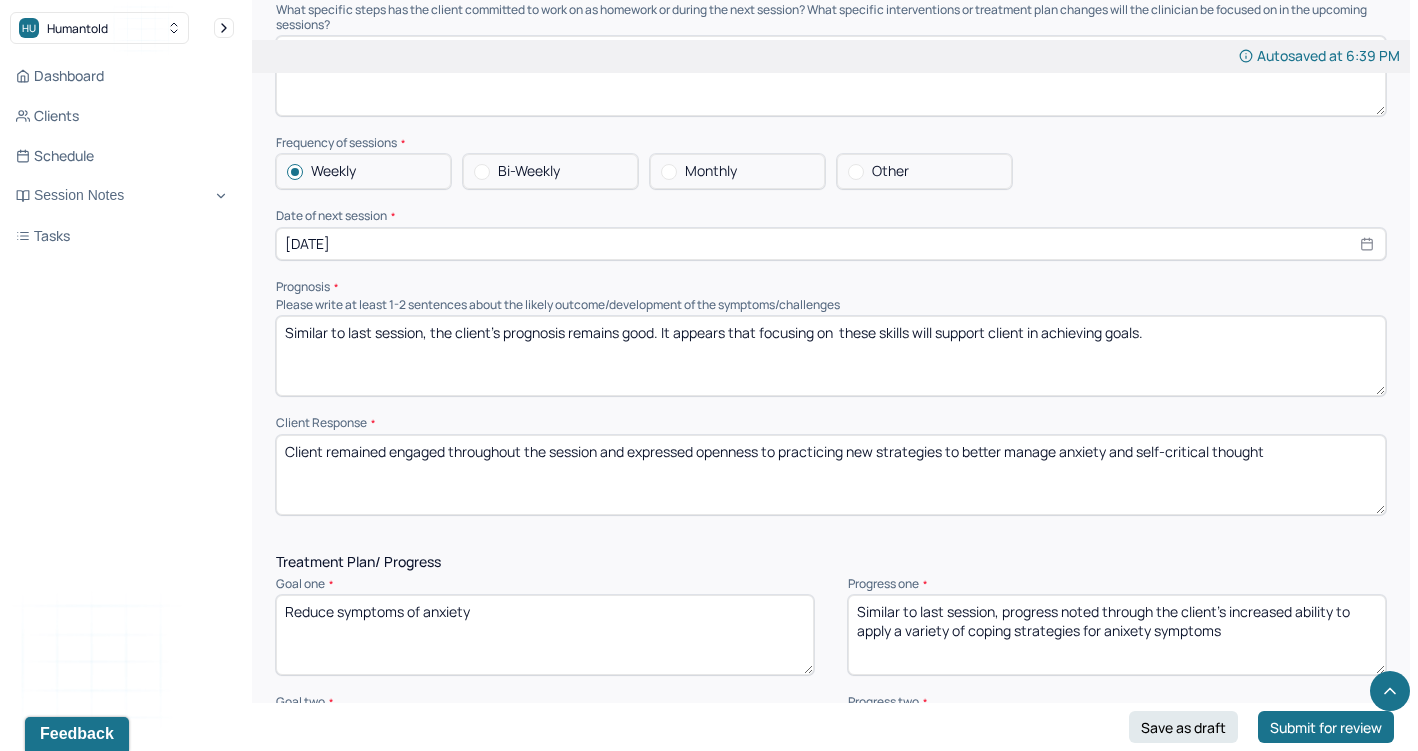 click on "Client remained engaged throughout the session and expressed openness to practicing new strategies to better manage anxiety and self-critical thought" at bounding box center (831, 475) 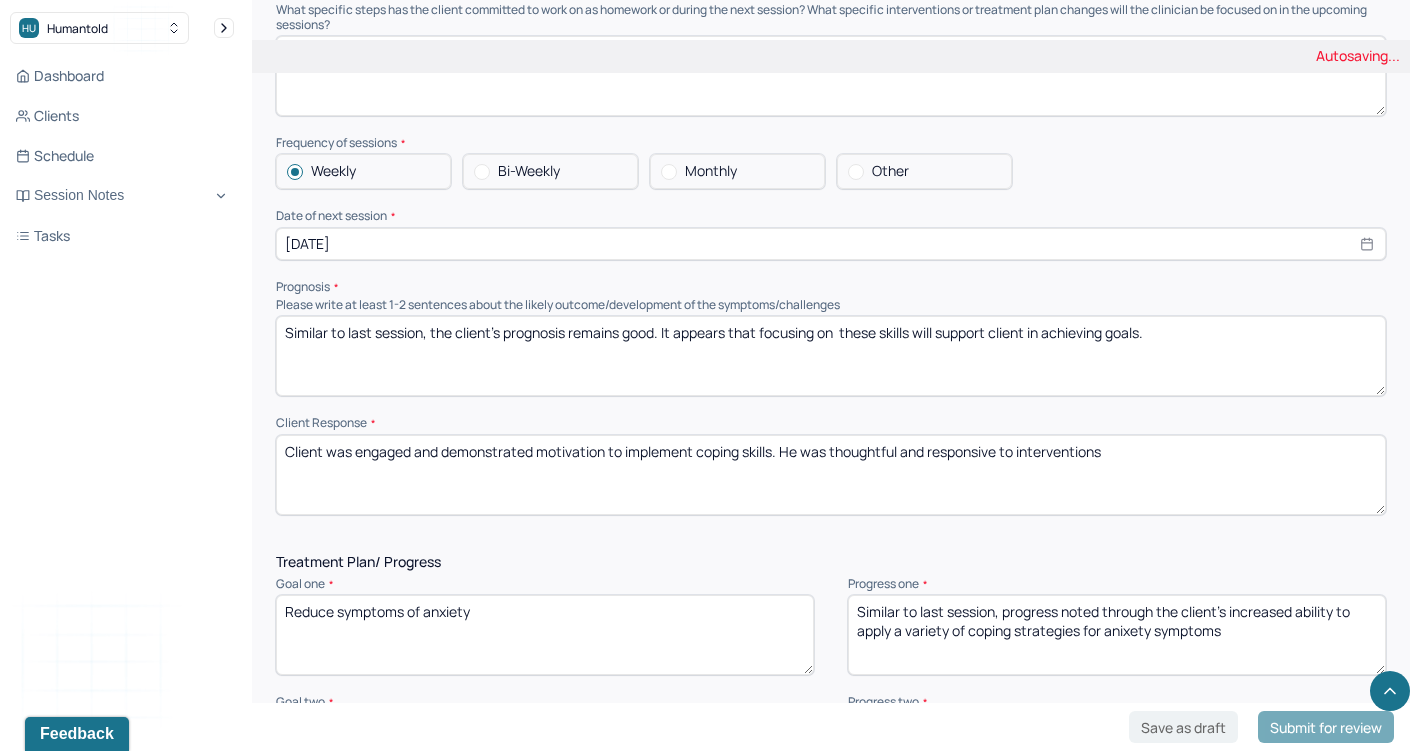type on "Client was engaged and demonstrated motivation to implement coping skills. He was thoughtful and responsive to interventions" 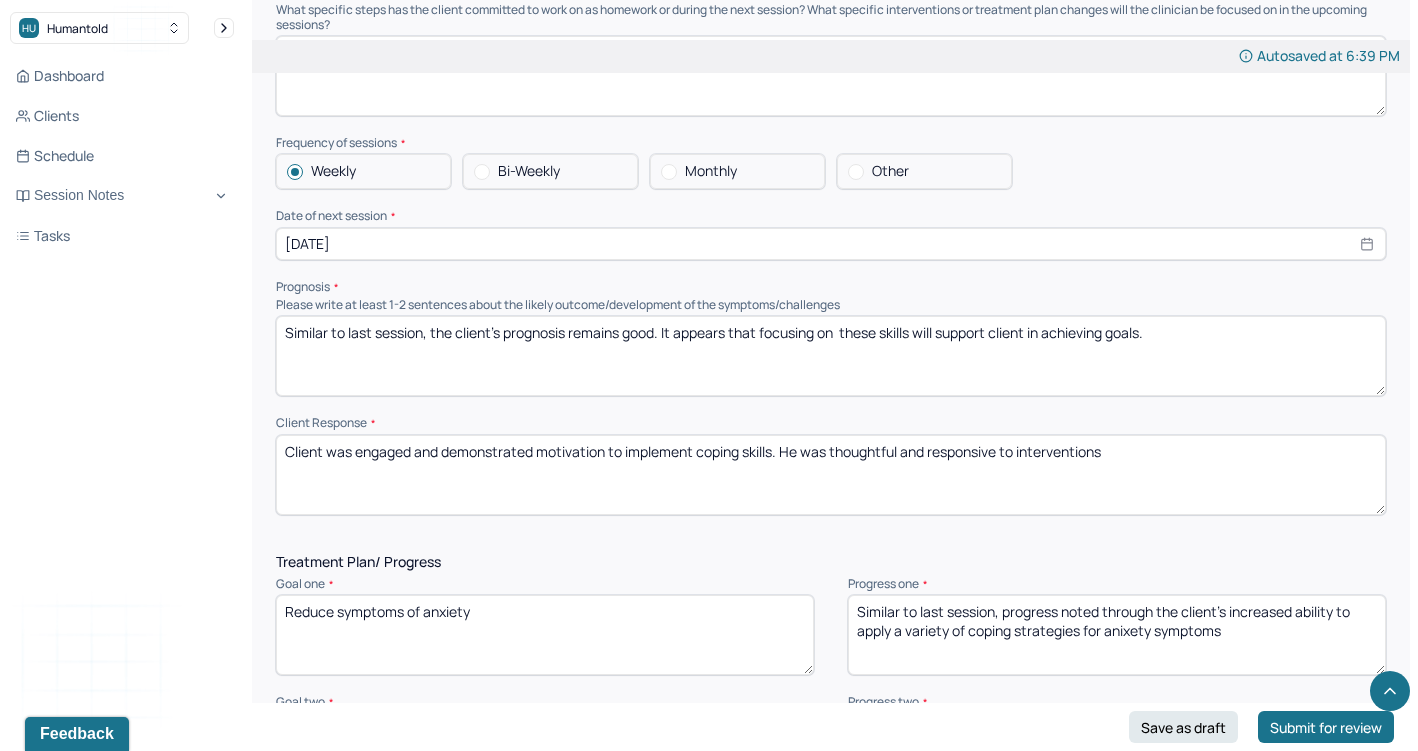 drag, startPoint x: 1231, startPoint y: 598, endPoint x: 670, endPoint y: 568, distance: 561.8016 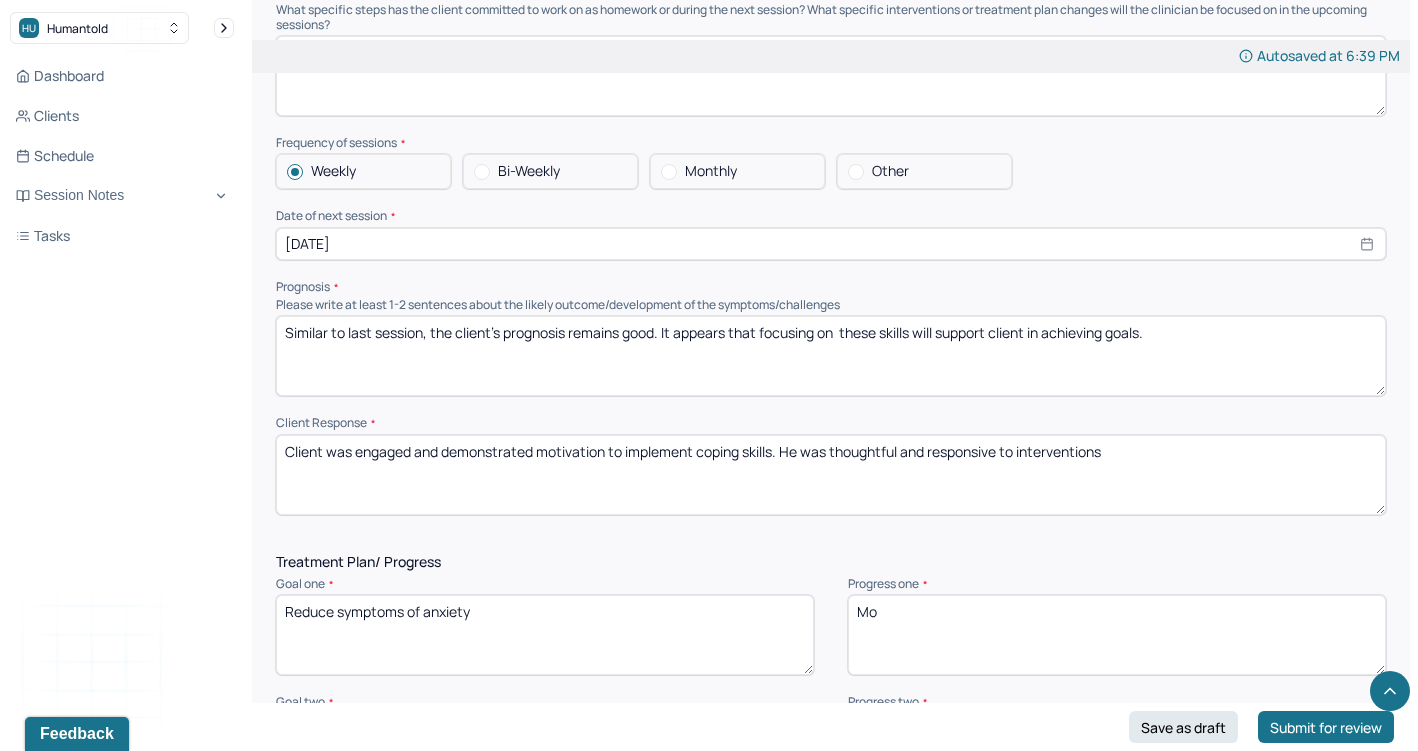 type on "M" 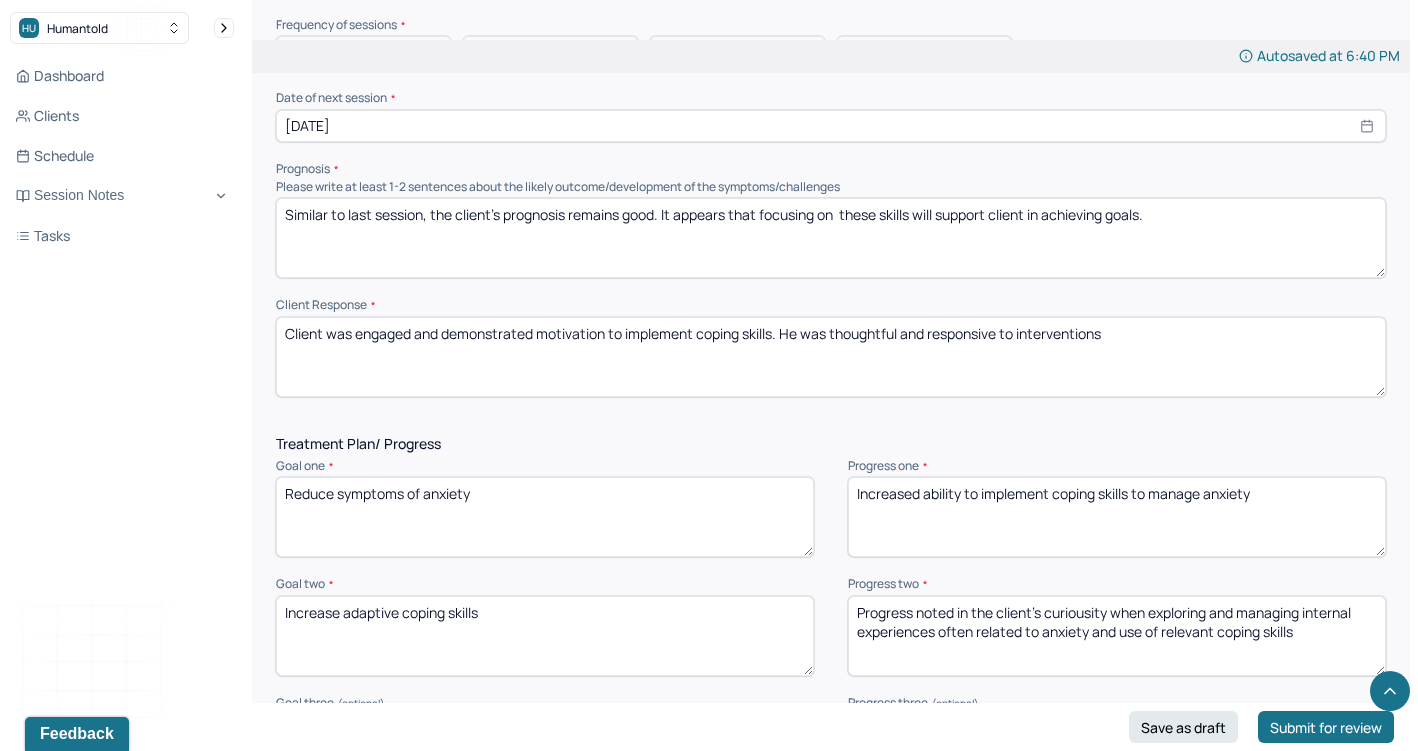 scroll, scrollTop: 2274, scrollLeft: 0, axis: vertical 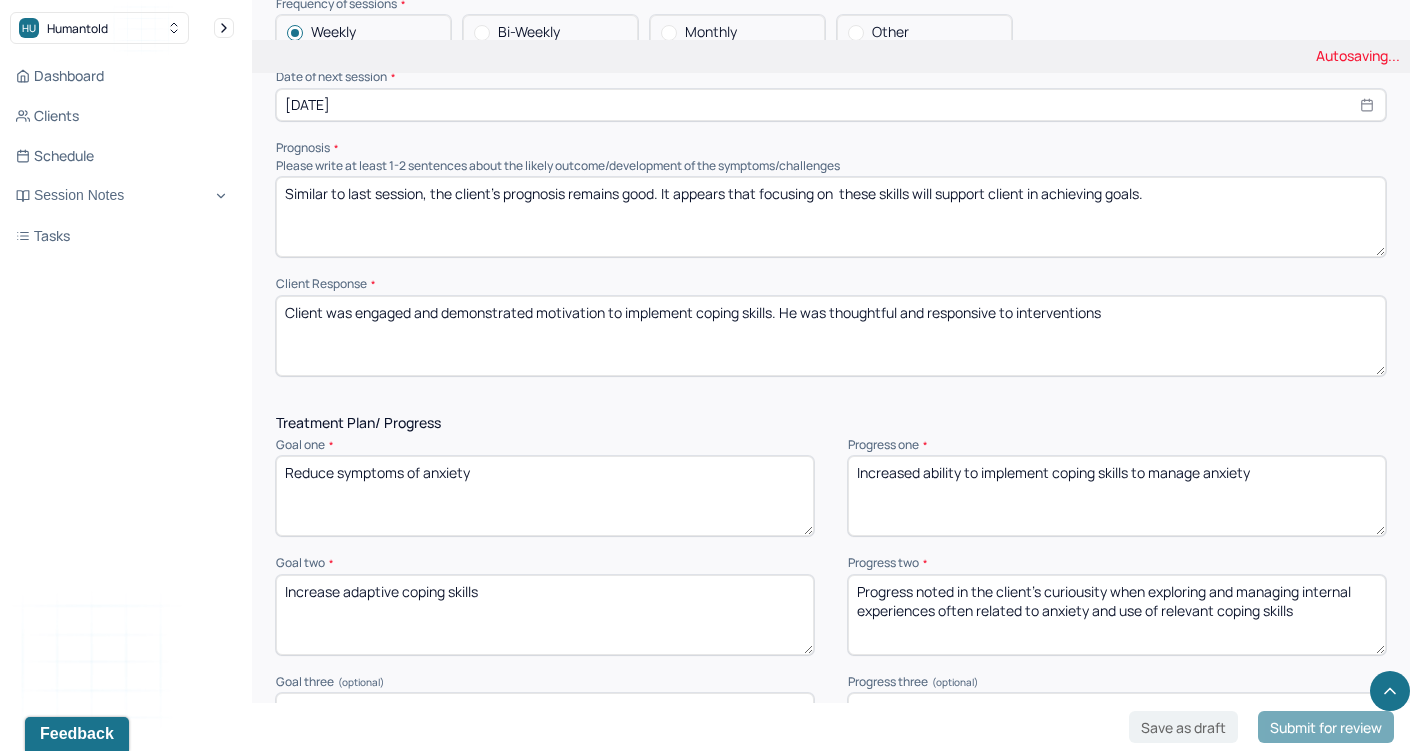 type on "Increased ability to implement coping skills to manage anxiety" 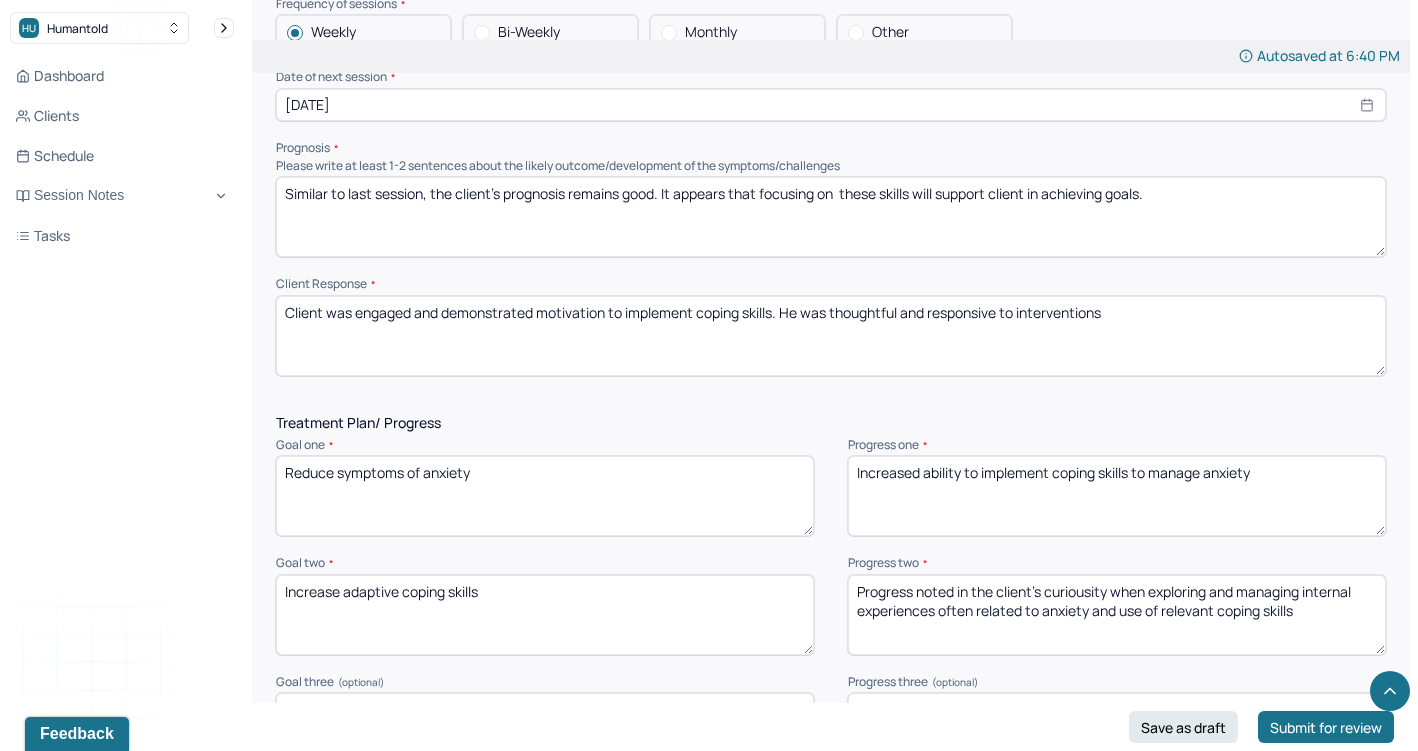 click on "Progress noted in the client’s curiousity when exploring and managing internal experiences often related to anxiety and use of relevant coping skills" at bounding box center (1117, 615) 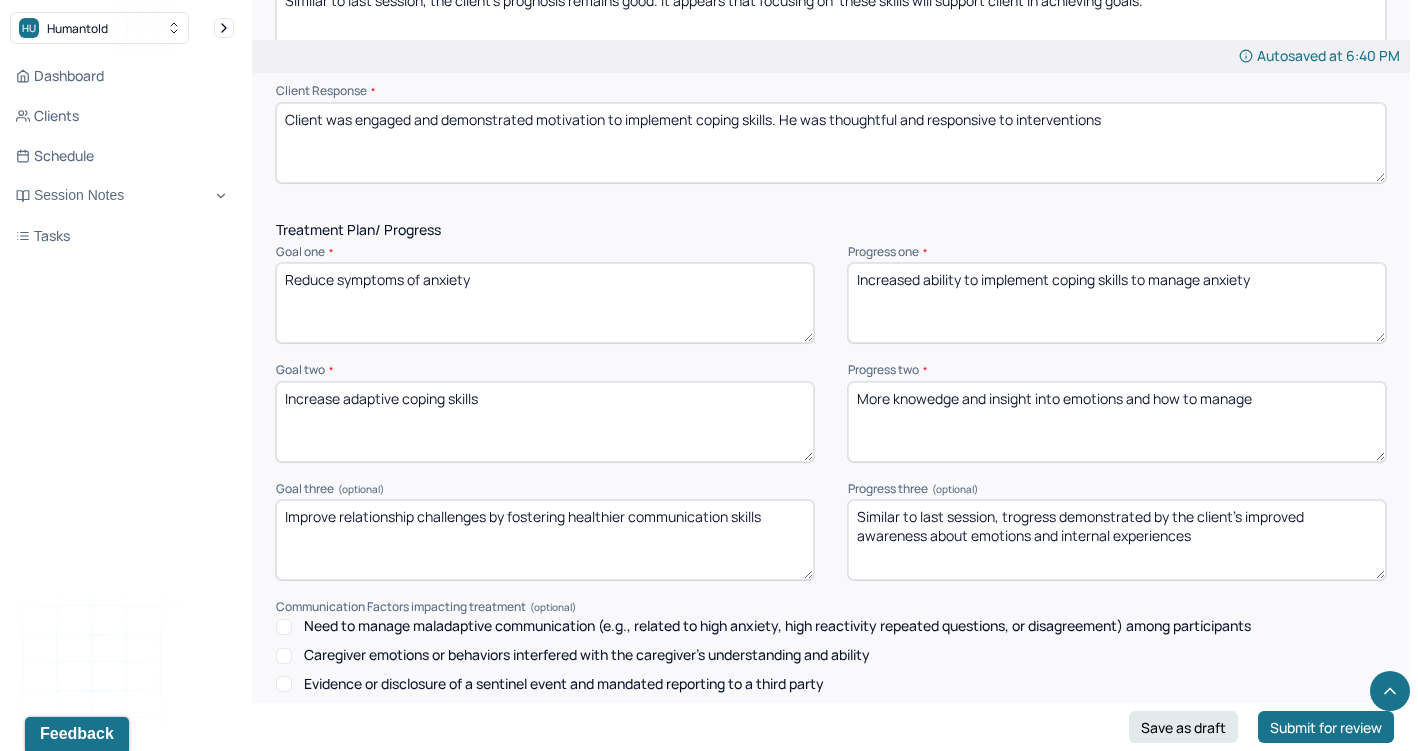 scroll, scrollTop: 2491, scrollLeft: 0, axis: vertical 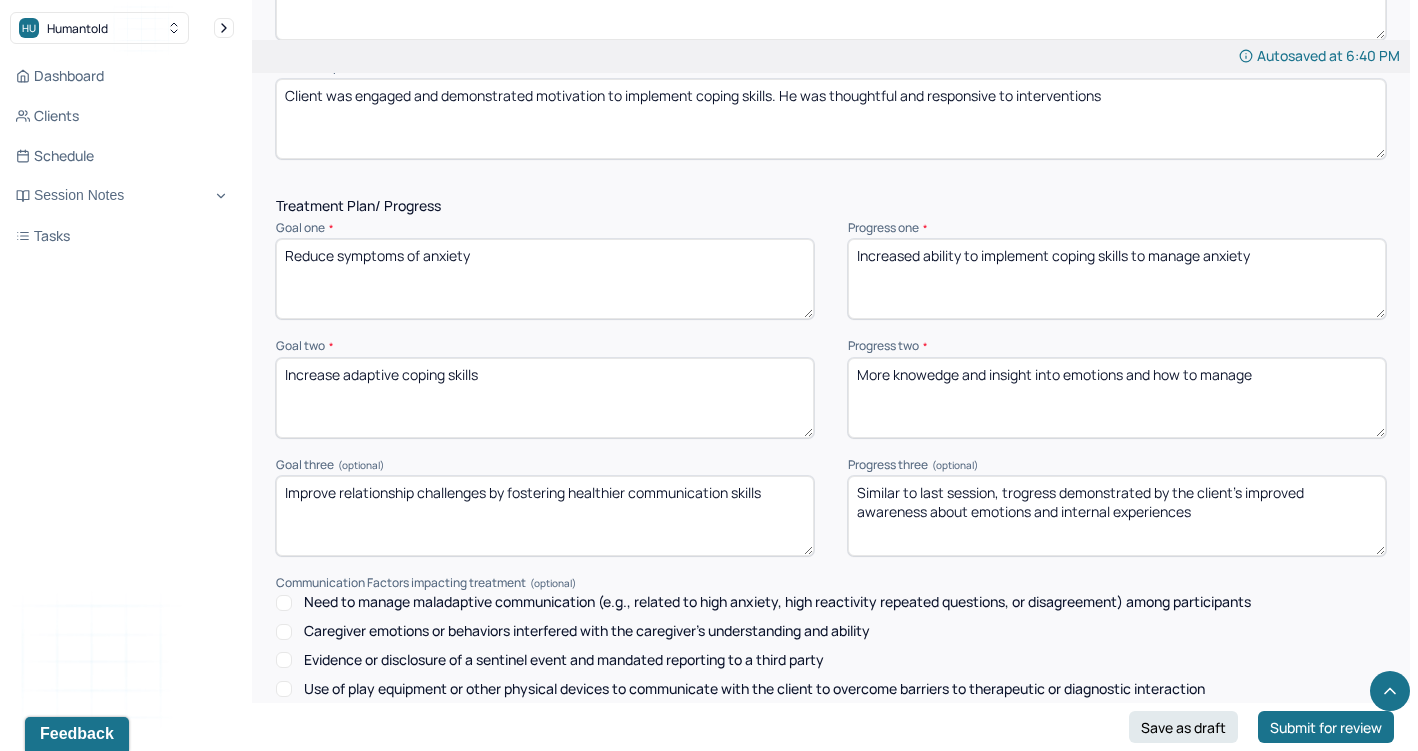 type on "More knowedge and insight into emotions and how to manage" 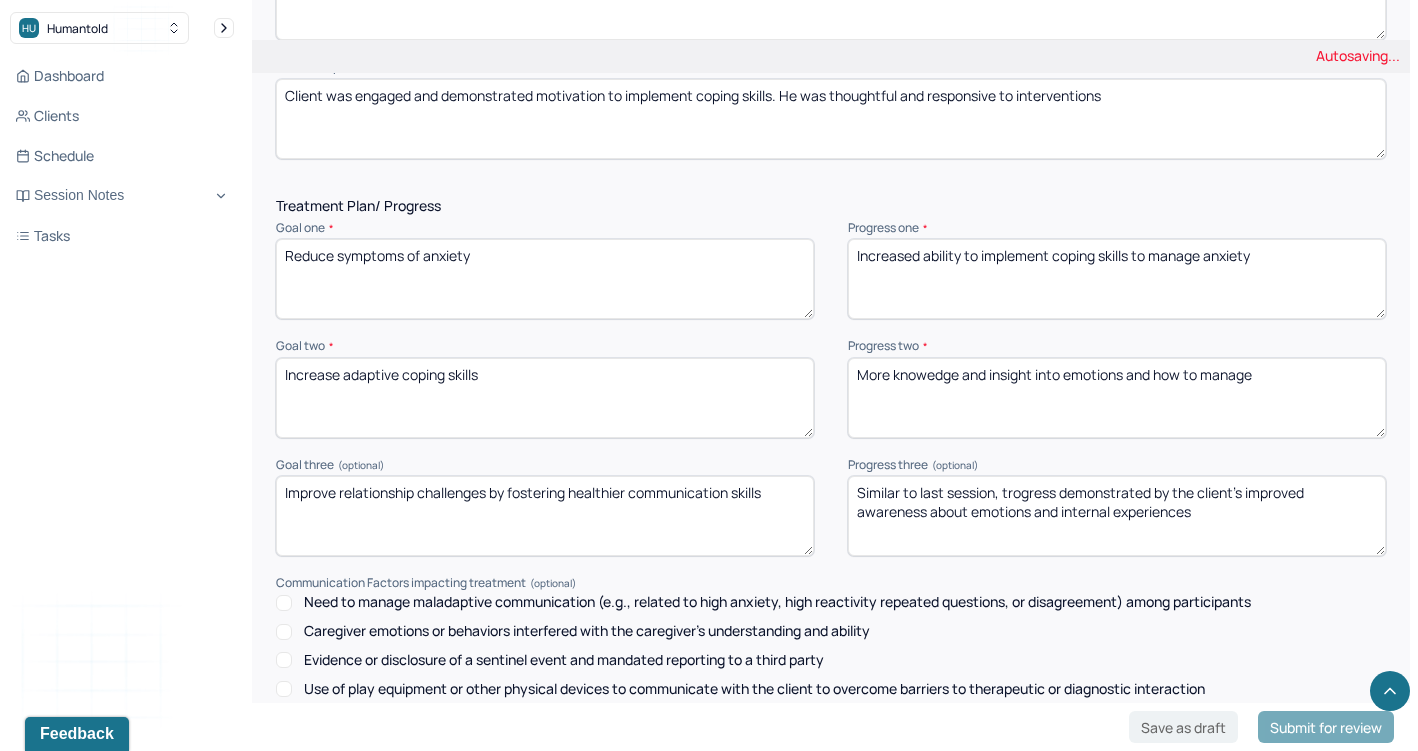click on "Similar to last session, trogress demonstrated by the client’s improved  awareness about emotions and internal experiences" at bounding box center [1117, 516] 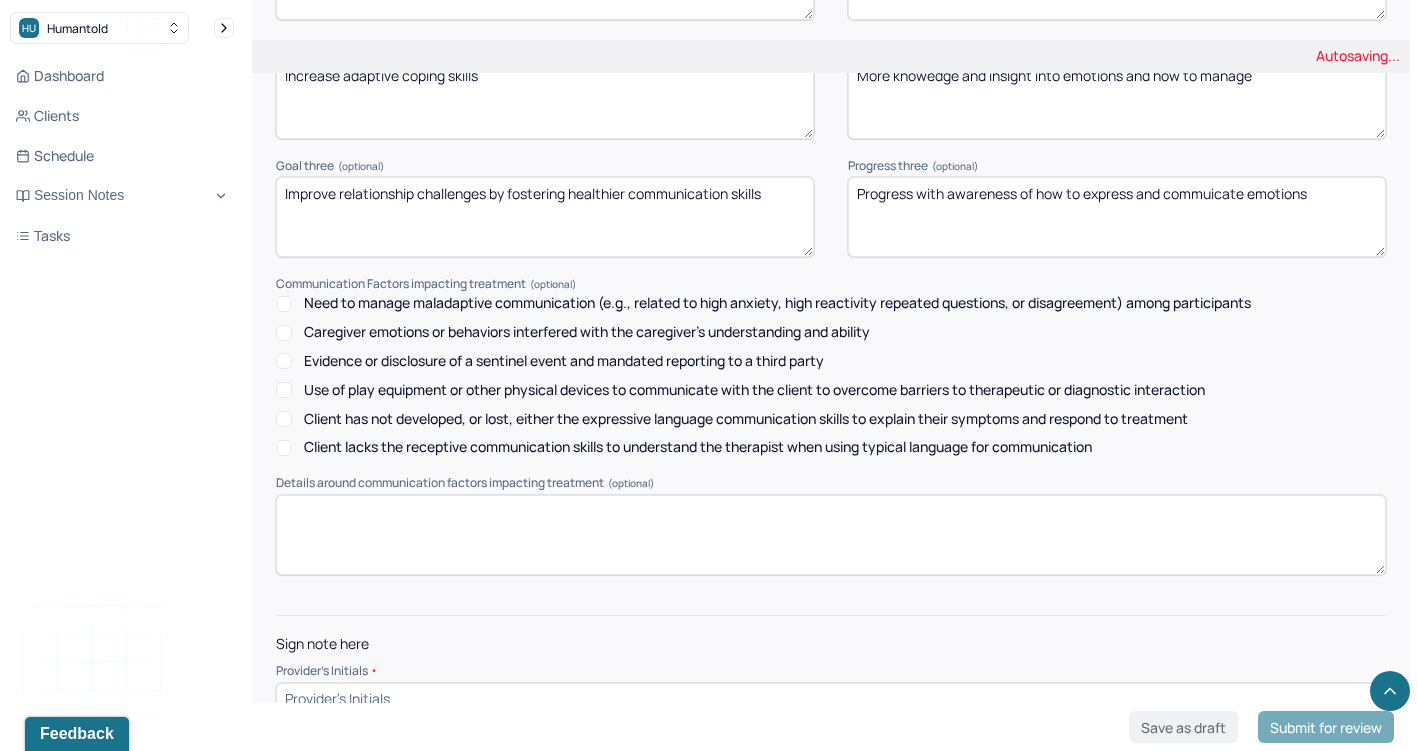 scroll, scrollTop: 2788, scrollLeft: 0, axis: vertical 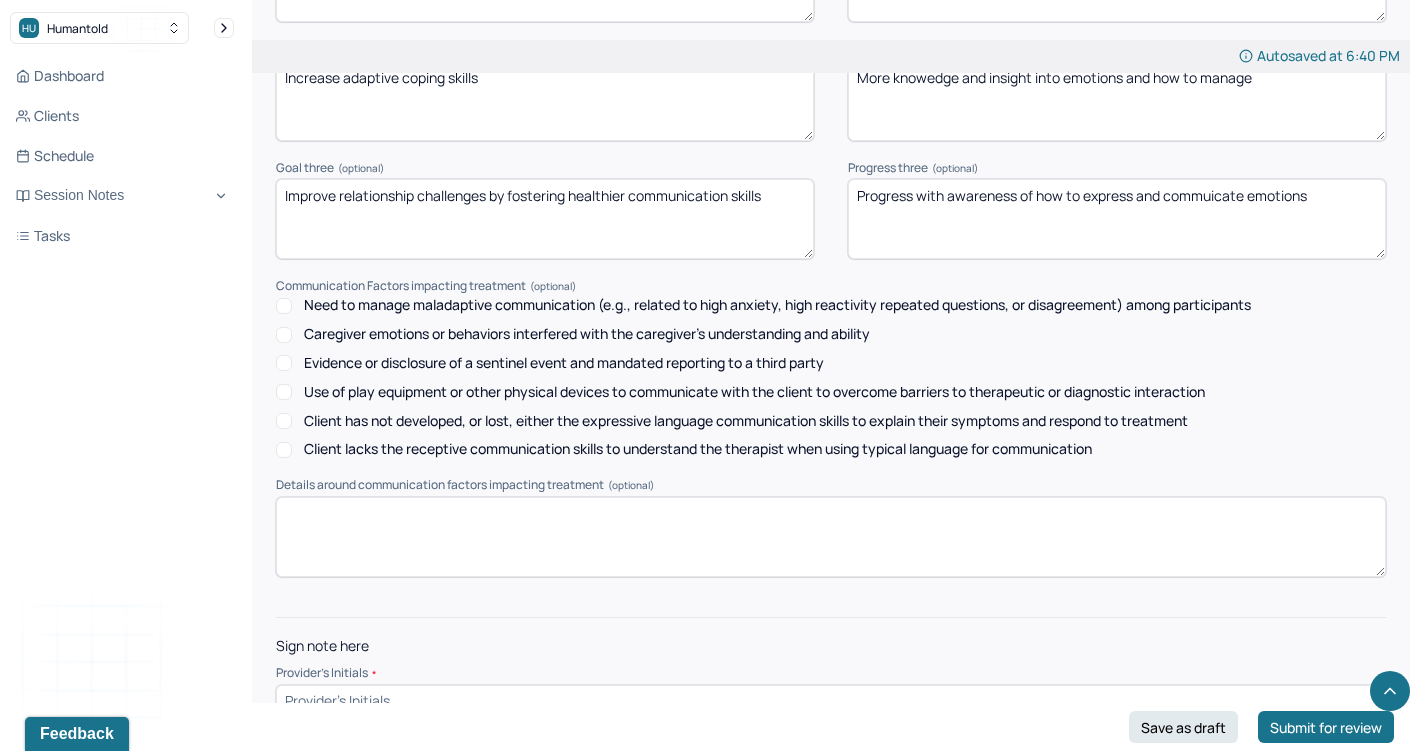 type on "Progress with awareness of how to express and commuicate emotions" 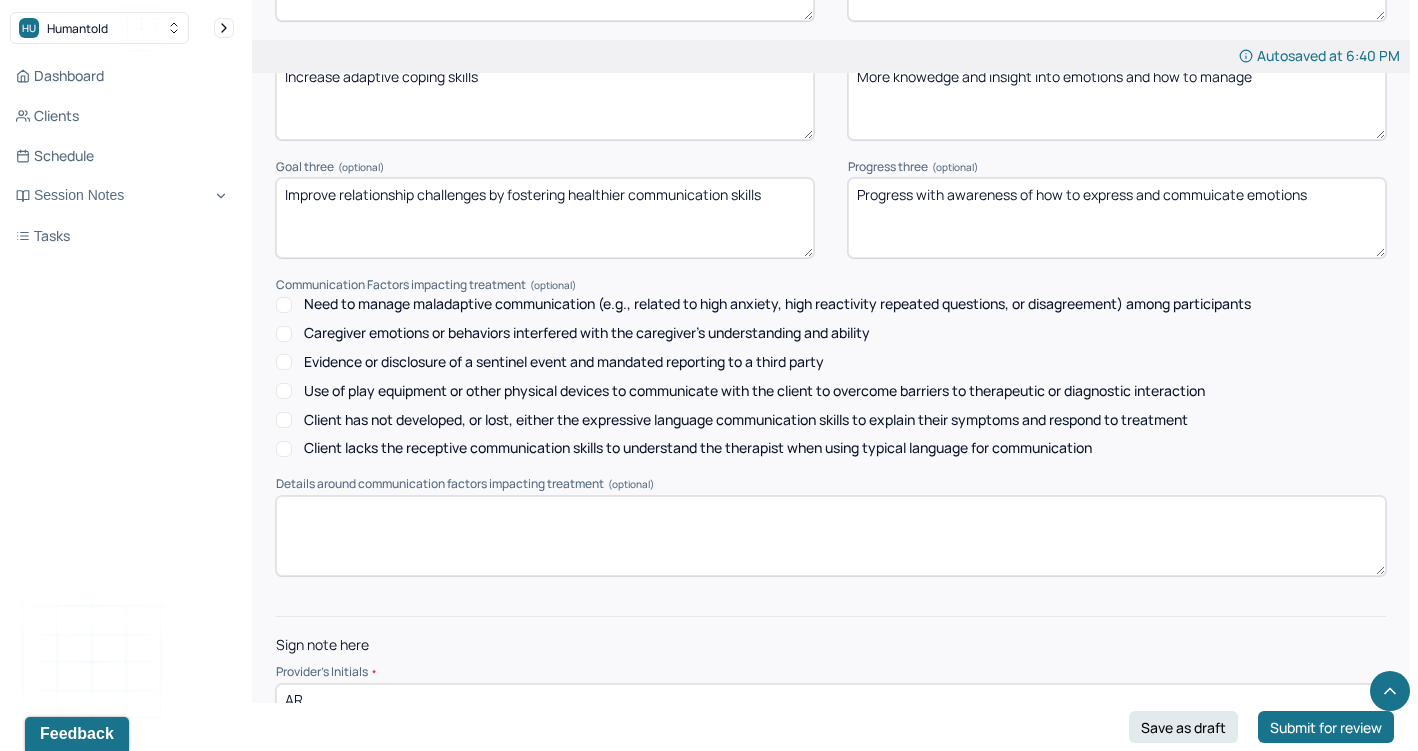 scroll, scrollTop: 2788, scrollLeft: 0, axis: vertical 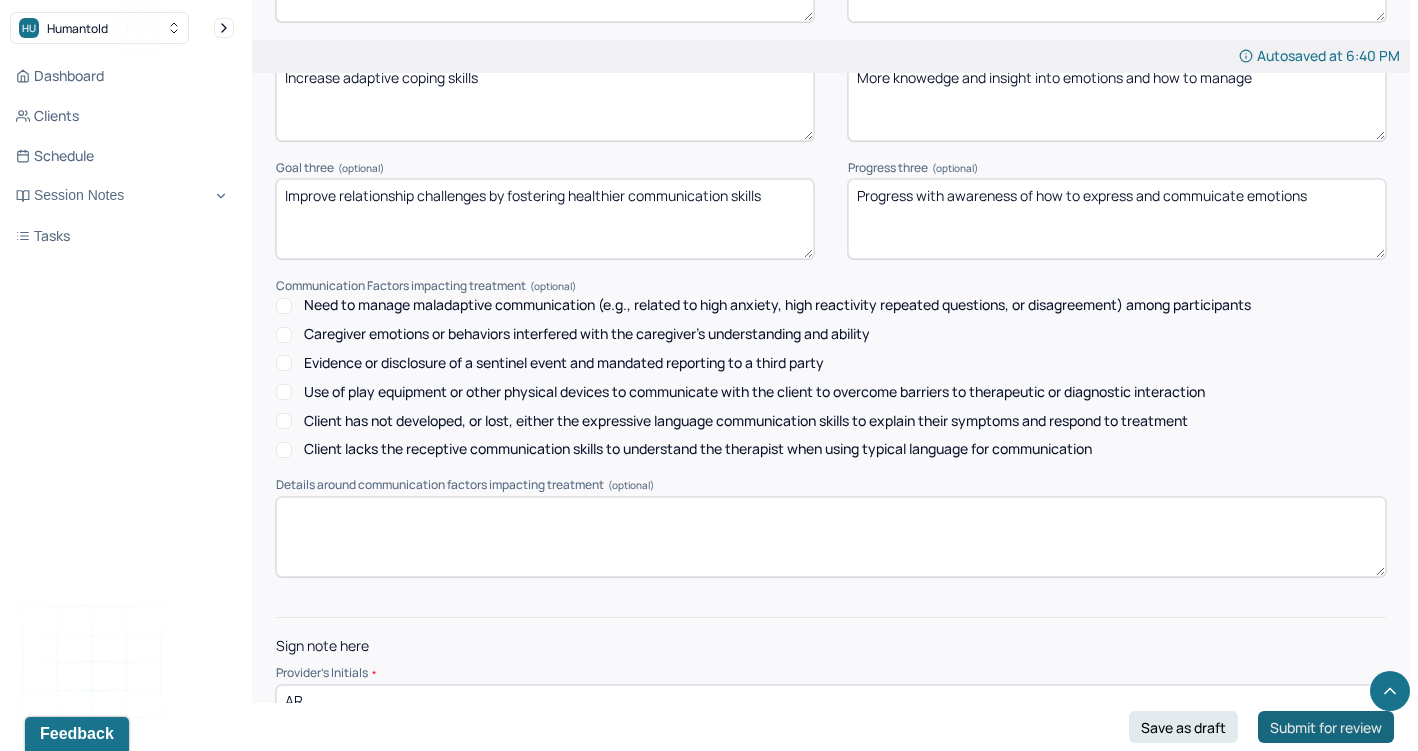 type on "AR" 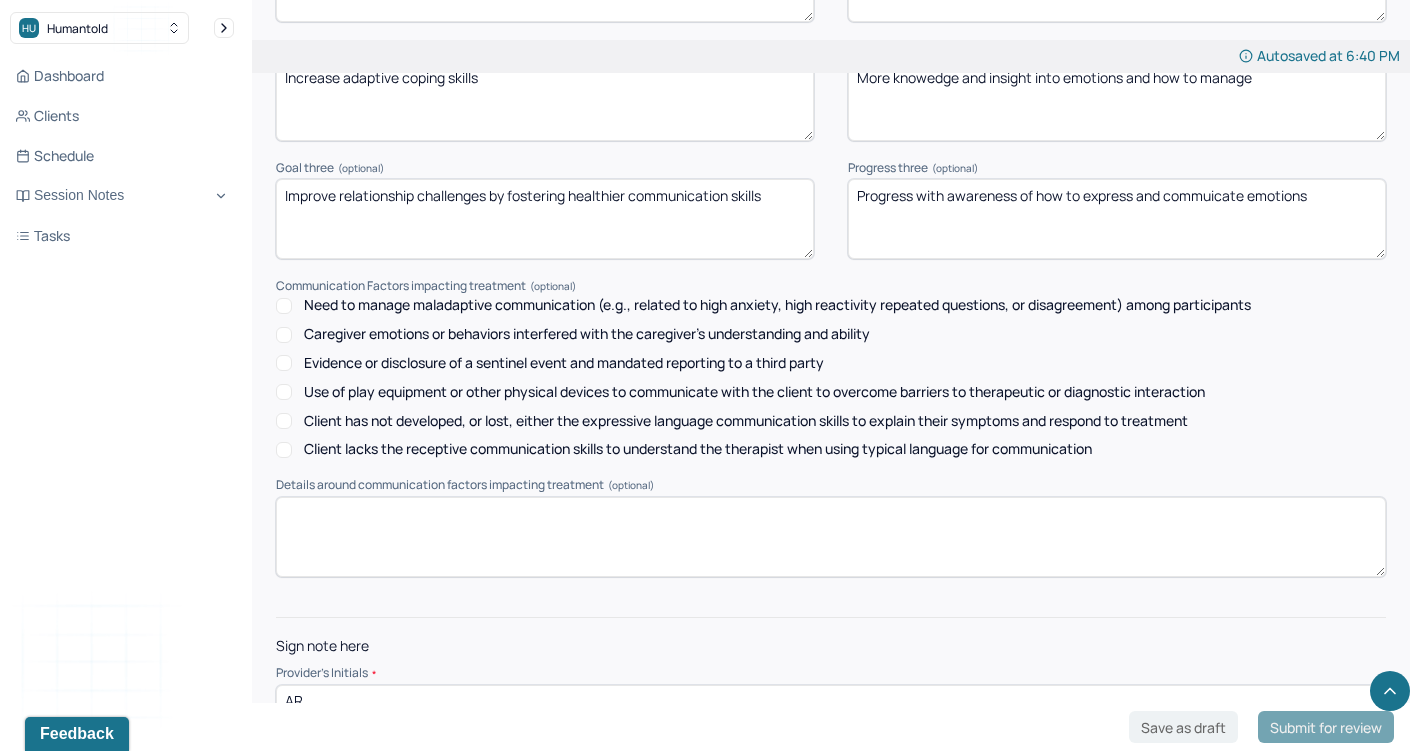 click on "Submit for review" at bounding box center (1326, 727) 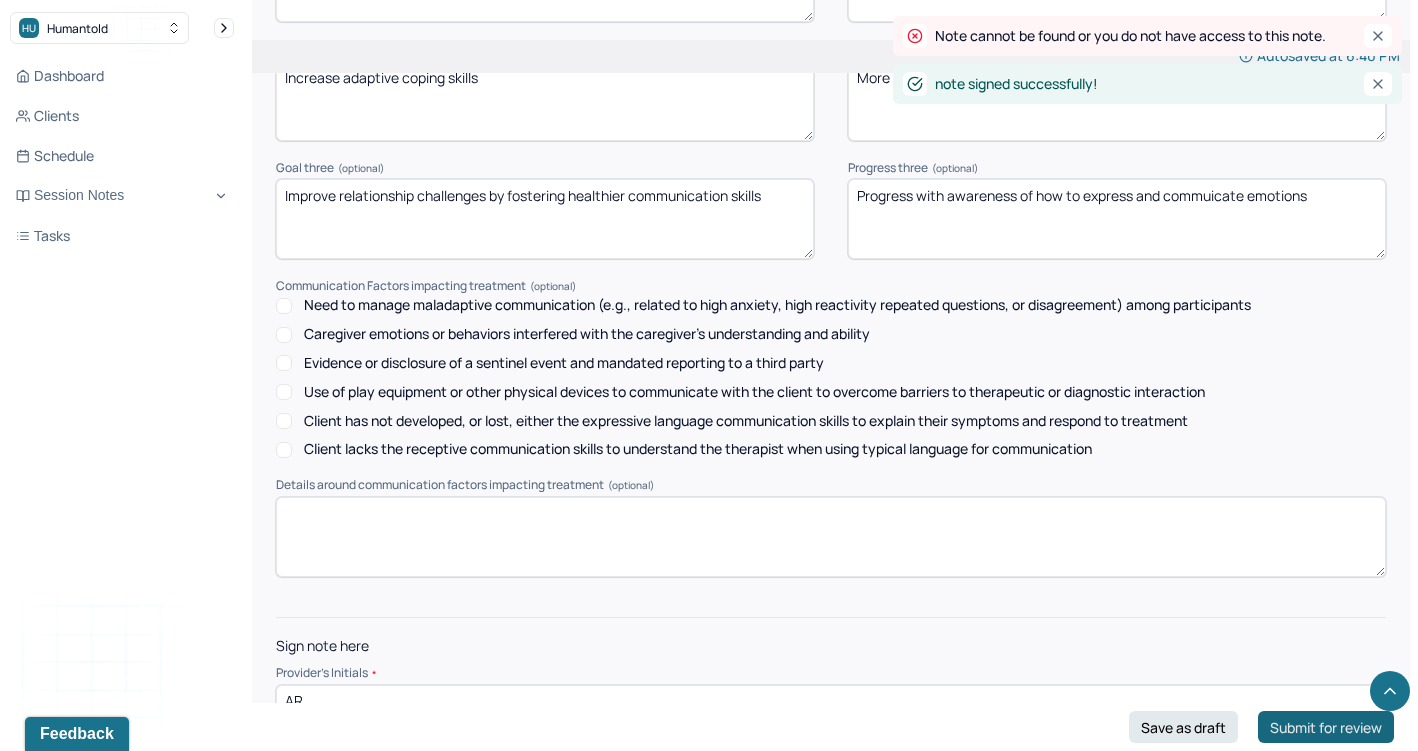 scroll, scrollTop: 0, scrollLeft: 0, axis: both 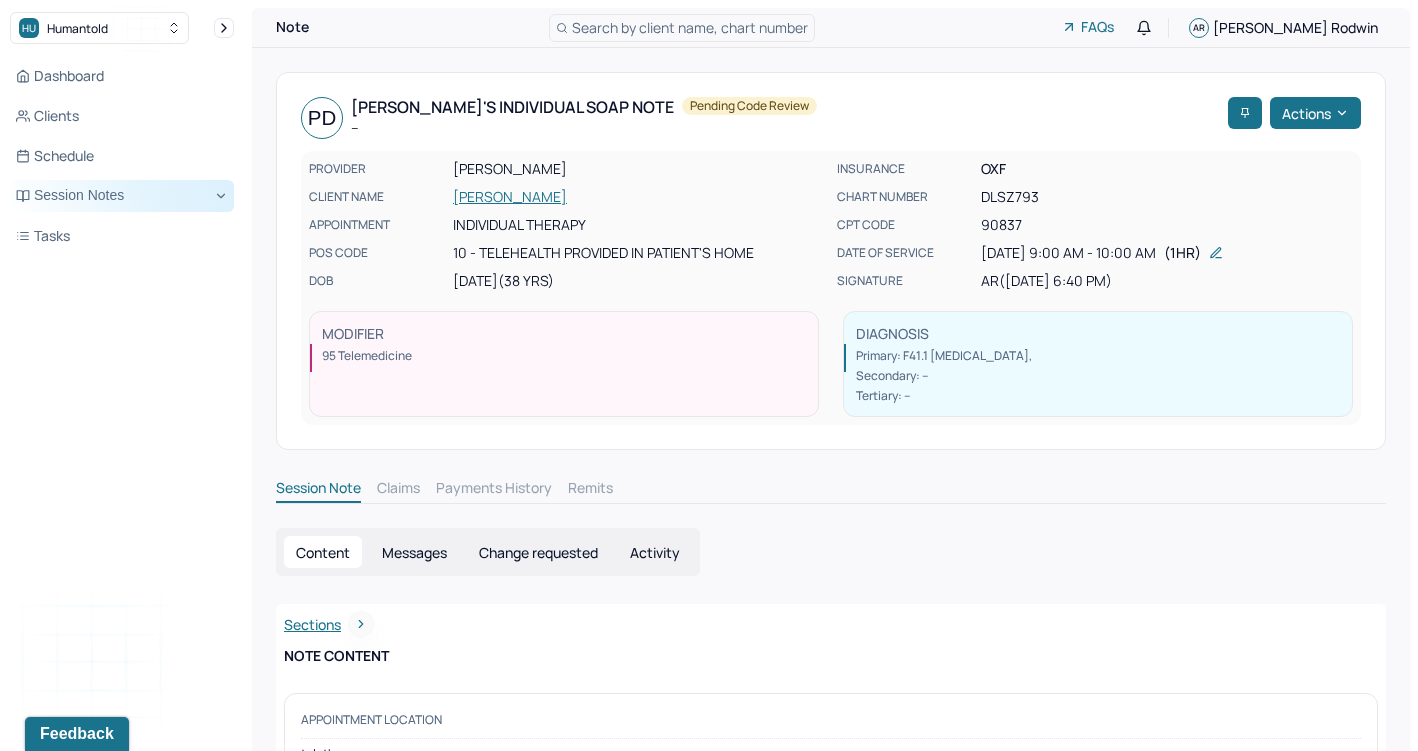 click on "Session Notes" at bounding box center [122, 196] 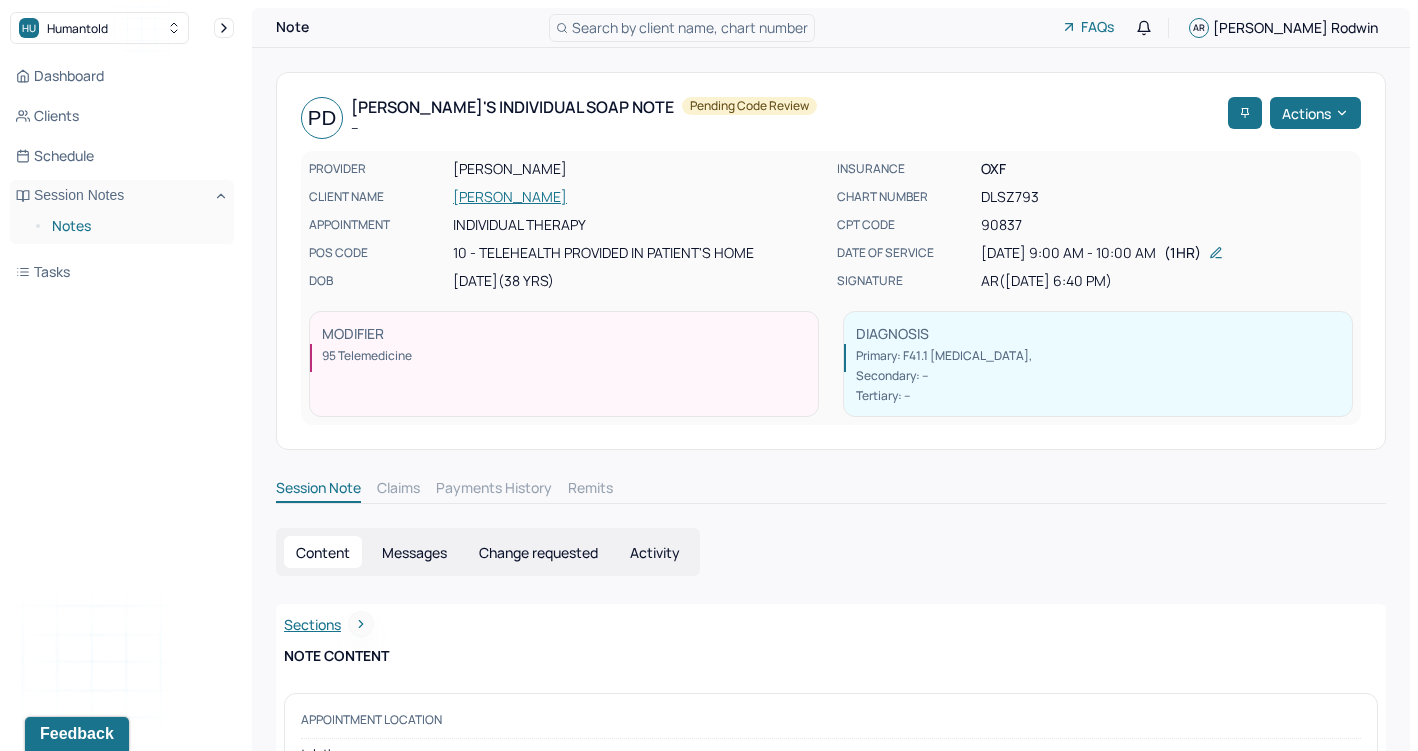 click on "Notes" at bounding box center [135, 226] 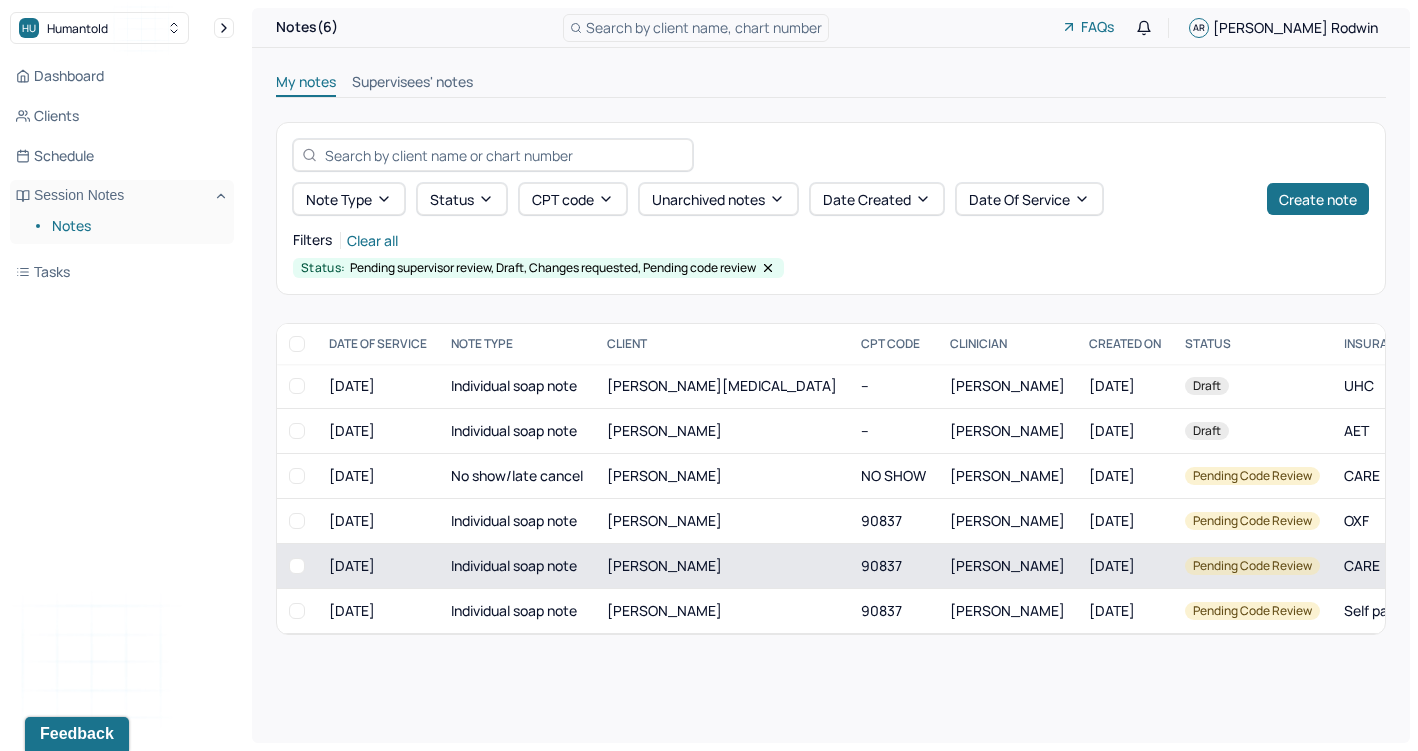 click on "Individual soap note" at bounding box center [517, 566] 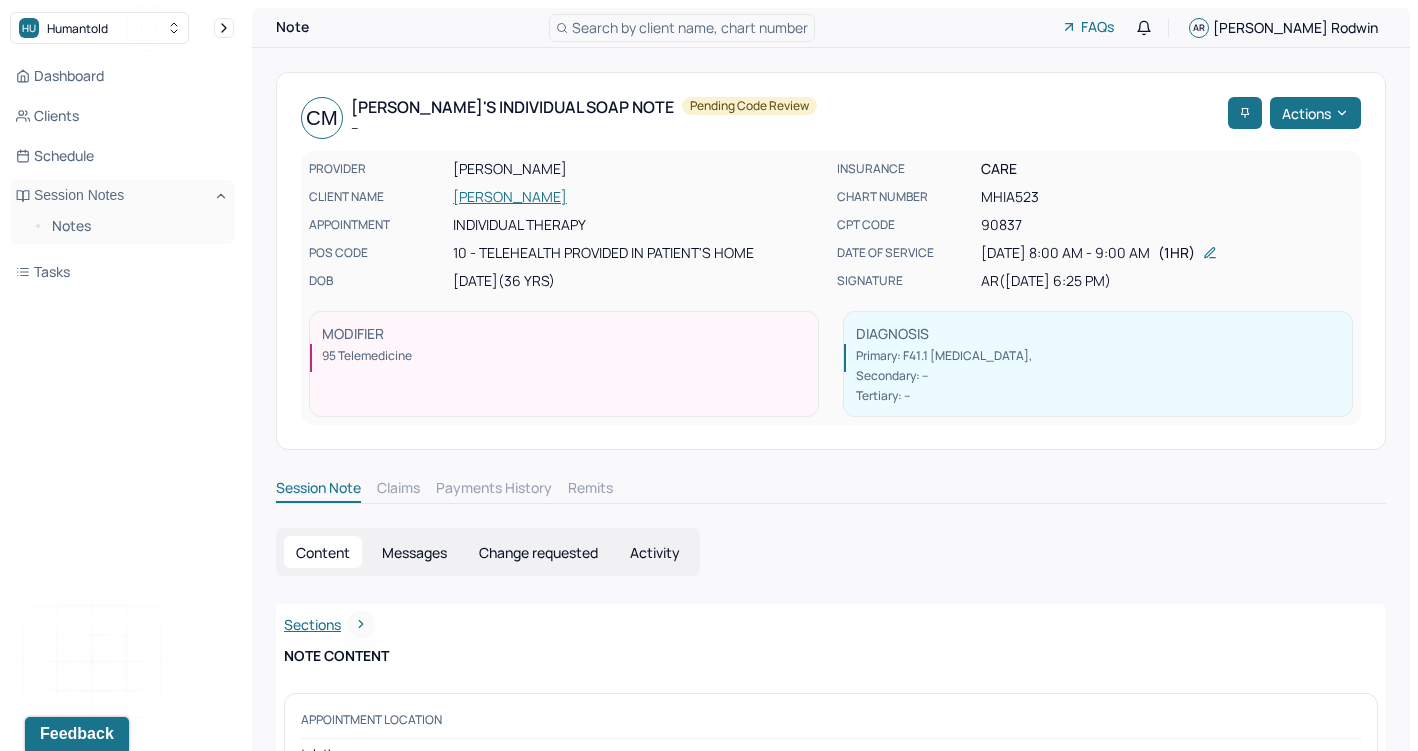 click on "CM Colin's   Individual soap note -- Pending code review Actions PROVIDER RODWIN, AARON CLIENT NAME MONTGOMERY, COLIN APPOINTMENT Individual therapy POS CODE 10 - Telehealth Provided in Patient's Home DOB 04/26/1989  (36 Yrs) INSURANCE CARE CHART NUMBER MHIA523 CPT CODE 90837 DATE OF SERVICE 07/25/2025   8:00 AM   -   9:00 AM ( 1hr ) SIGNATURE AR  (07/26/2025, 6:25 PM) MODIFIER 95 Telemedicine DIAGNOSIS Primary:   F41.1 GENERALIZED ANXIETY DISORDER ,  Secondary:   -- Tertiary:   -- Session Note Claims Payments History Remits Content Messages Change requested Activity Sections Session note Therapy intervention techniques Treatment plan/ progress Sections NOTE CONTENT Appointment location teletherapy Client Teletherapy Location Home Provider Teletherapy Location Office Consent was received for the teletherapy session Consent was received for the teletherapy session The teletherapy session was conducted via video The teletherapy session was conducted via video Primary diagnosis F41.1 GENERALIZED ANXIETY DISORDER" at bounding box center (831, 1947) 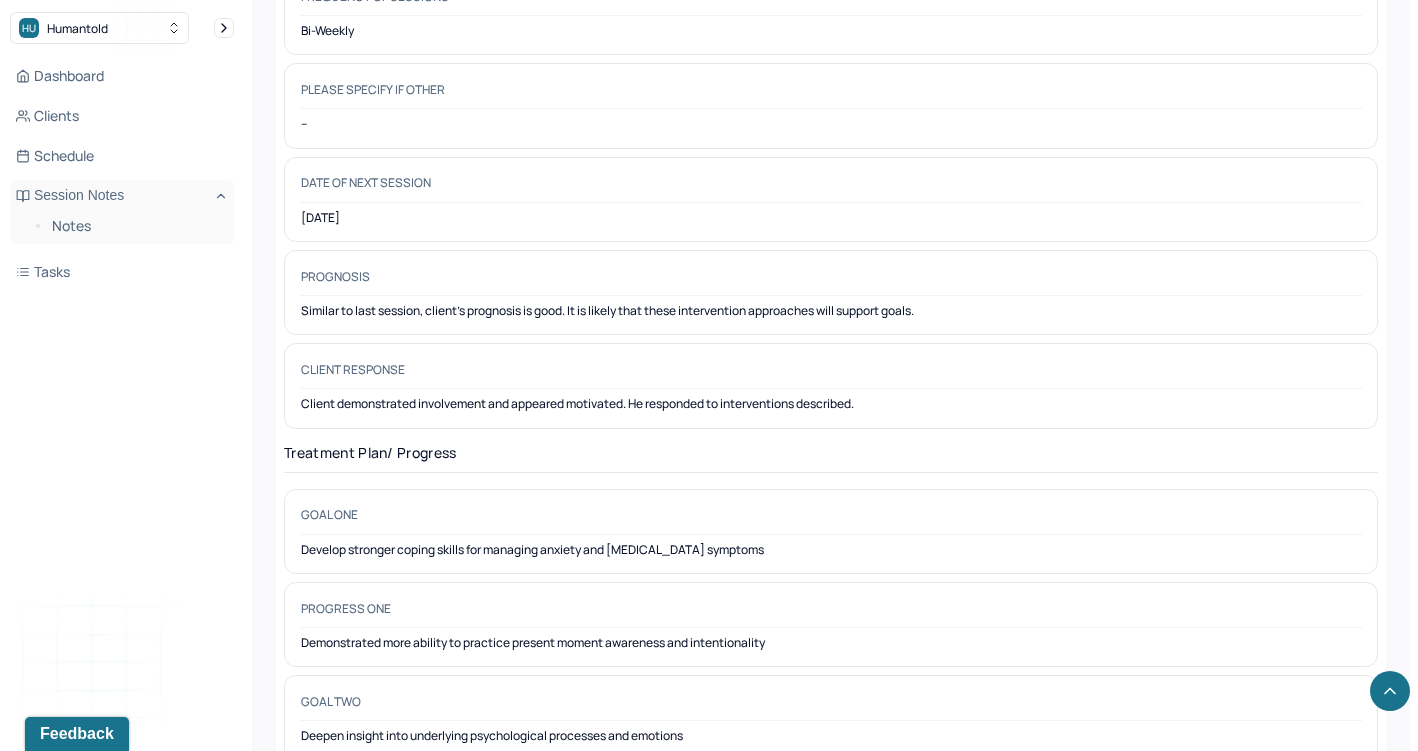 scroll, scrollTop: 2589, scrollLeft: 0, axis: vertical 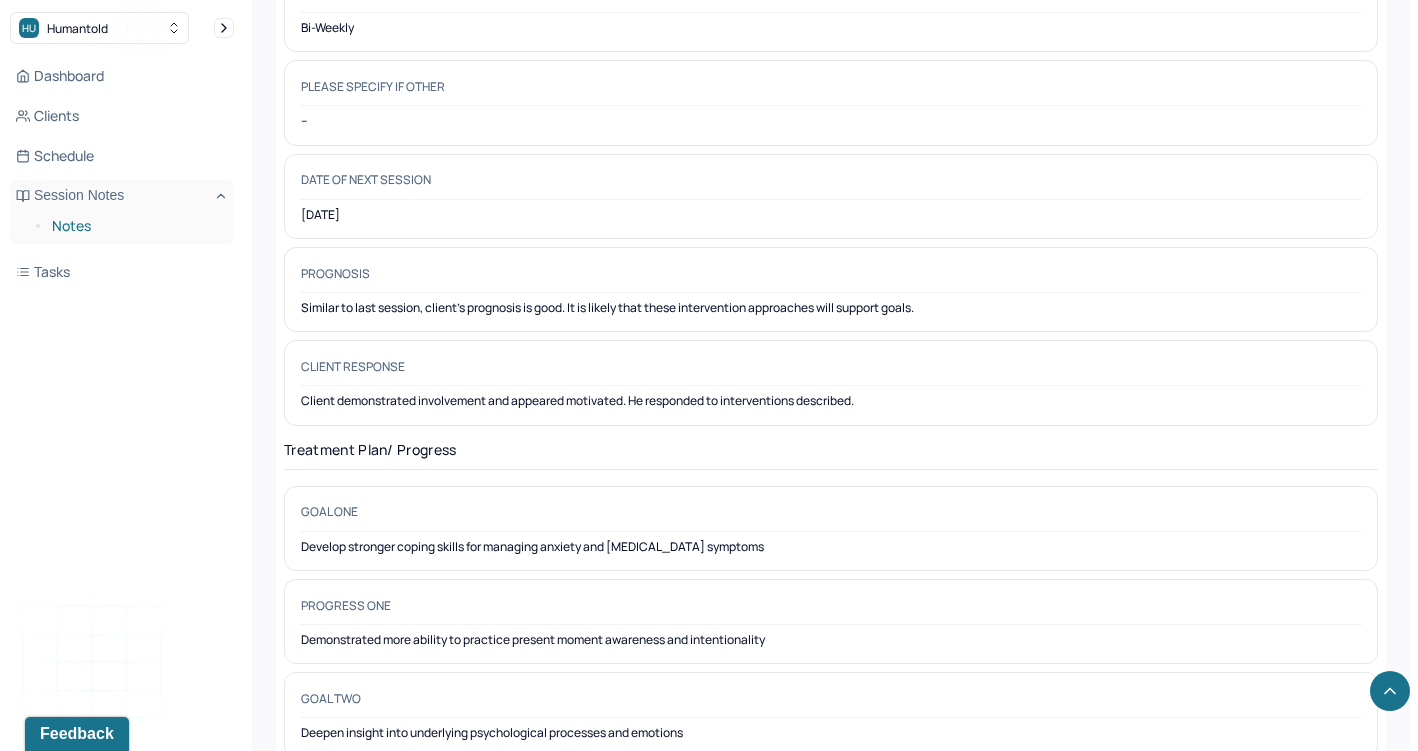 click on "Notes" at bounding box center (135, 226) 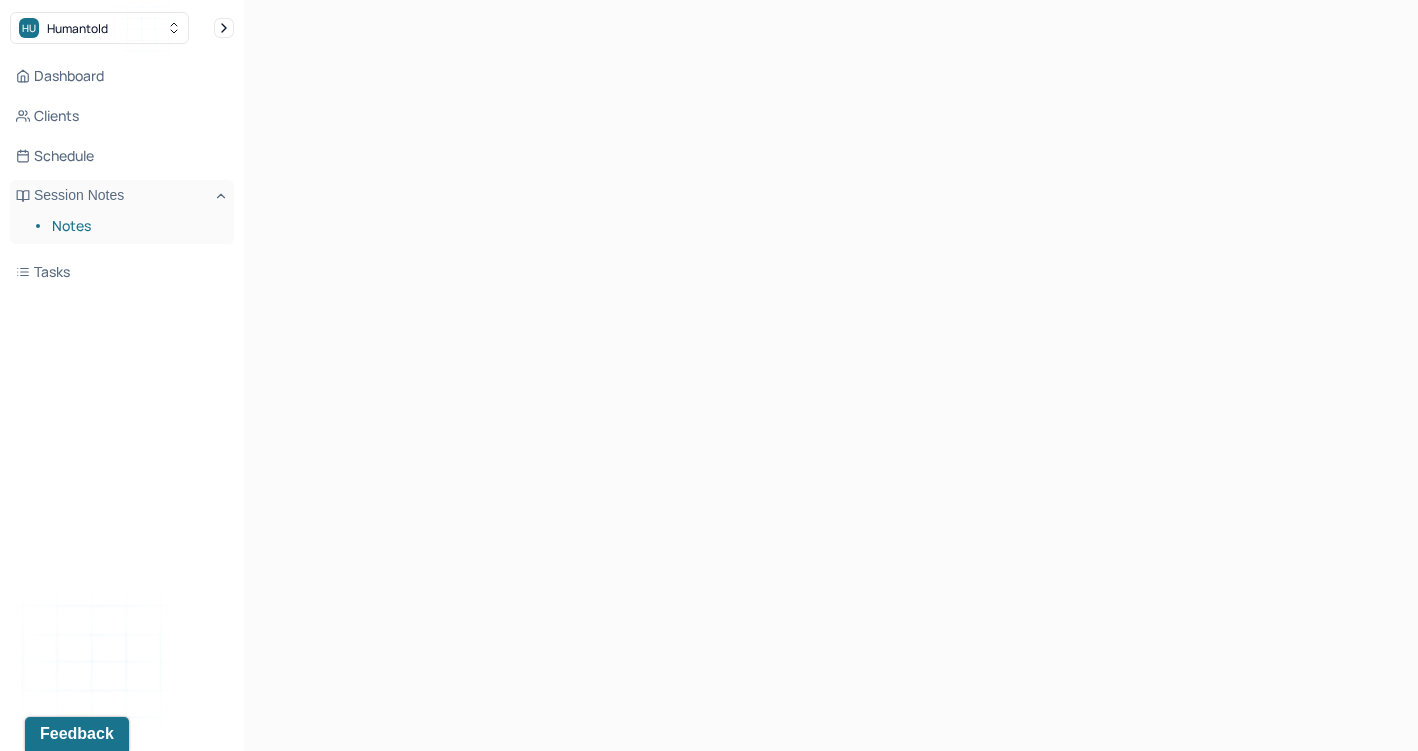 scroll, scrollTop: 0, scrollLeft: 0, axis: both 